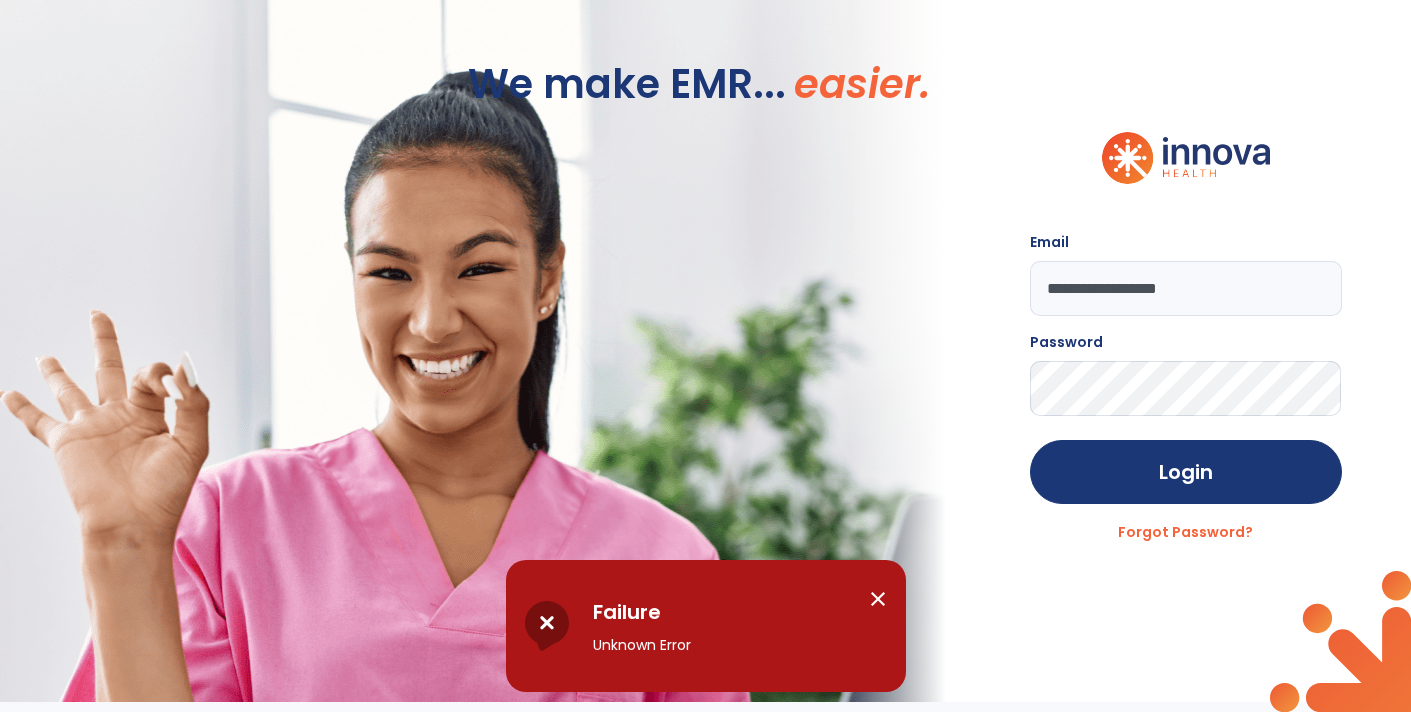scroll, scrollTop: 0, scrollLeft: 0, axis: both 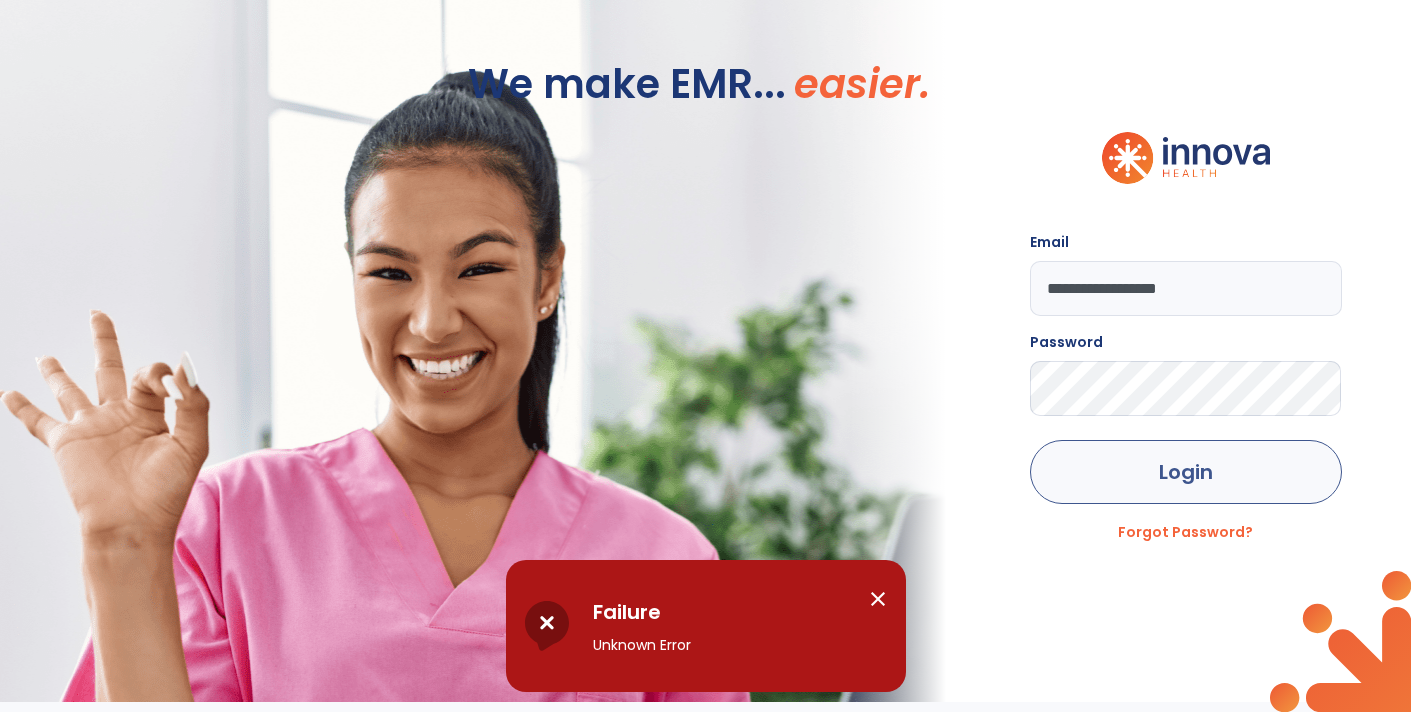 click on "Login" 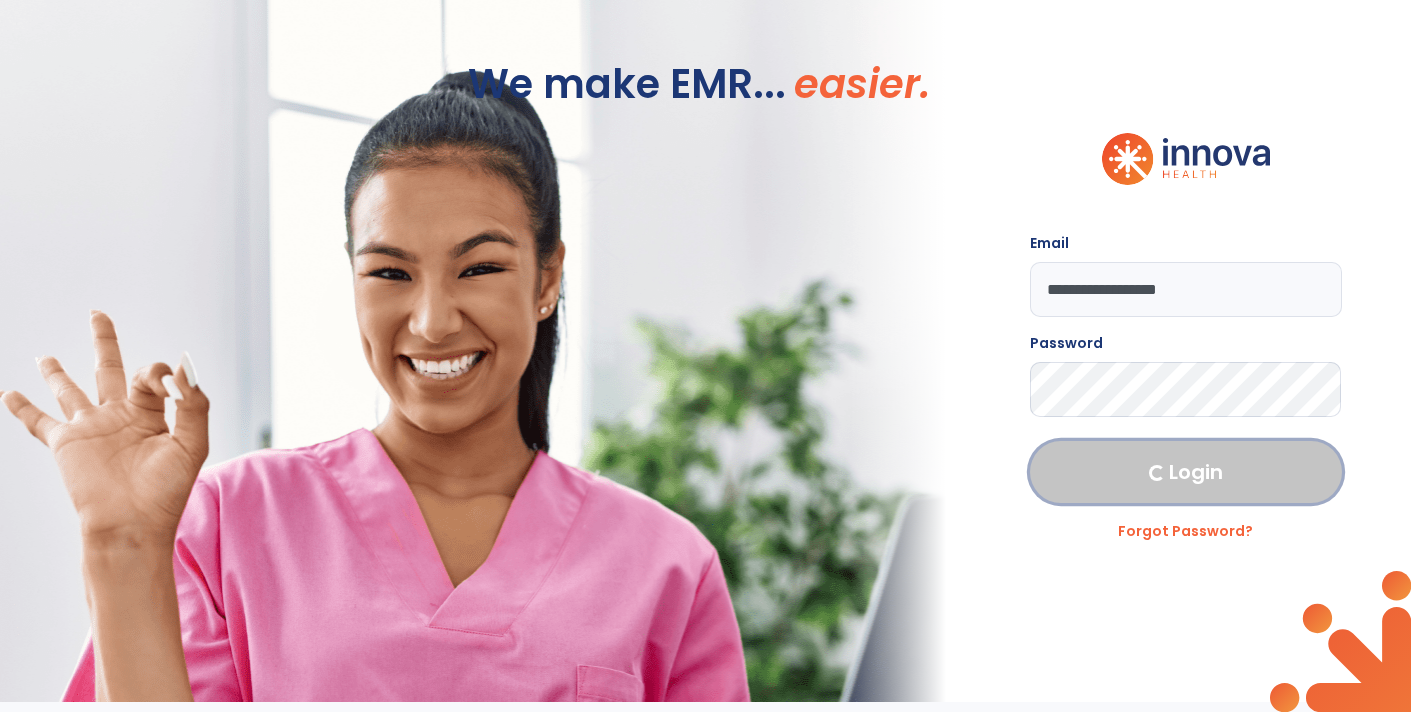 click on "Login" 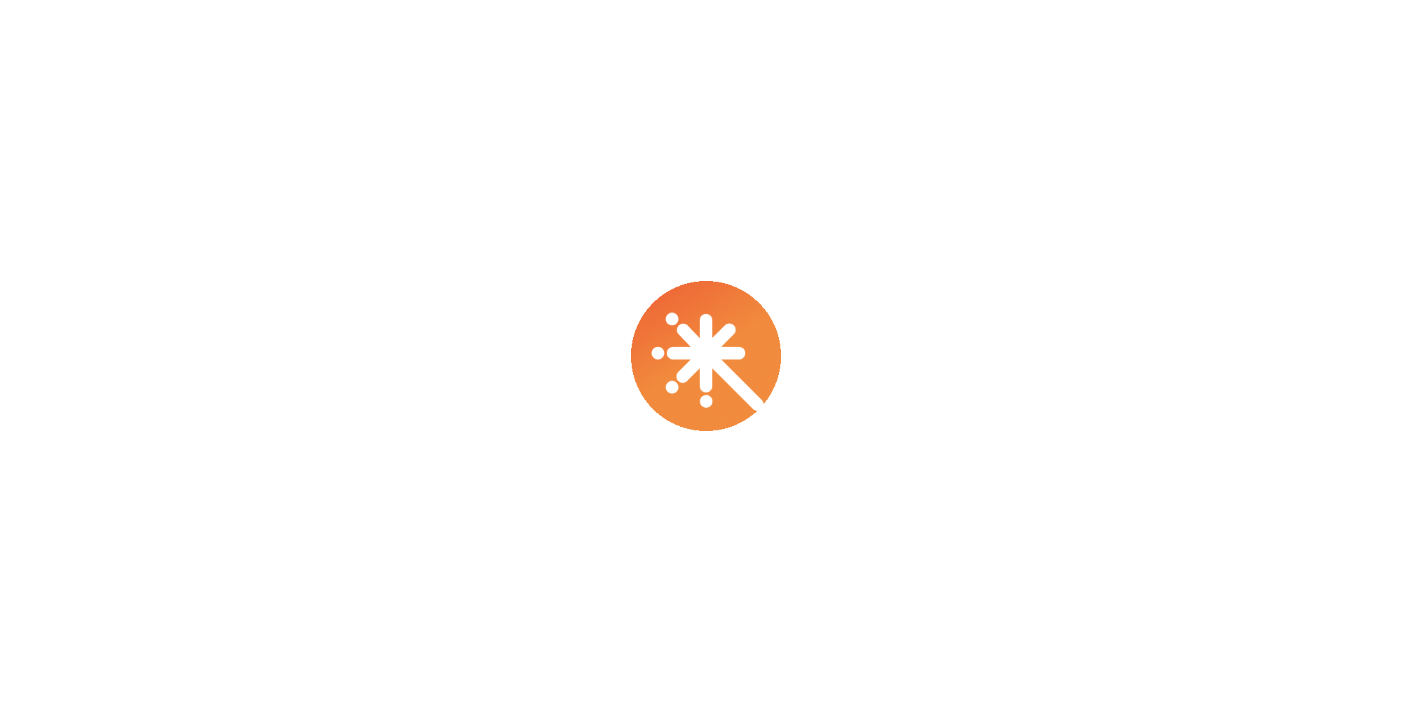 scroll, scrollTop: 0, scrollLeft: 0, axis: both 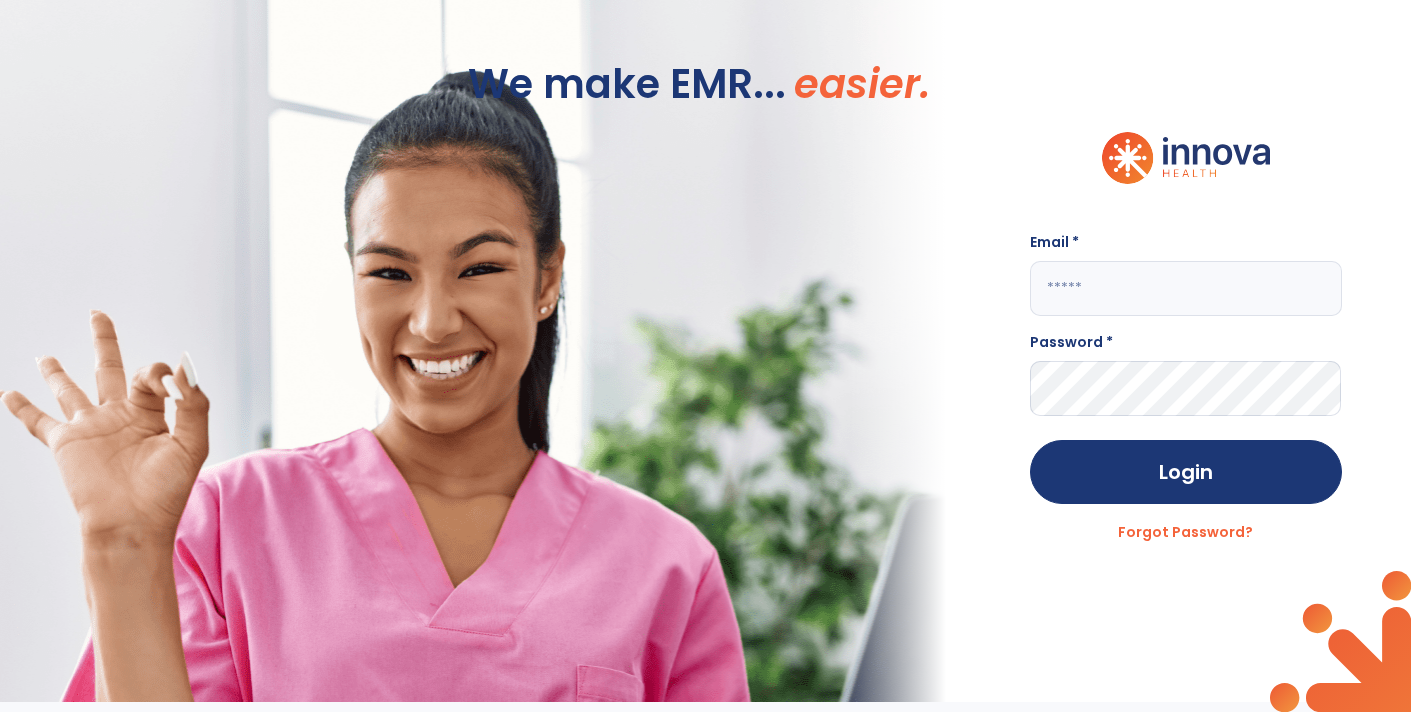 type on "**********" 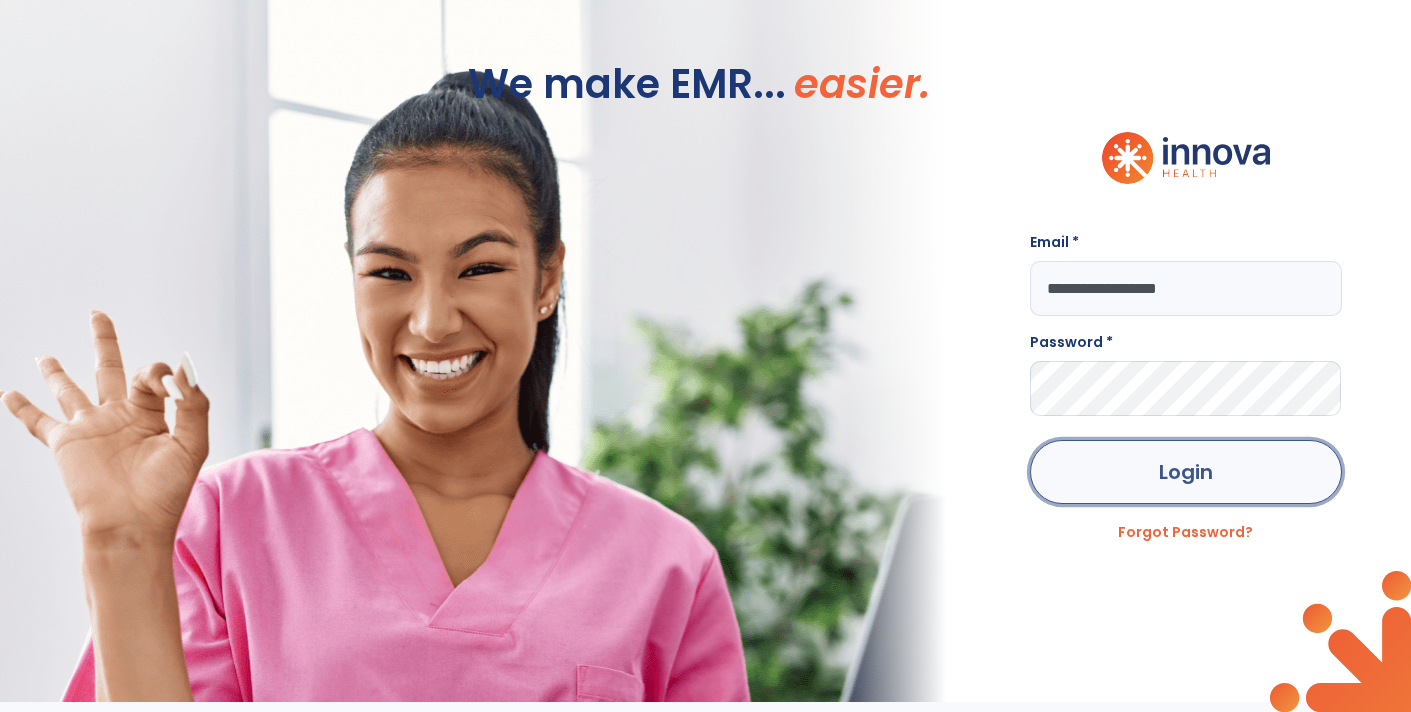click on "Login" 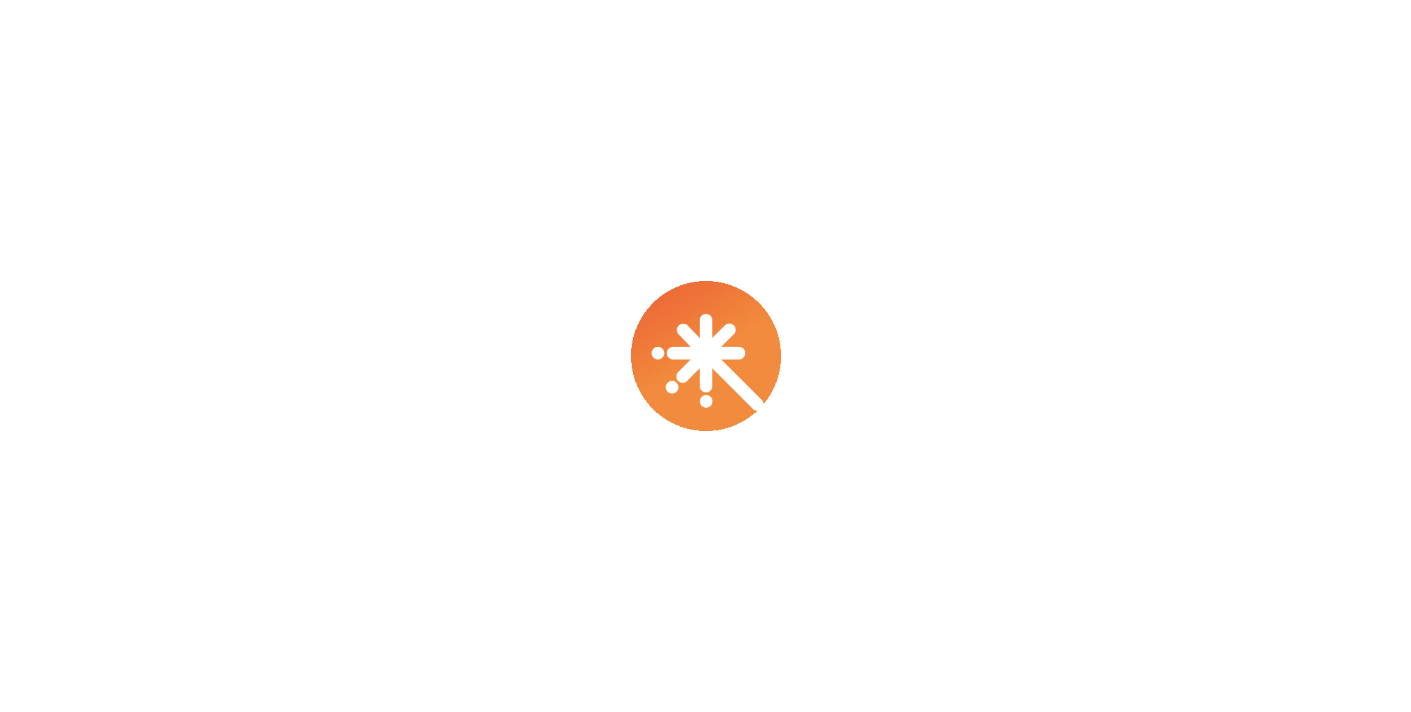 scroll, scrollTop: 0, scrollLeft: 0, axis: both 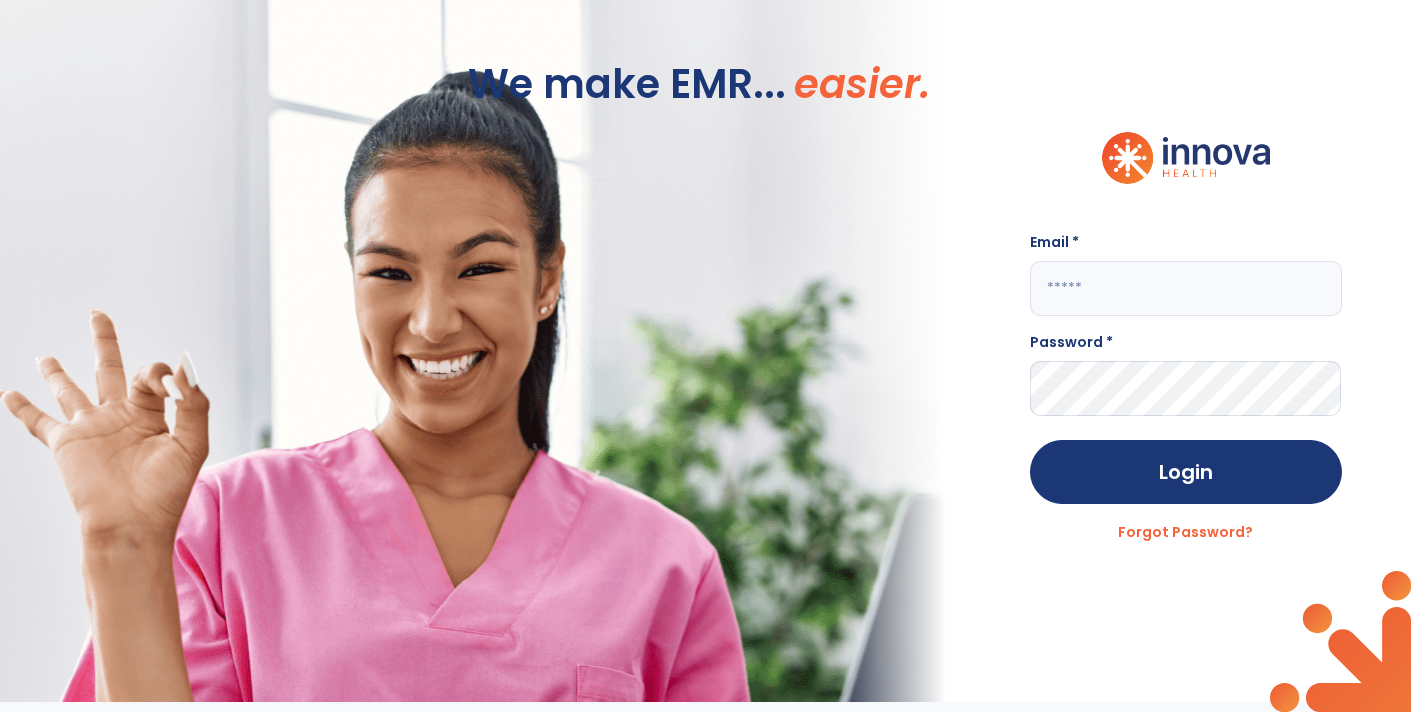 type on "**********" 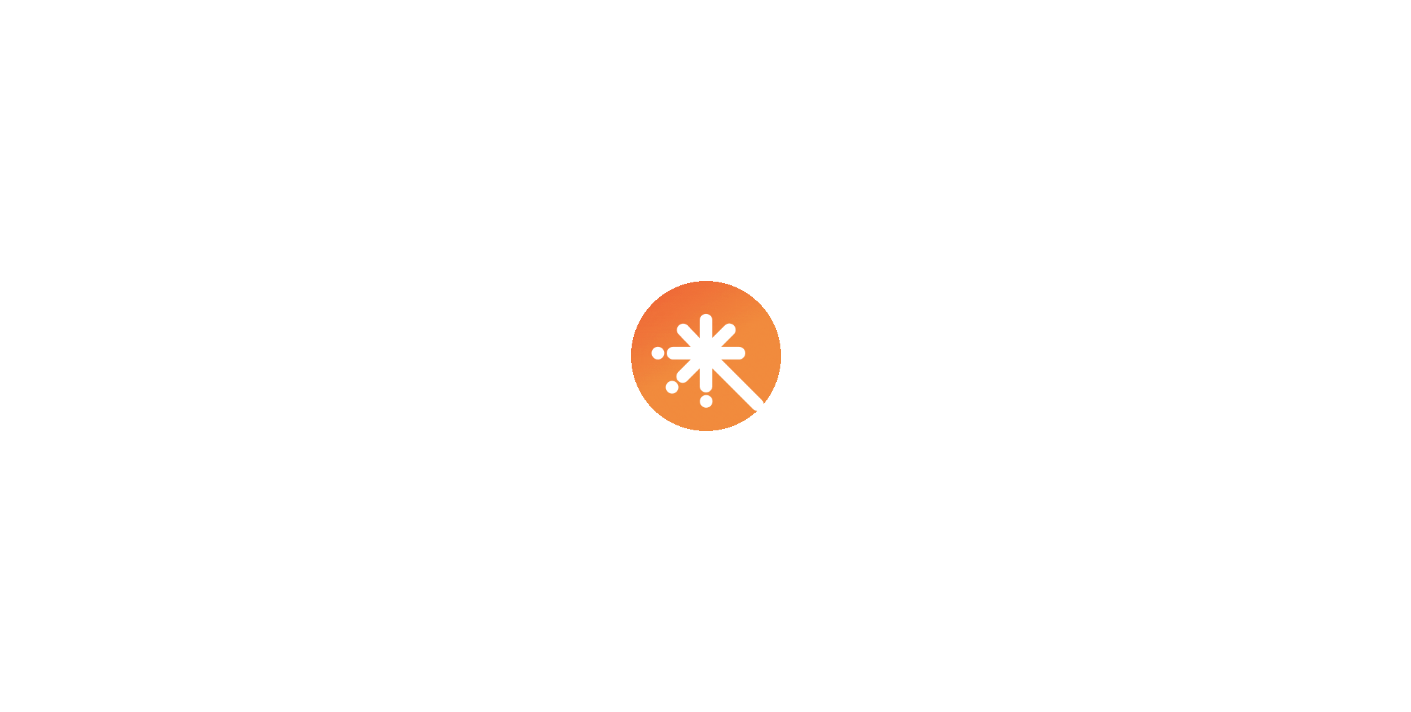scroll, scrollTop: 0, scrollLeft: 0, axis: both 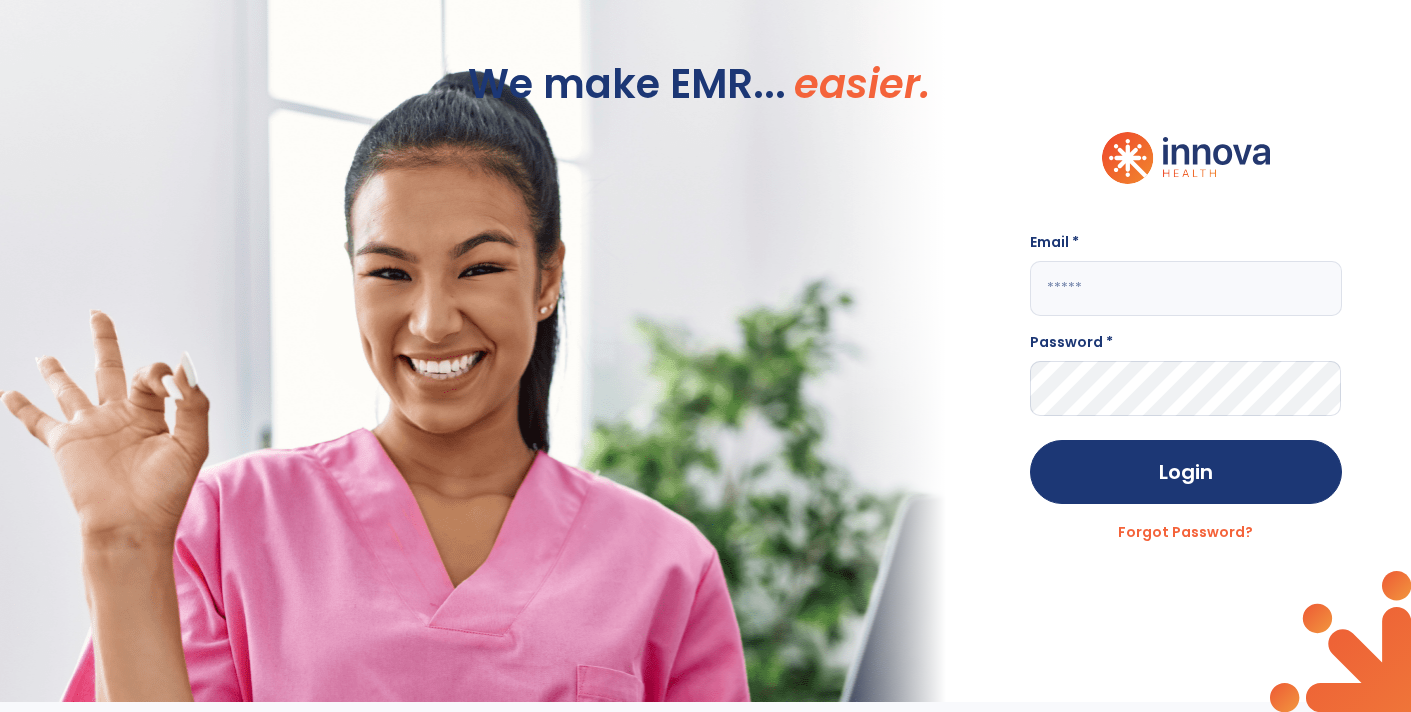 type on "**********" 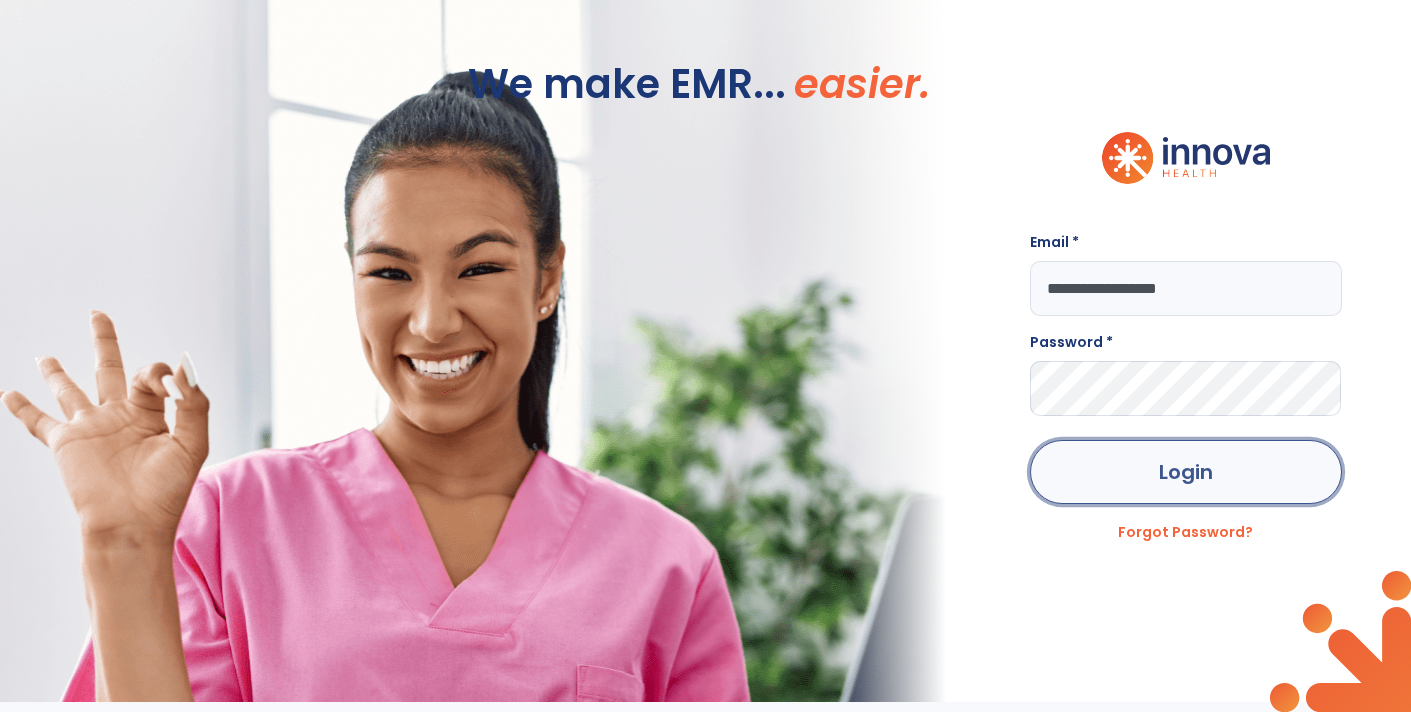 click on "Login" 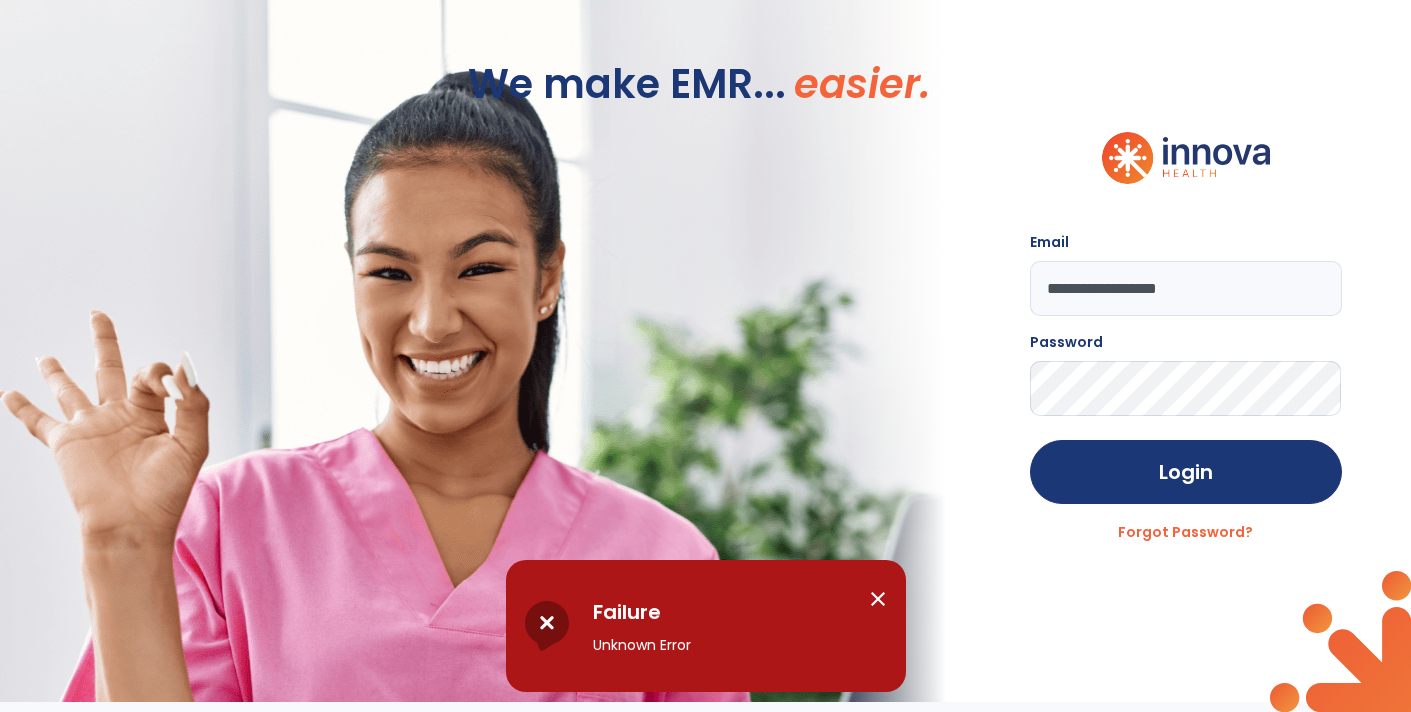 click on "close" at bounding box center (878, 599) 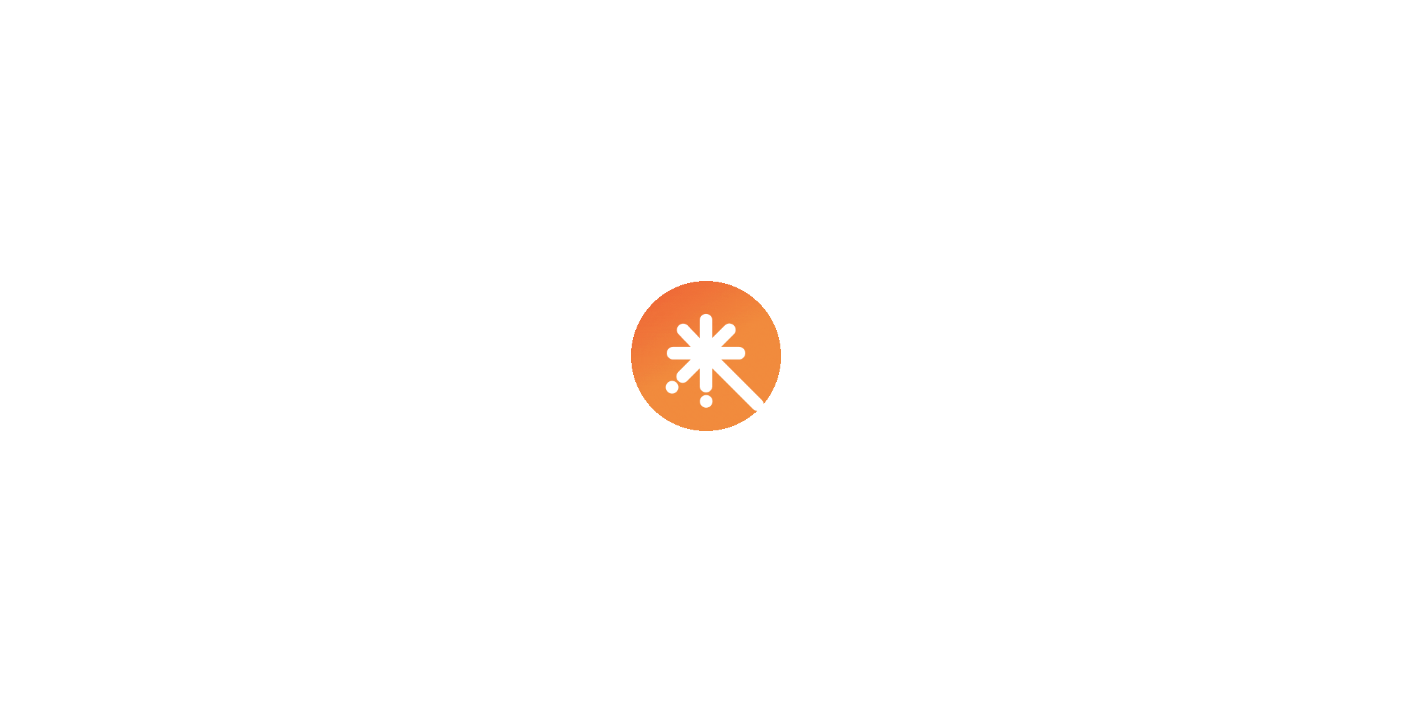 scroll, scrollTop: 0, scrollLeft: 0, axis: both 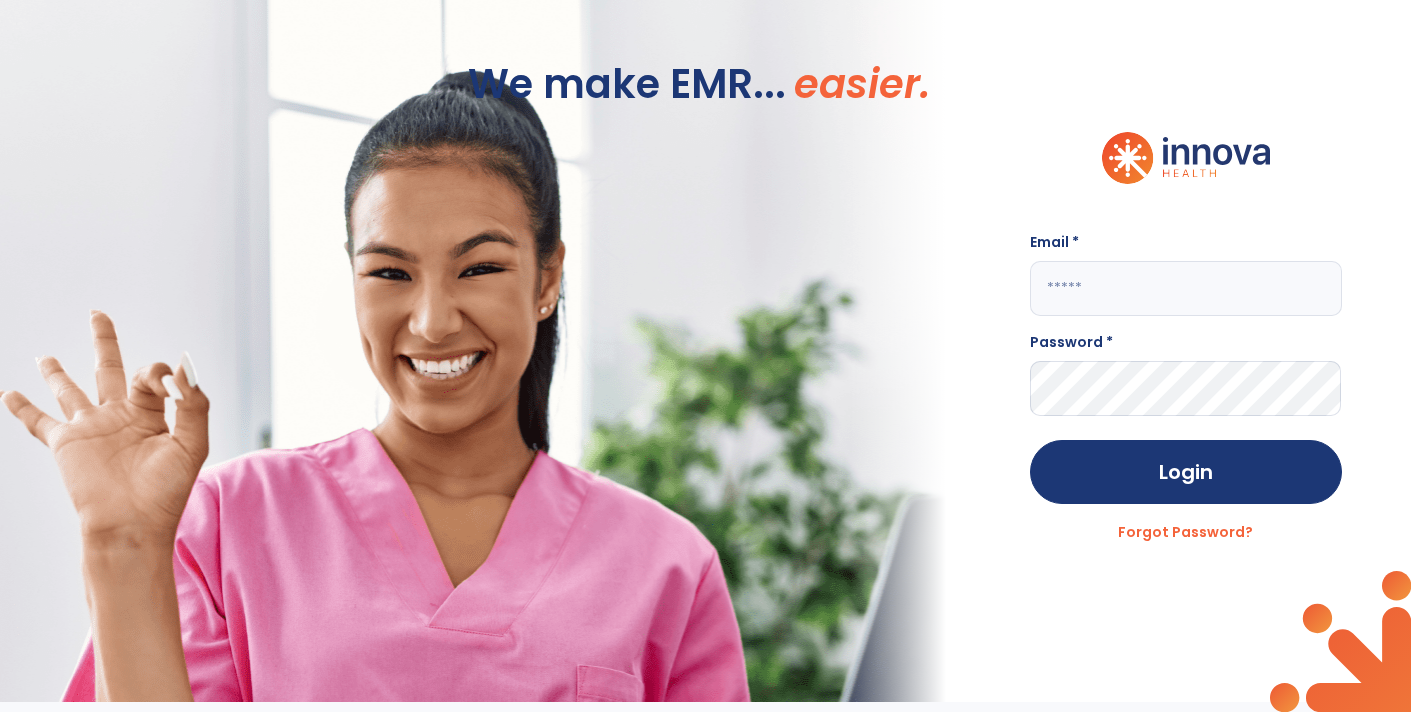 type on "**********" 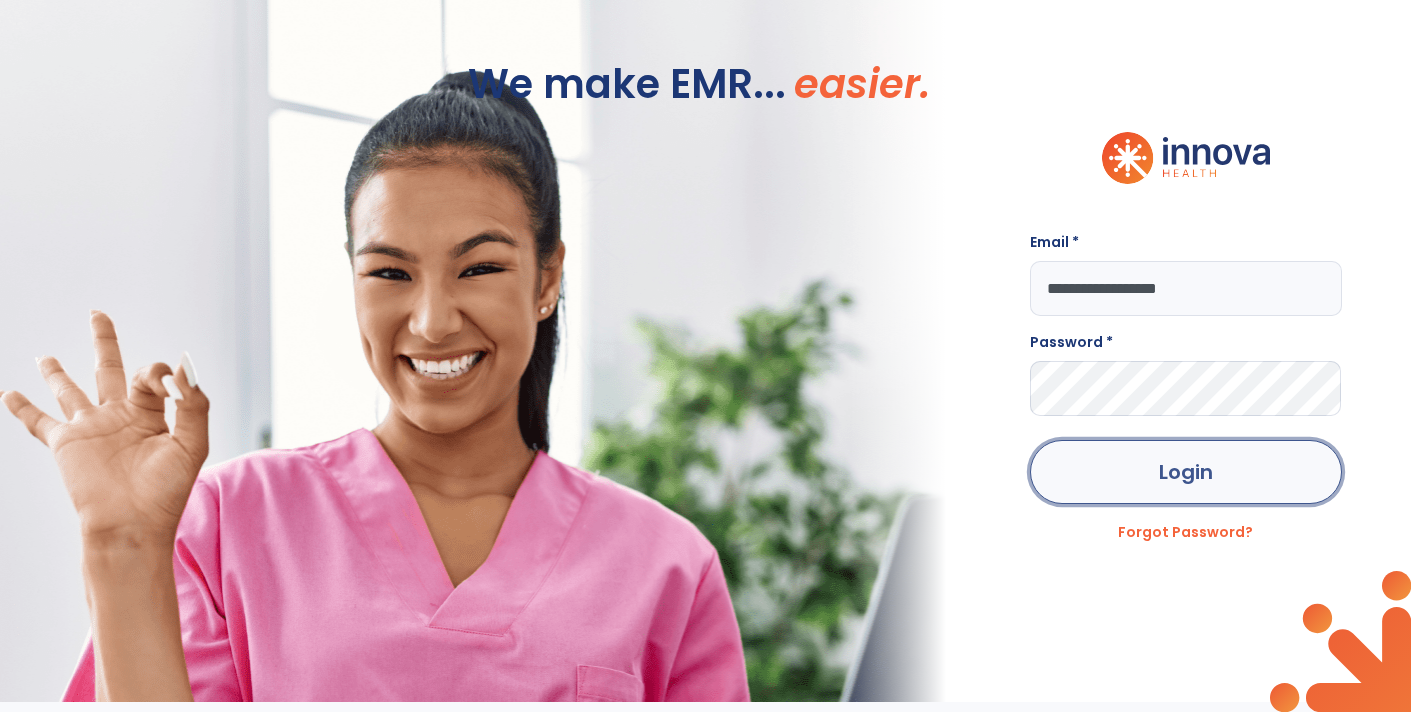 click on "Login" 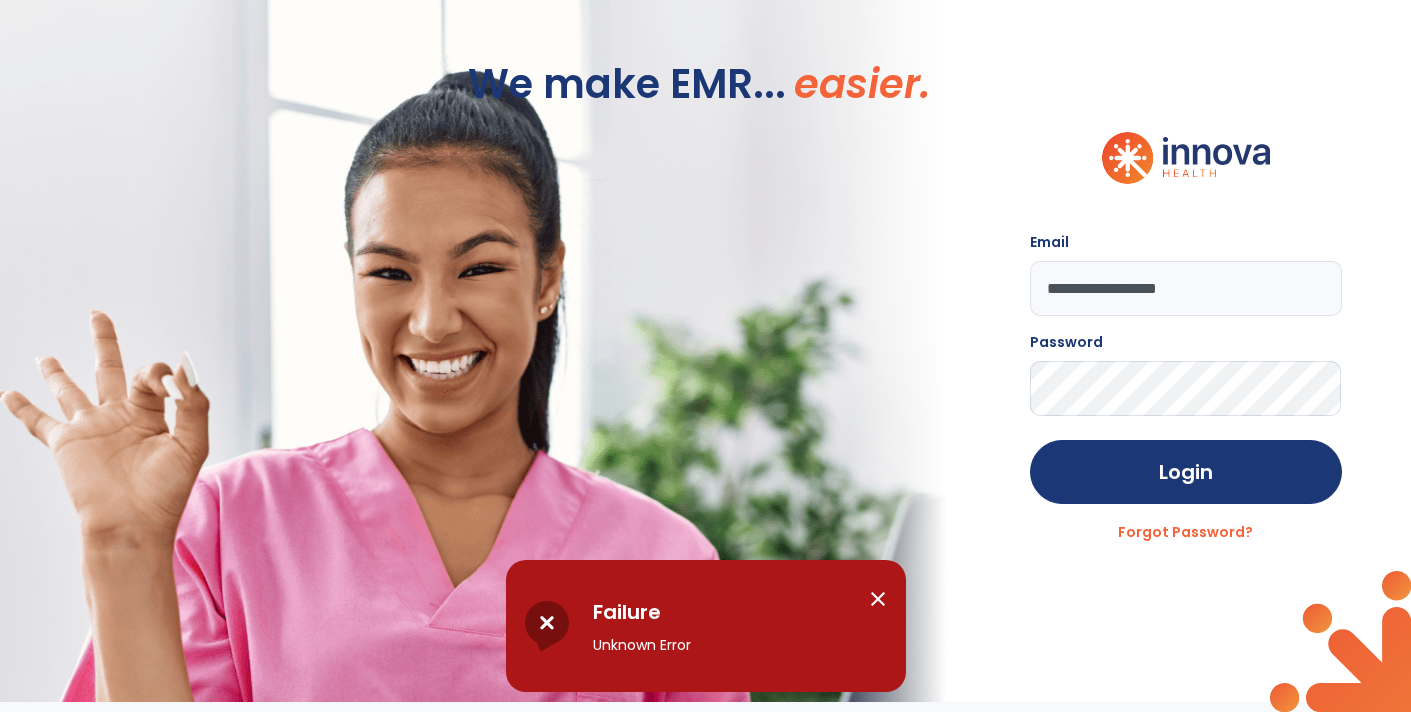 click on "close" at bounding box center [878, 599] 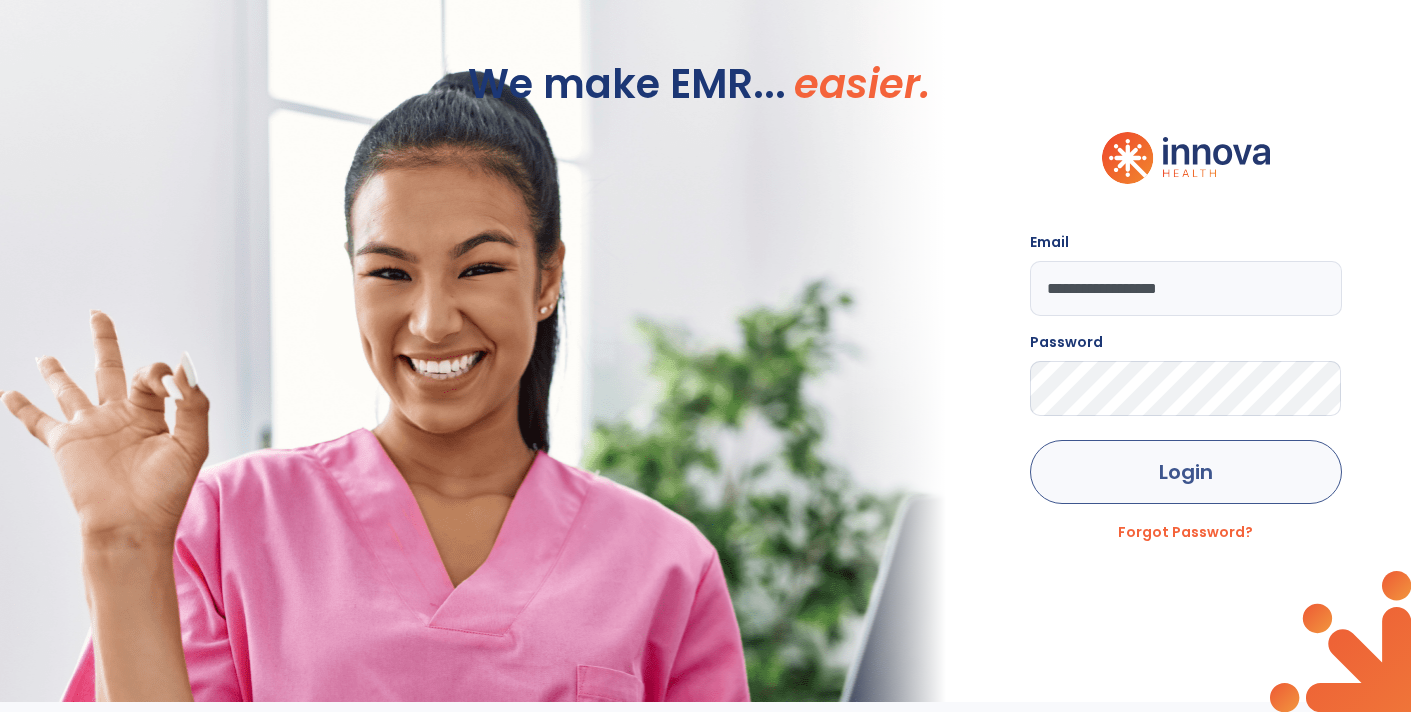 click on "Login" 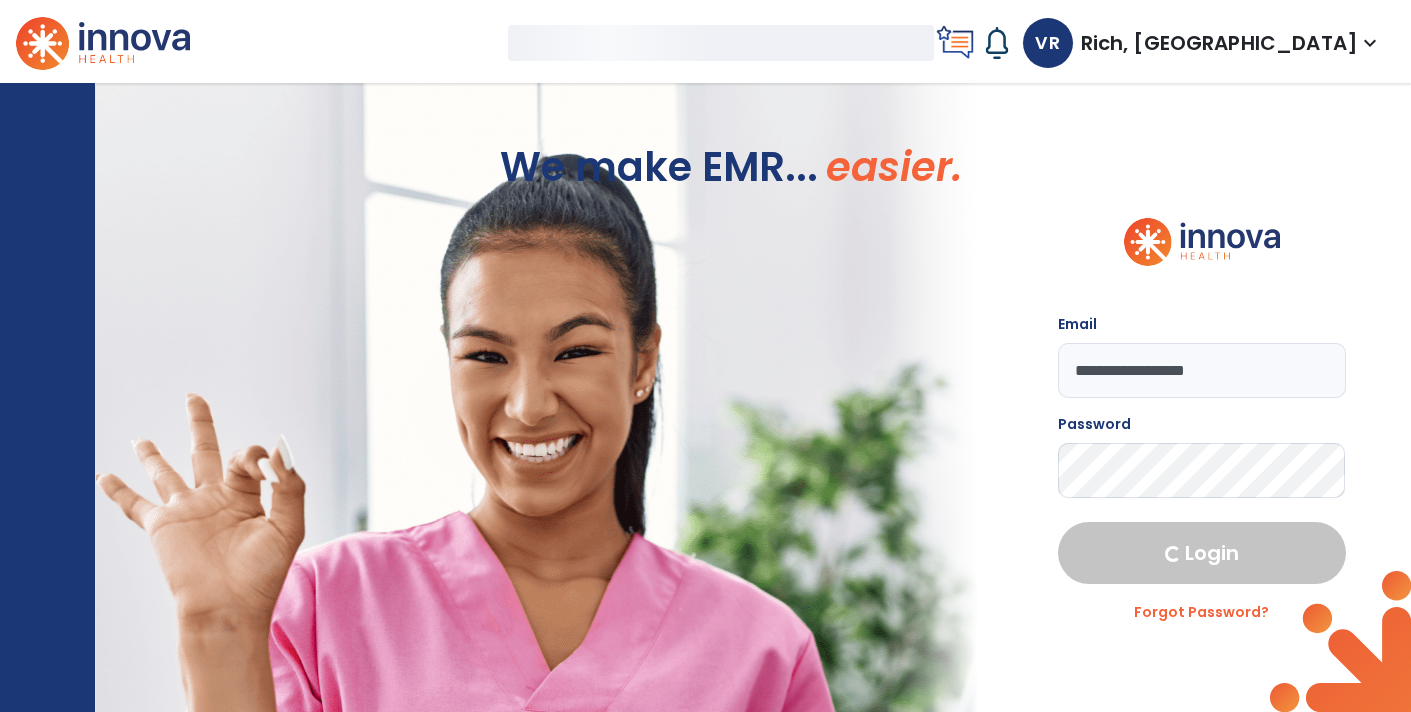select on "****" 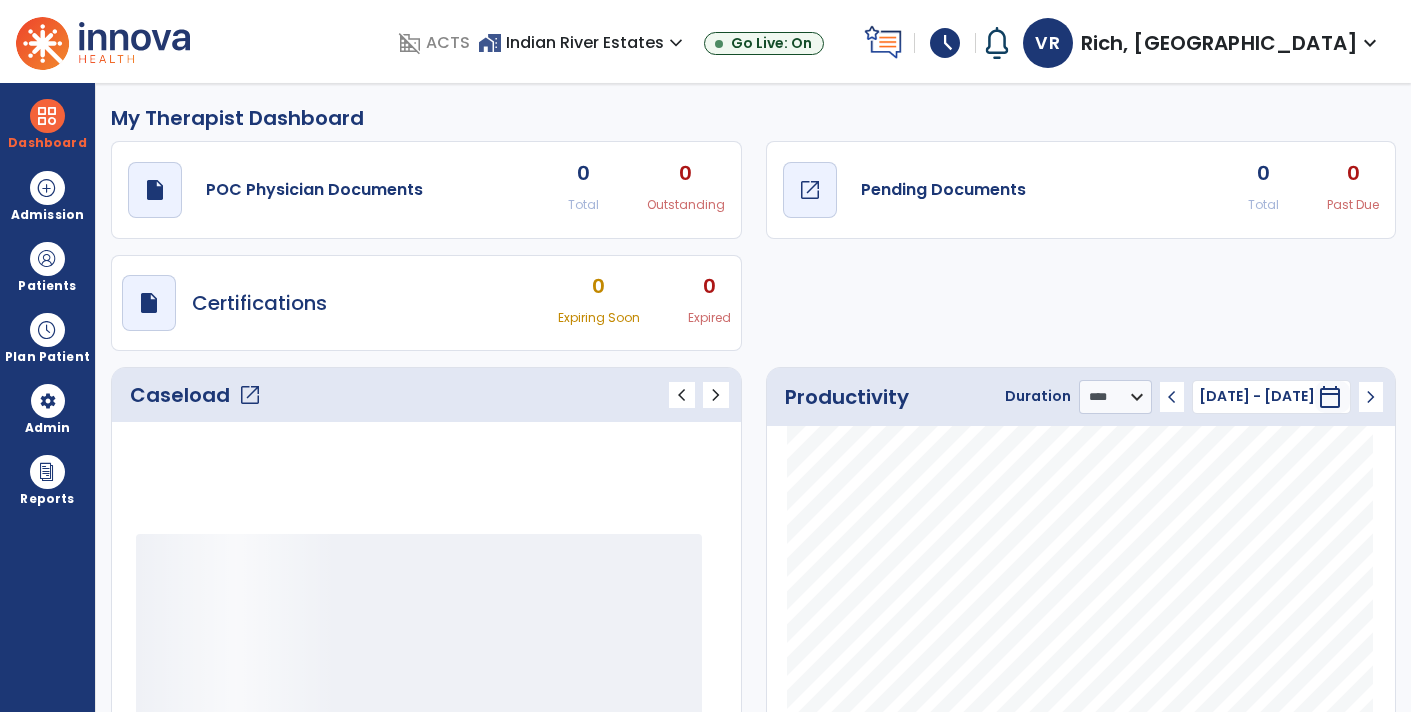 click on "Pending Documents" 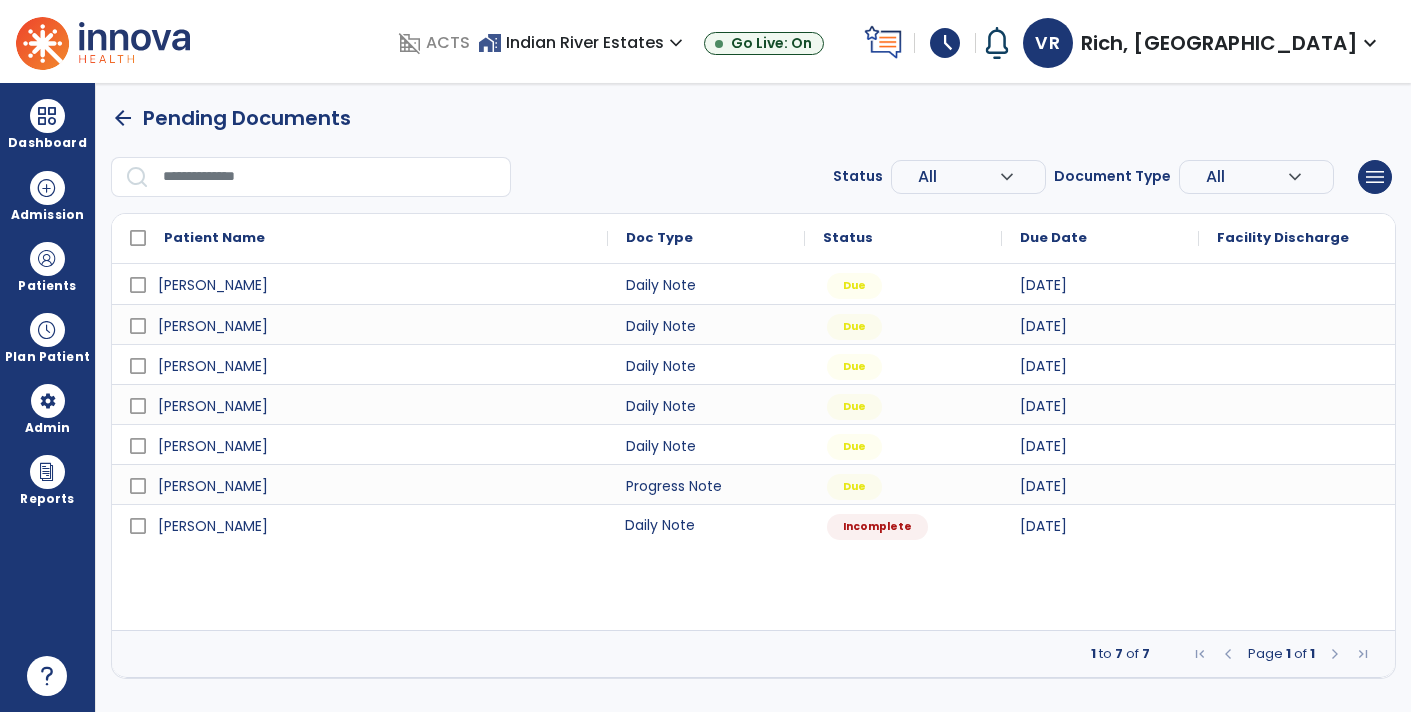 click on "Daily Note" at bounding box center (706, 524) 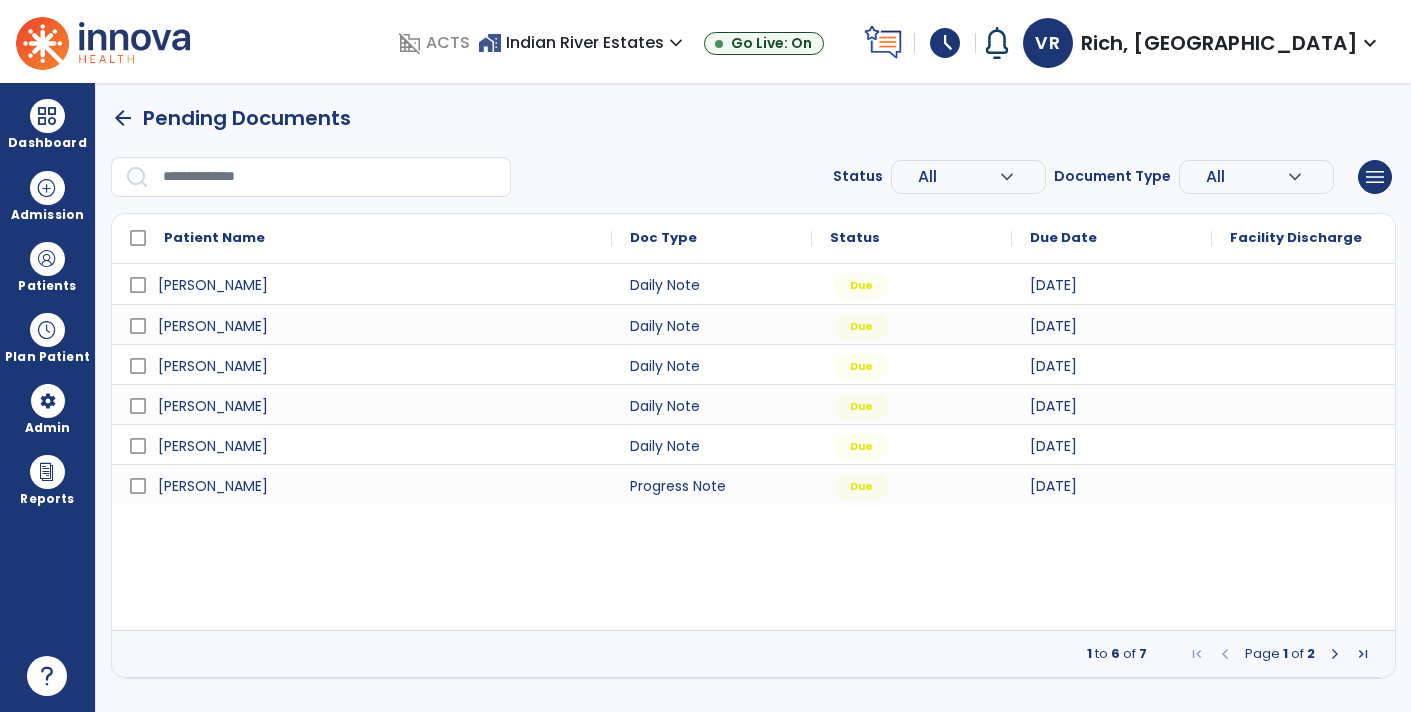 select on "*" 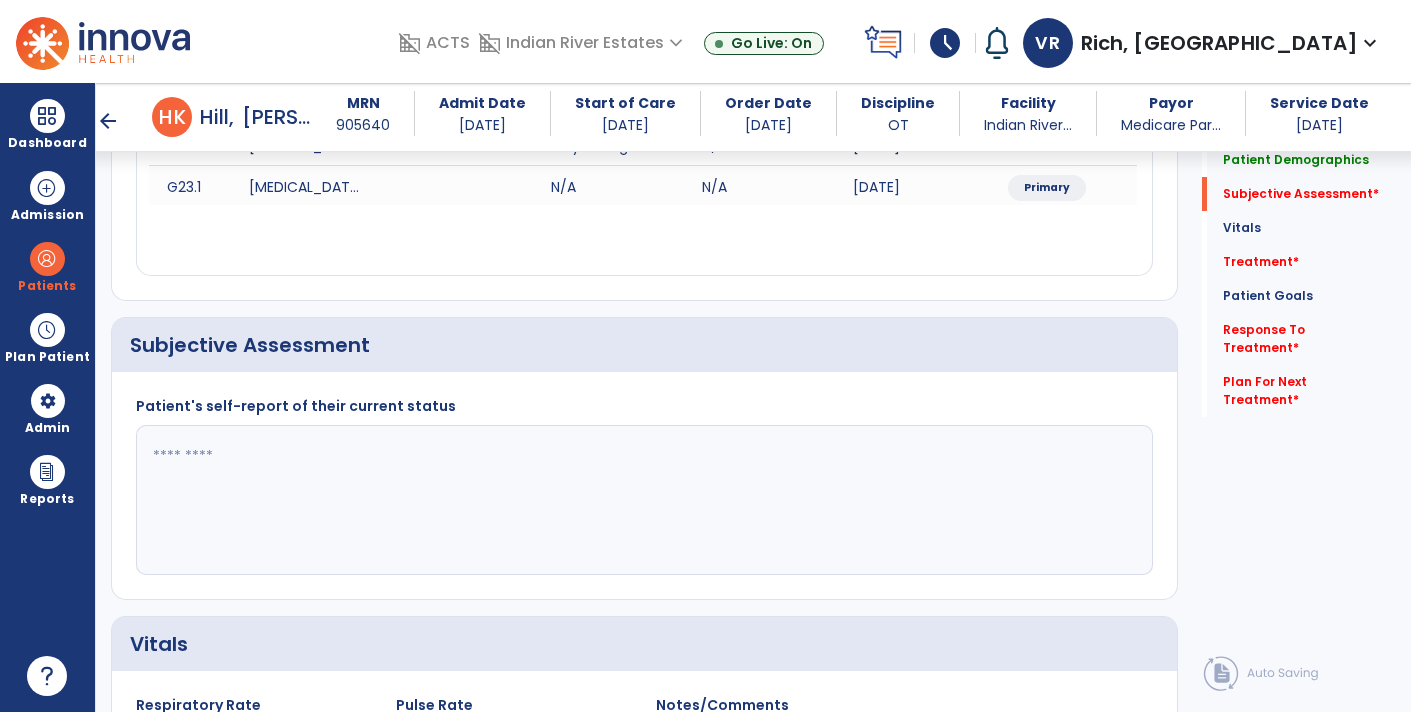 scroll, scrollTop: 329, scrollLeft: 0, axis: vertical 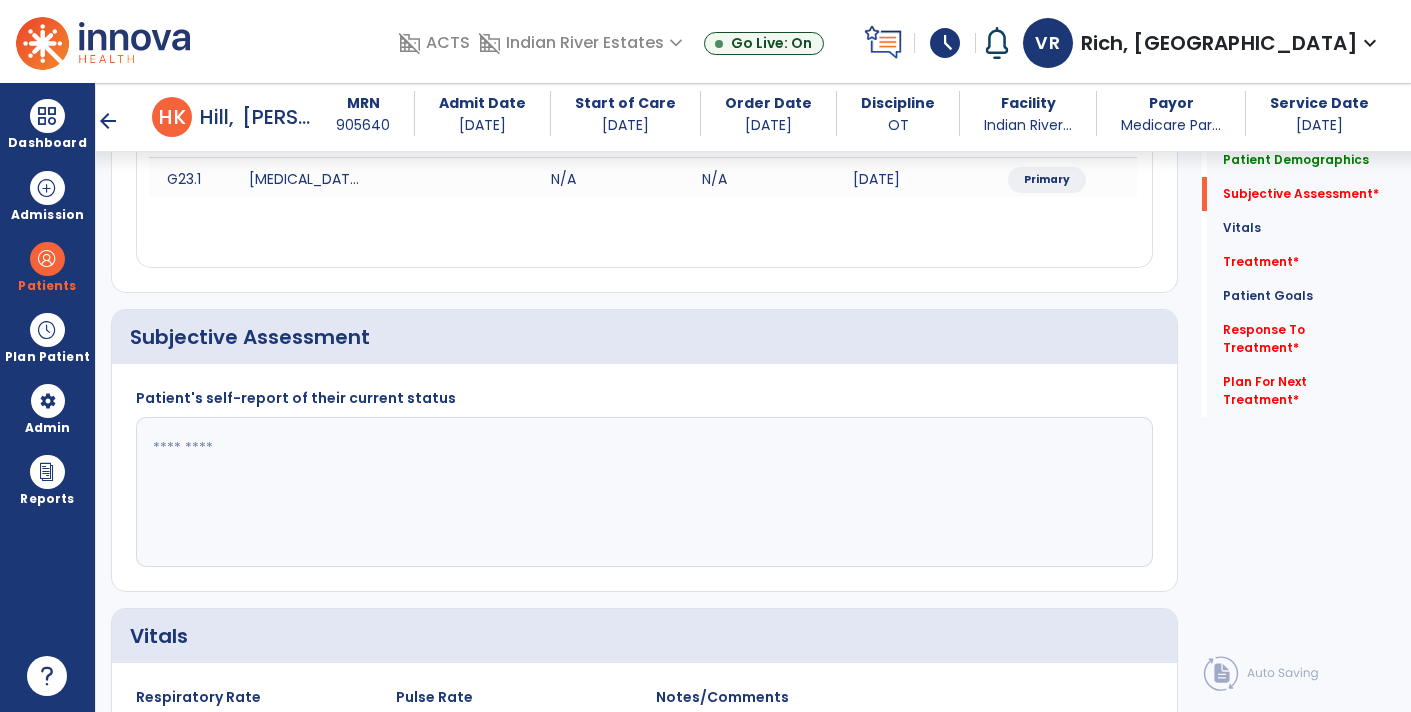 click 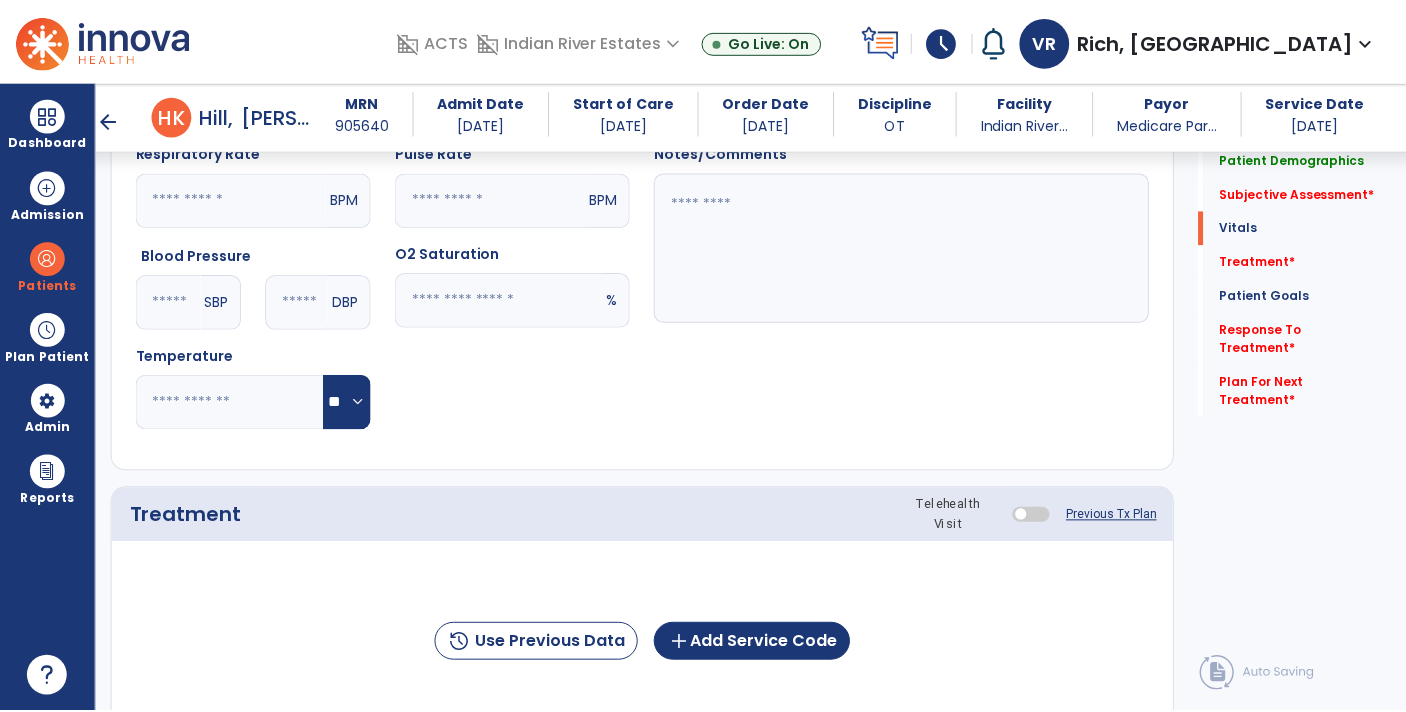 scroll, scrollTop: 1031, scrollLeft: 0, axis: vertical 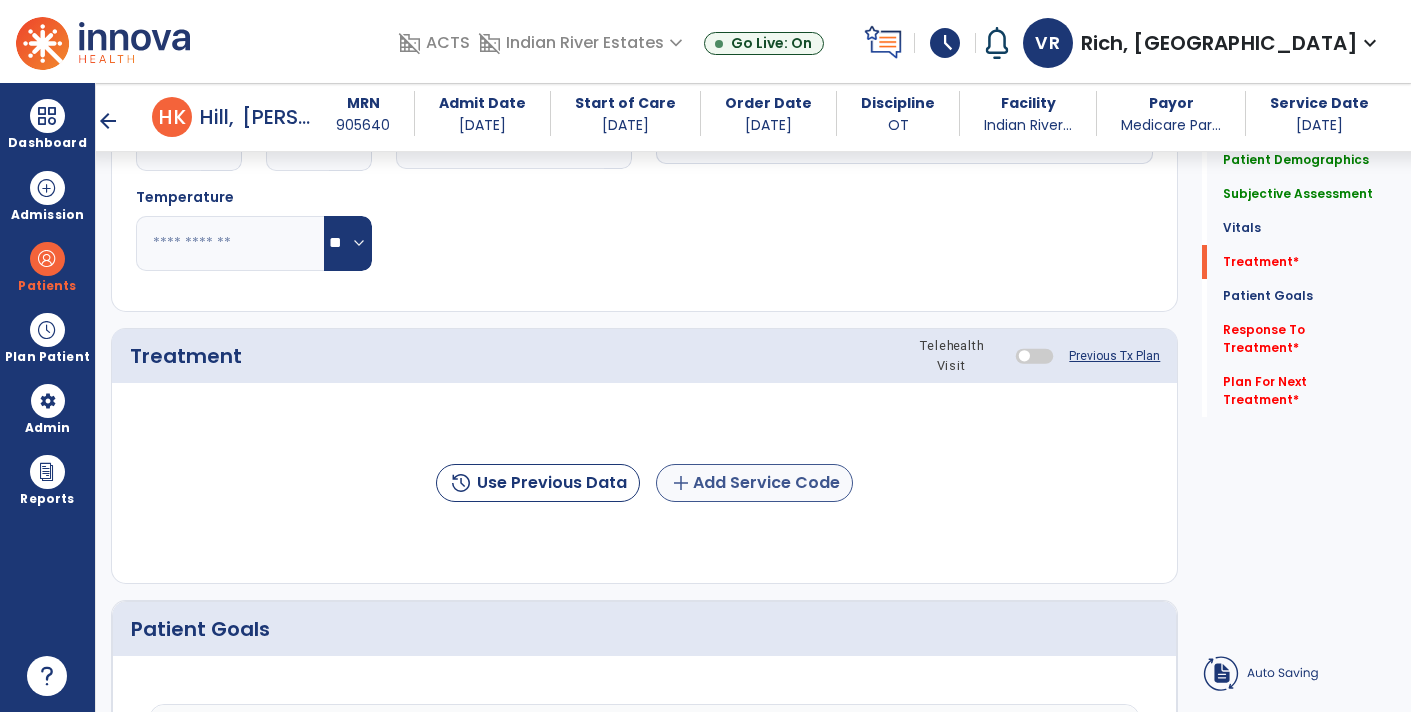 type on "**********" 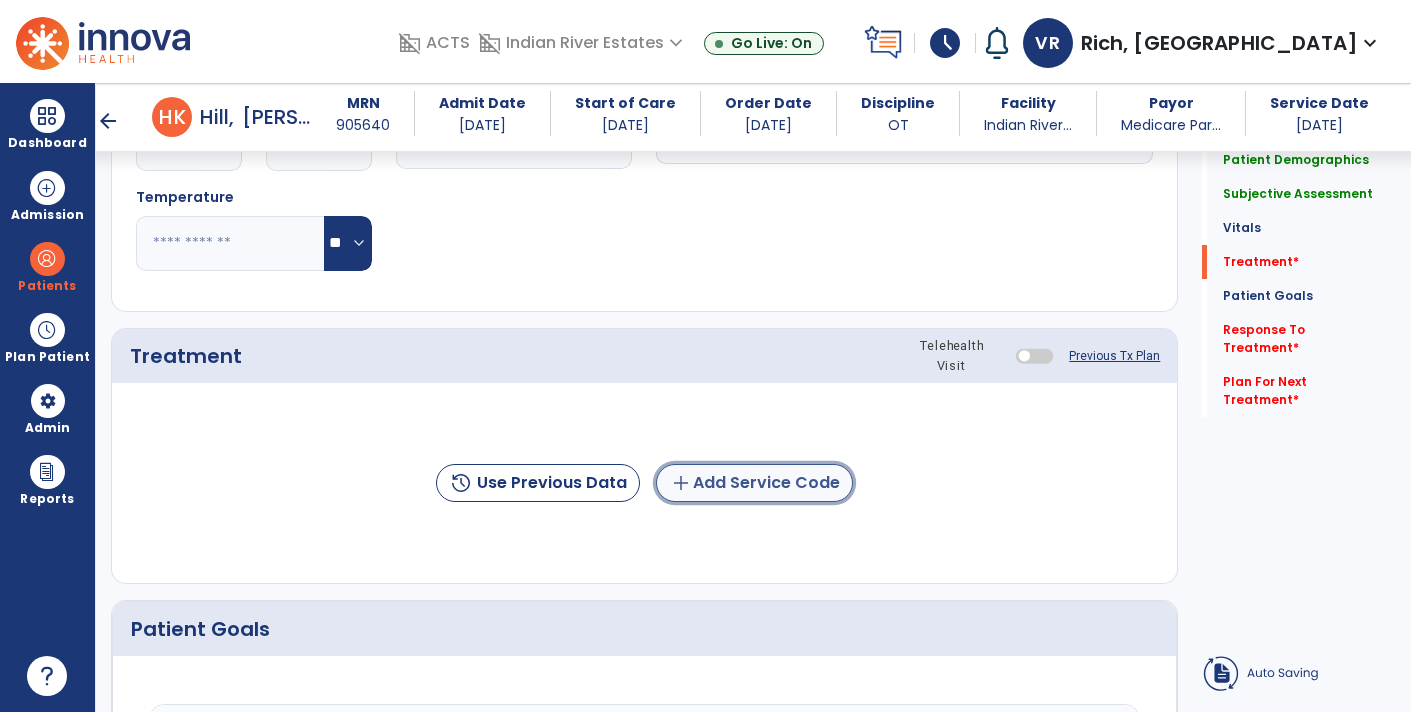 click on "add  Add Service Code" 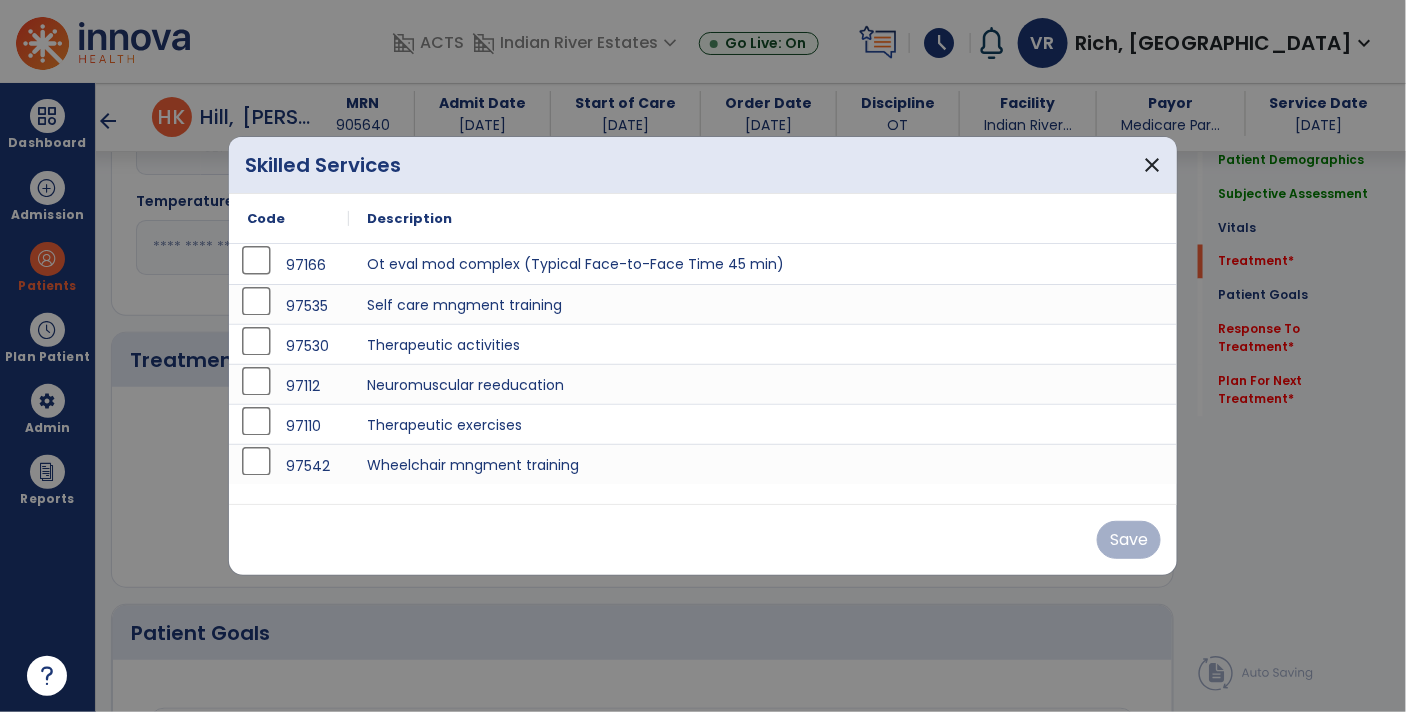 scroll, scrollTop: 1031, scrollLeft: 0, axis: vertical 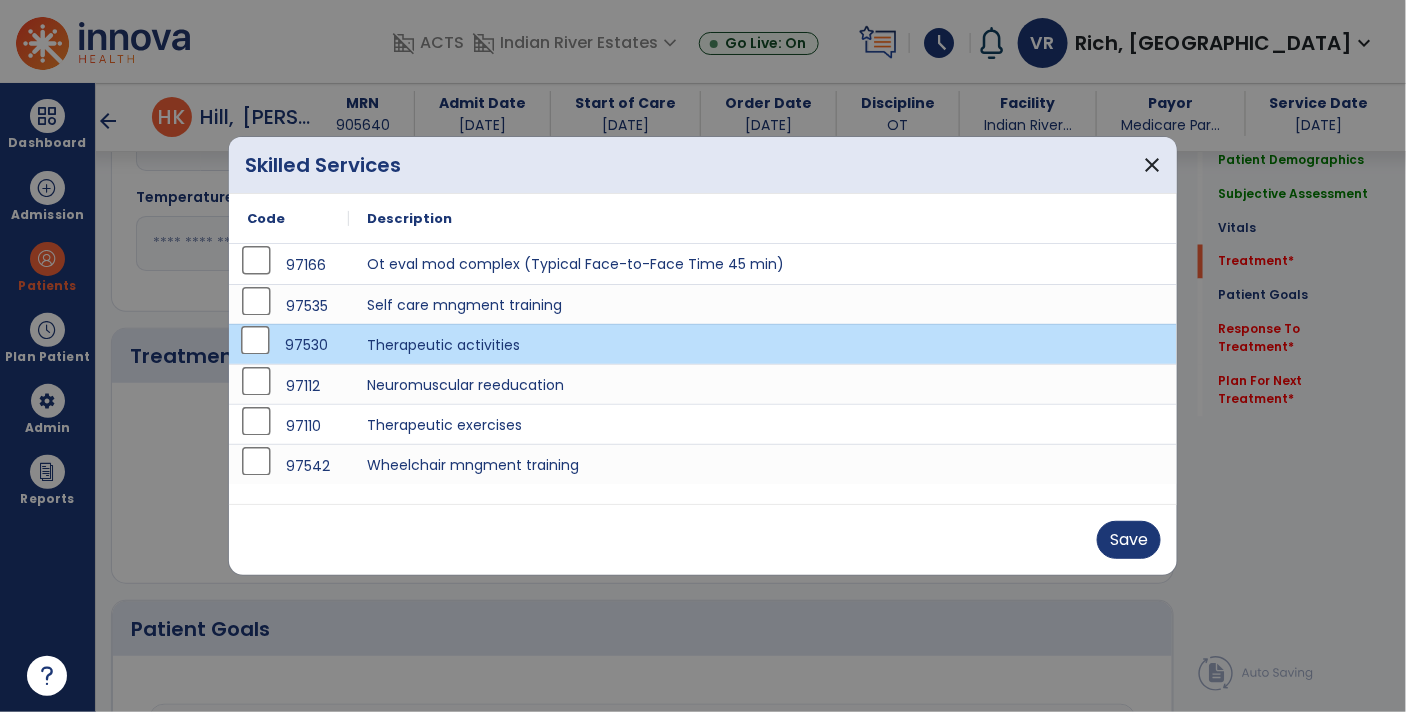 click on "97535" at bounding box center [289, 306] 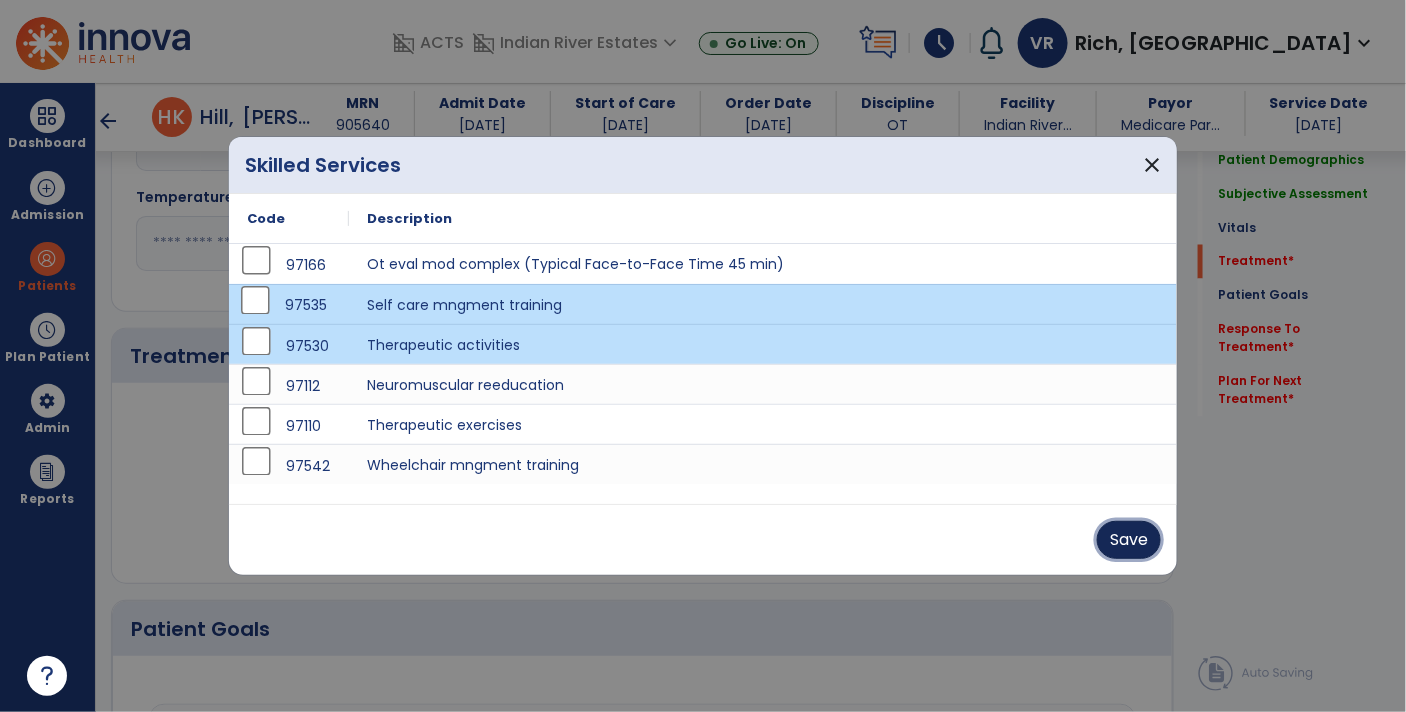 click on "Save" at bounding box center [1129, 540] 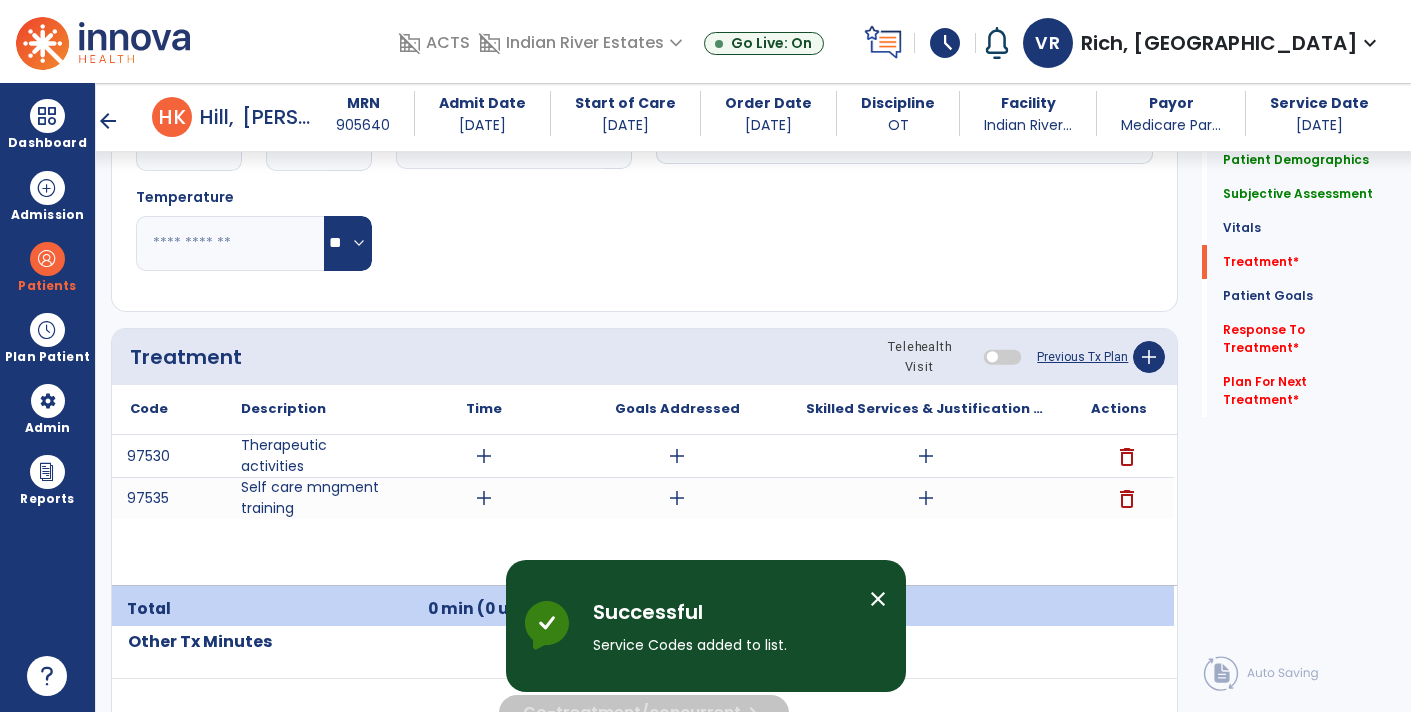 click on "add" at bounding box center (484, 456) 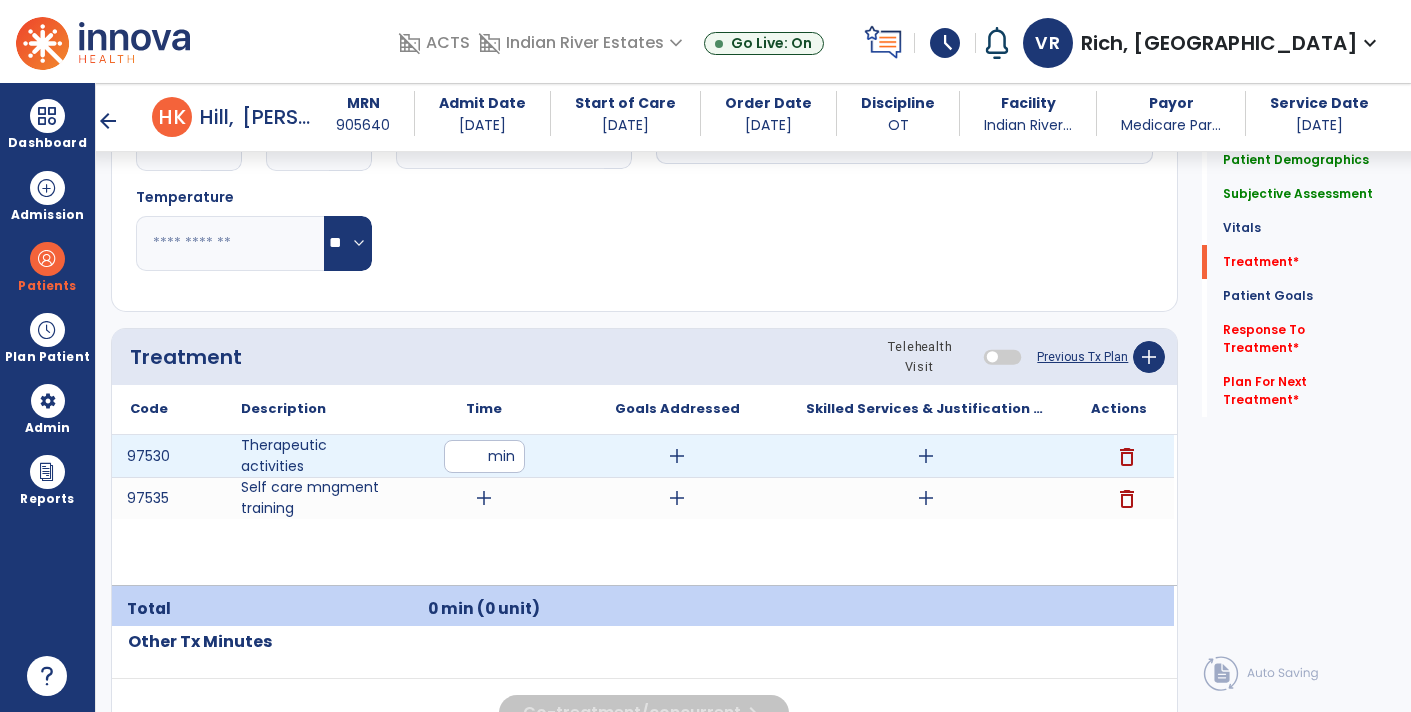 type on "**" 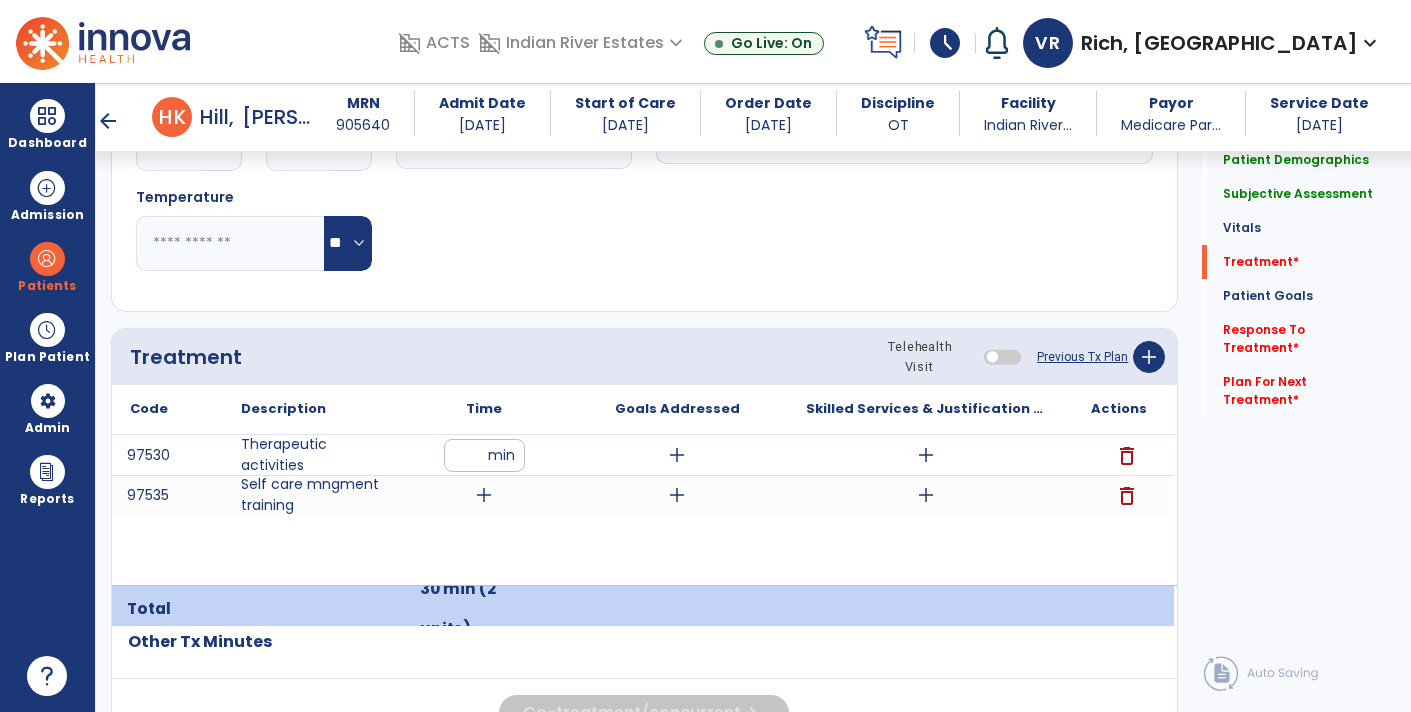 click on "add" at bounding box center [484, 495] 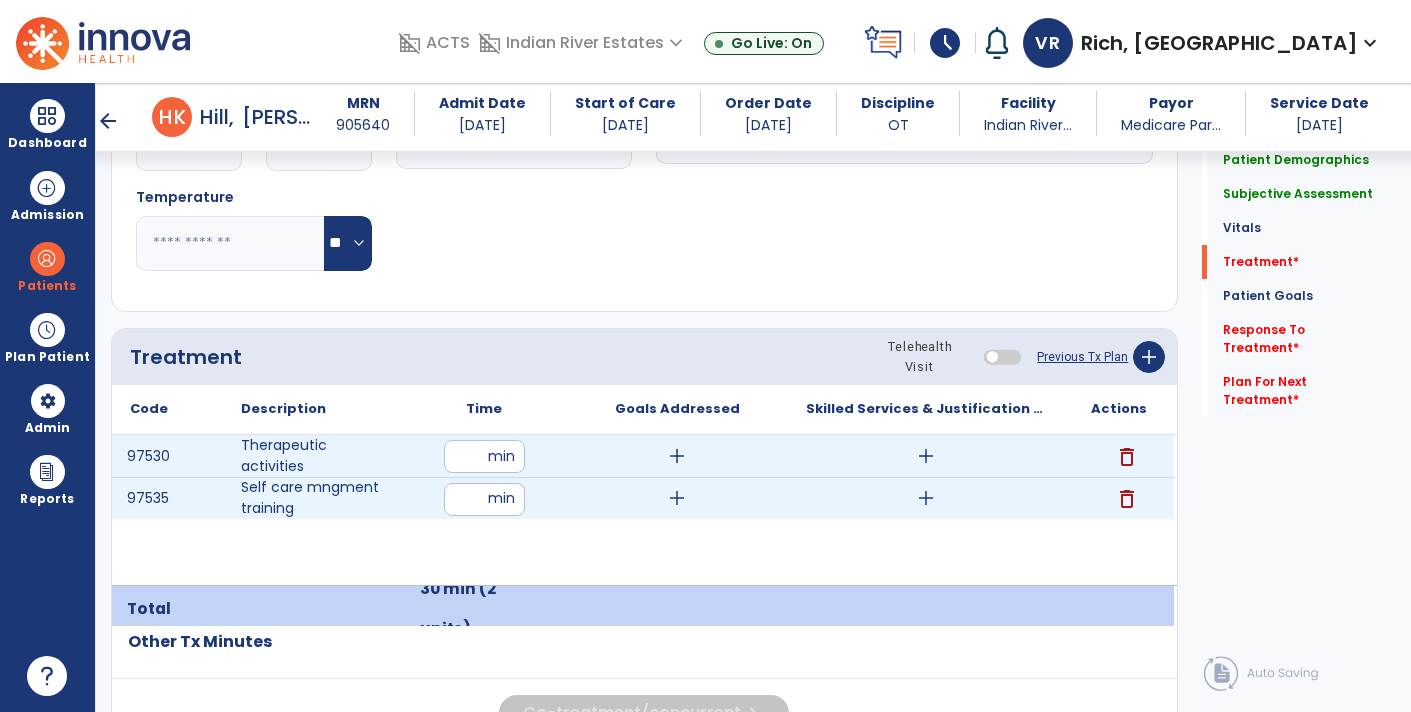 type on "**" 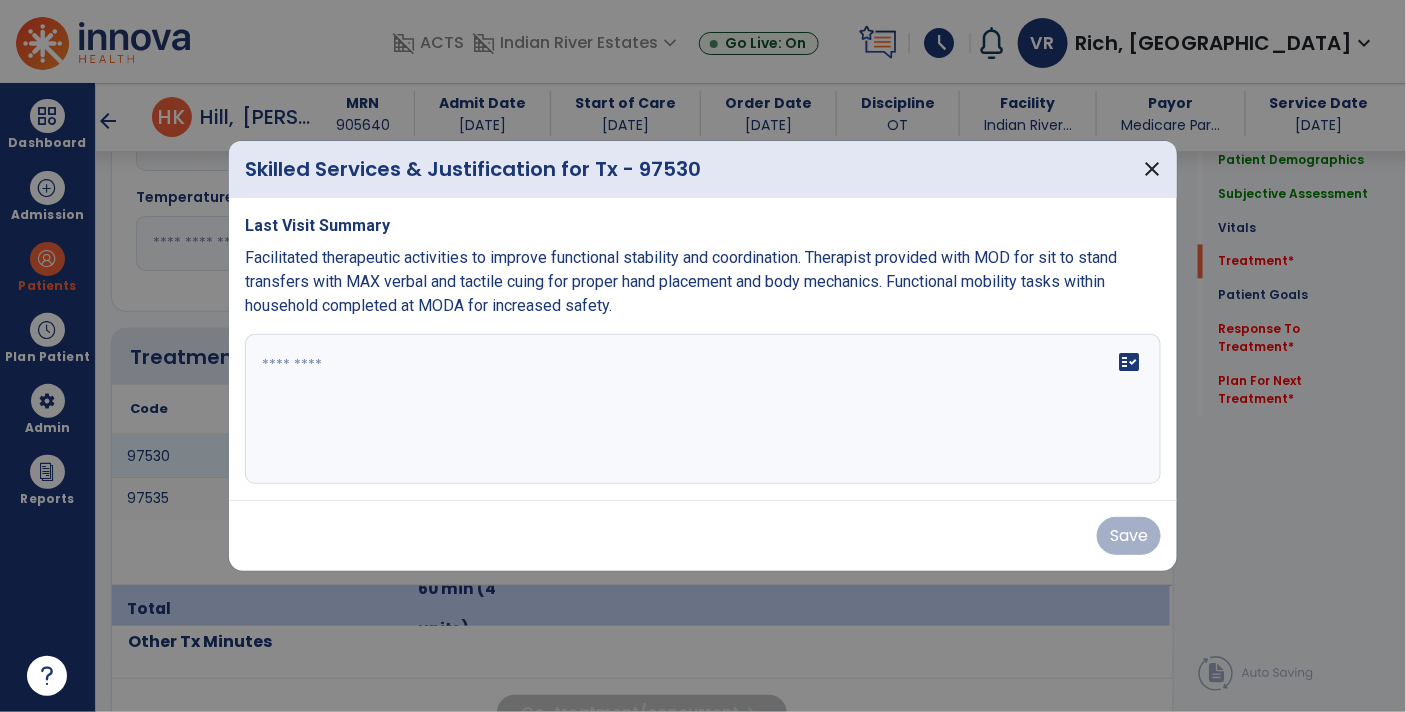 scroll, scrollTop: 1031, scrollLeft: 0, axis: vertical 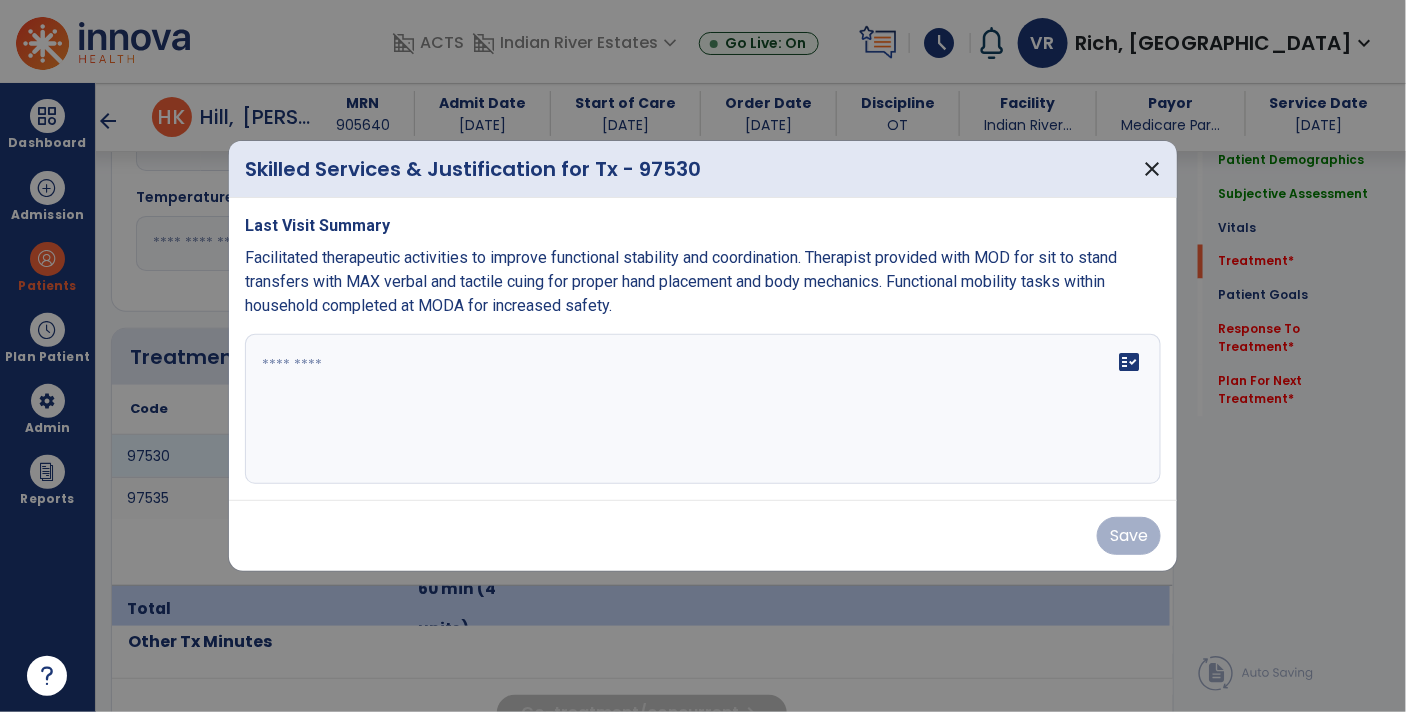 click on "Facilitated therapeutic activities to improve functional stability and coordination. Therapist provided with MOD for sit to stand transfers with MAX verbal and tactile cuing for proper hand placement and body mechanics. Functional mobility tasks within household completed at MODA for increased safety." at bounding box center [681, 281] 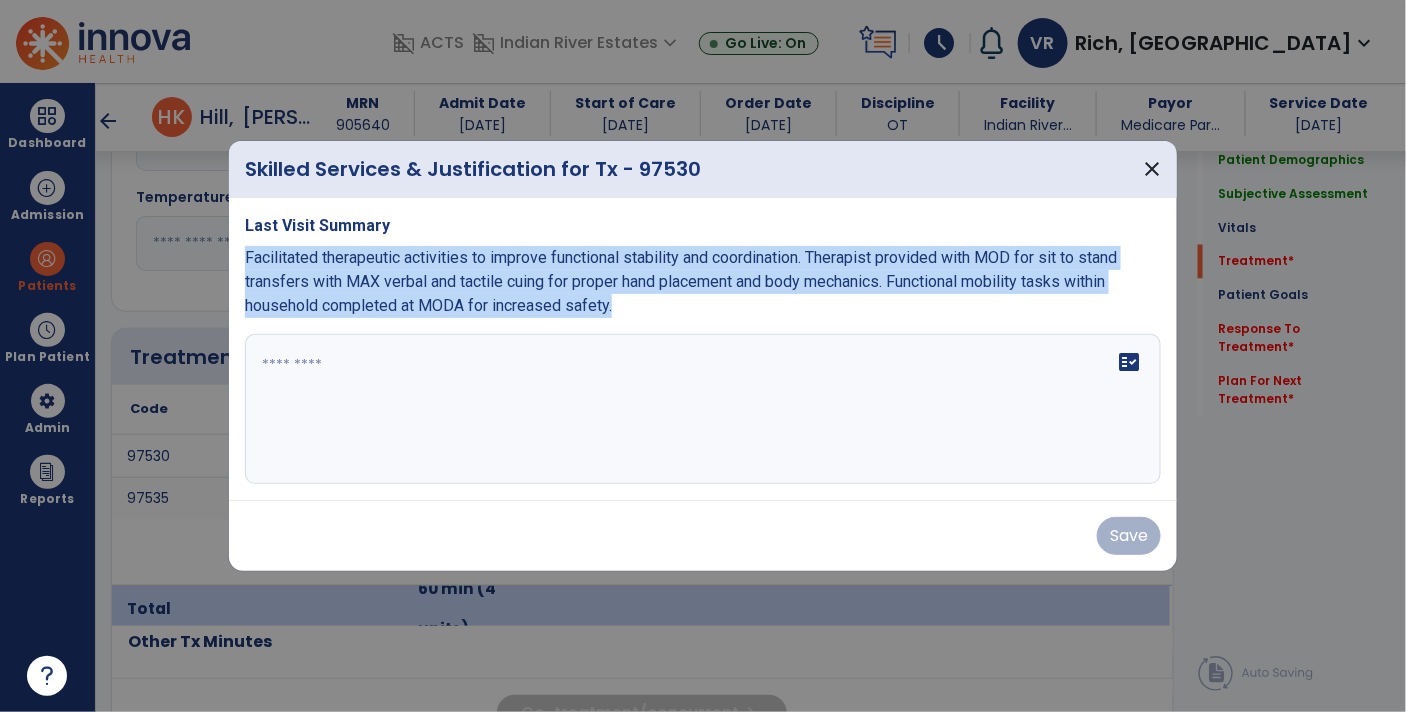 copy on "Facilitated therapeutic activities to improve functional stability and coordination. Therapist provided with MOD for sit to stand transfers with MAX verbal and tactile cuing for proper hand placement and body mechanics. Functional mobility tasks within household completed at MODA for increased safety." 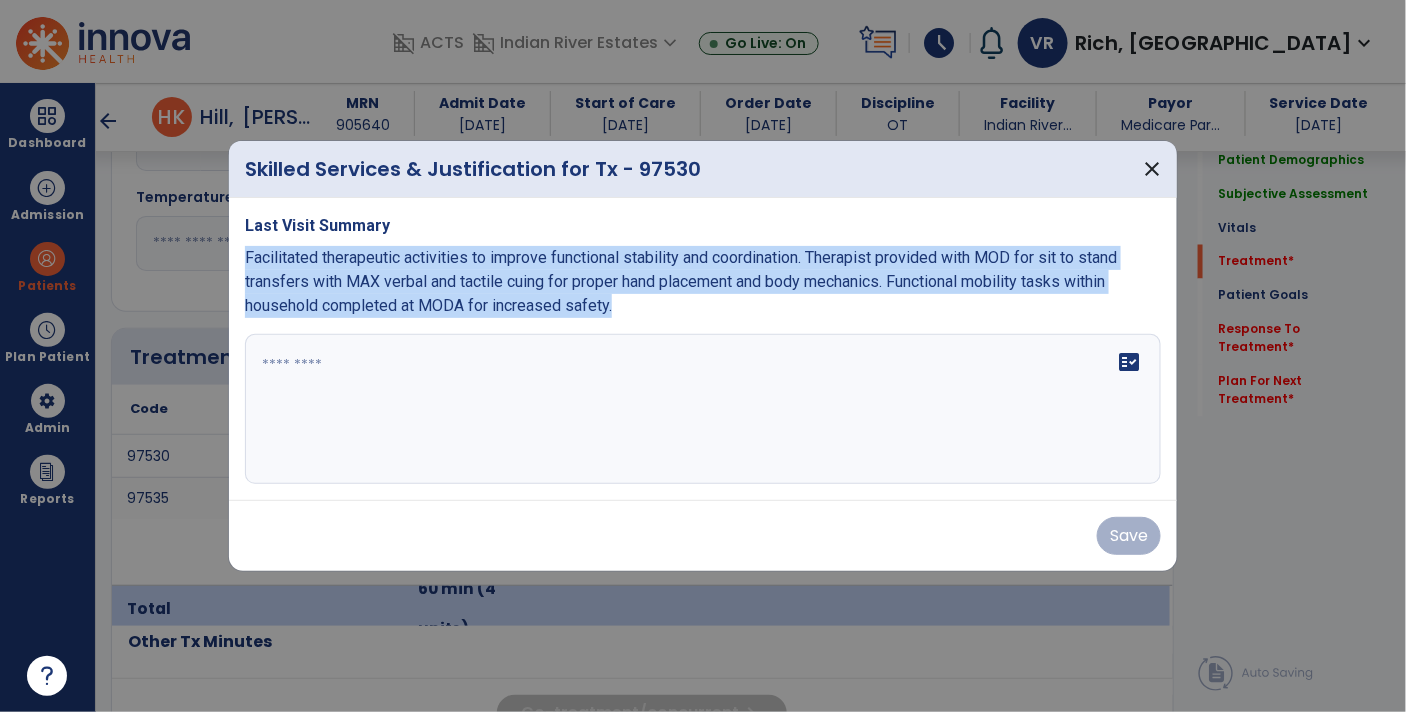 click at bounding box center [703, 409] 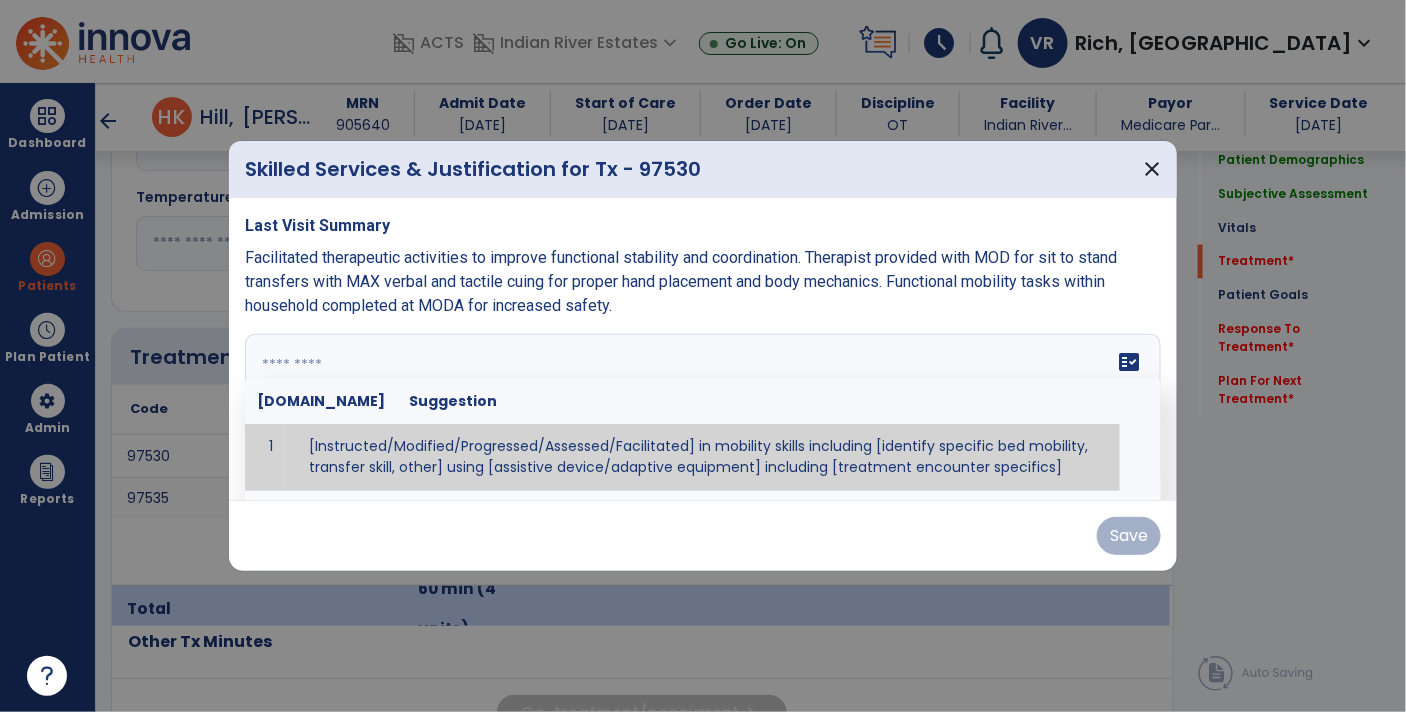 click at bounding box center (701, 409) 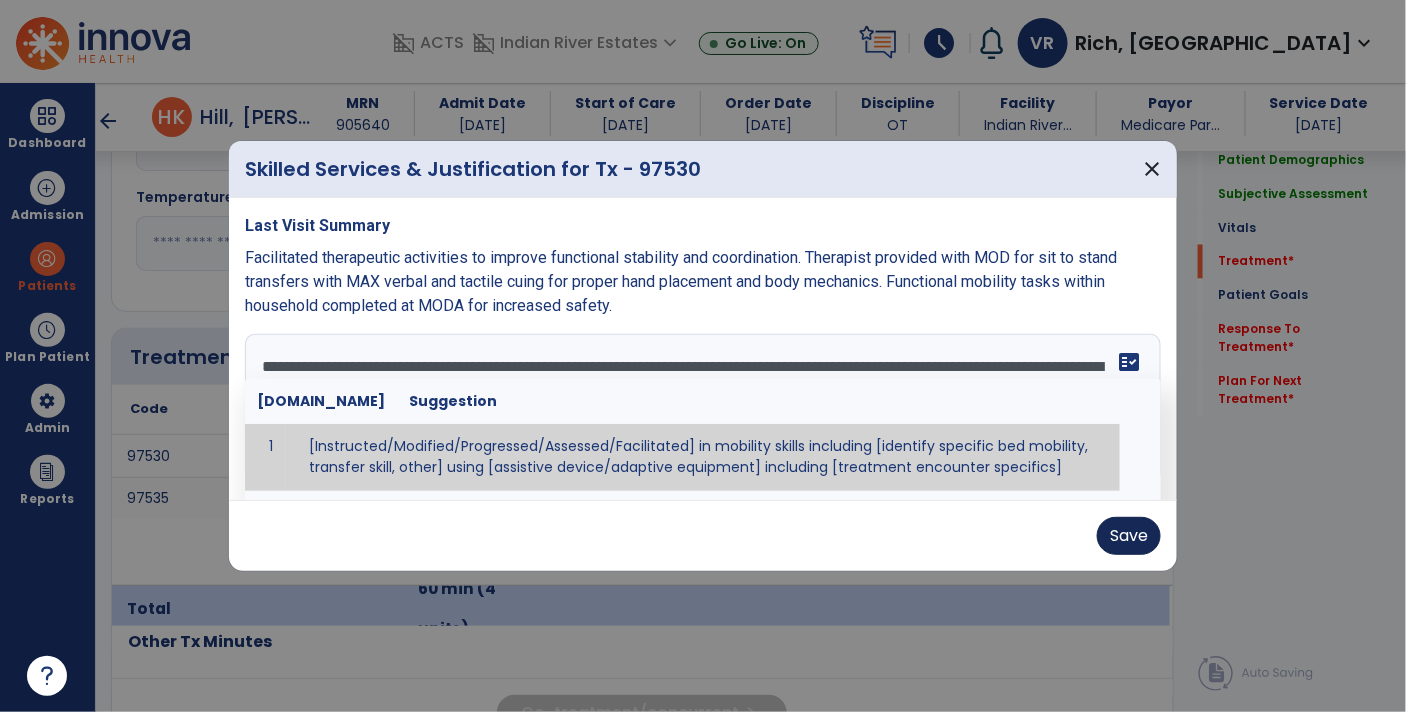 type on "**********" 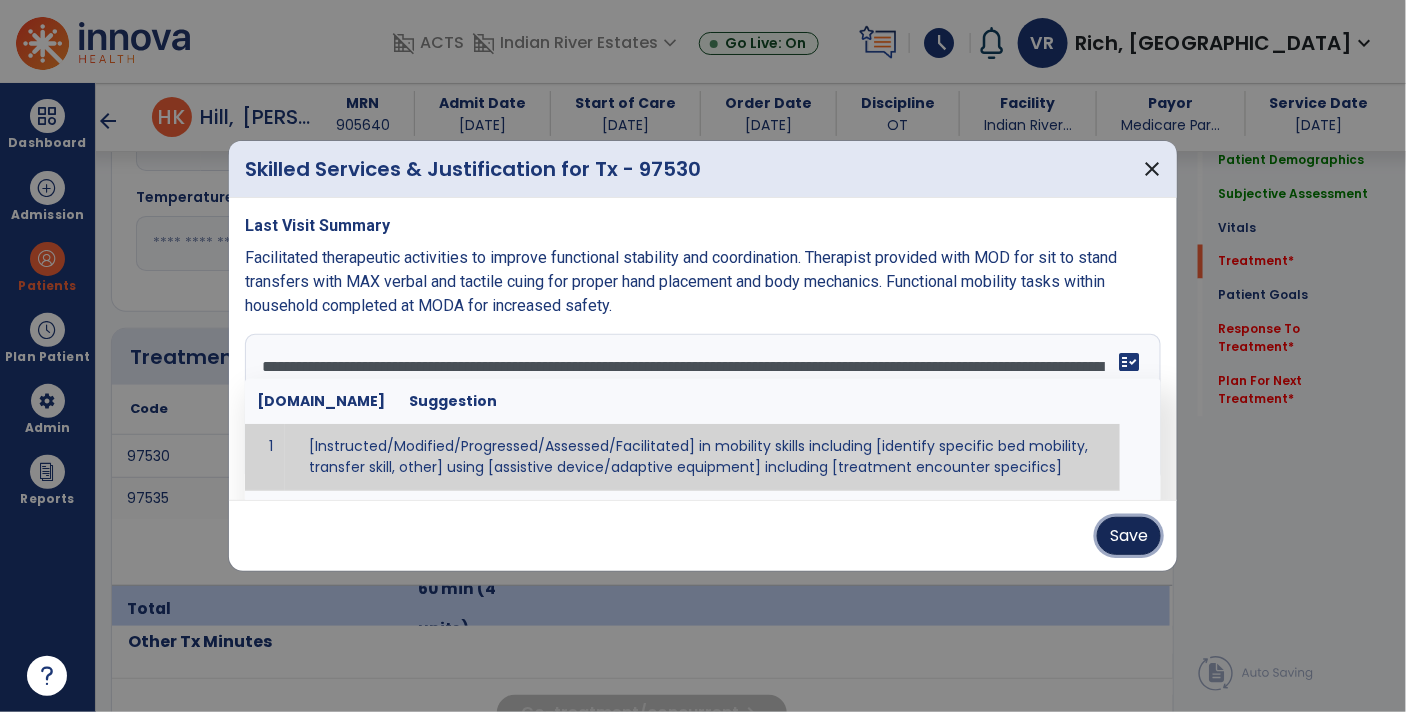 click on "Save" at bounding box center (1129, 536) 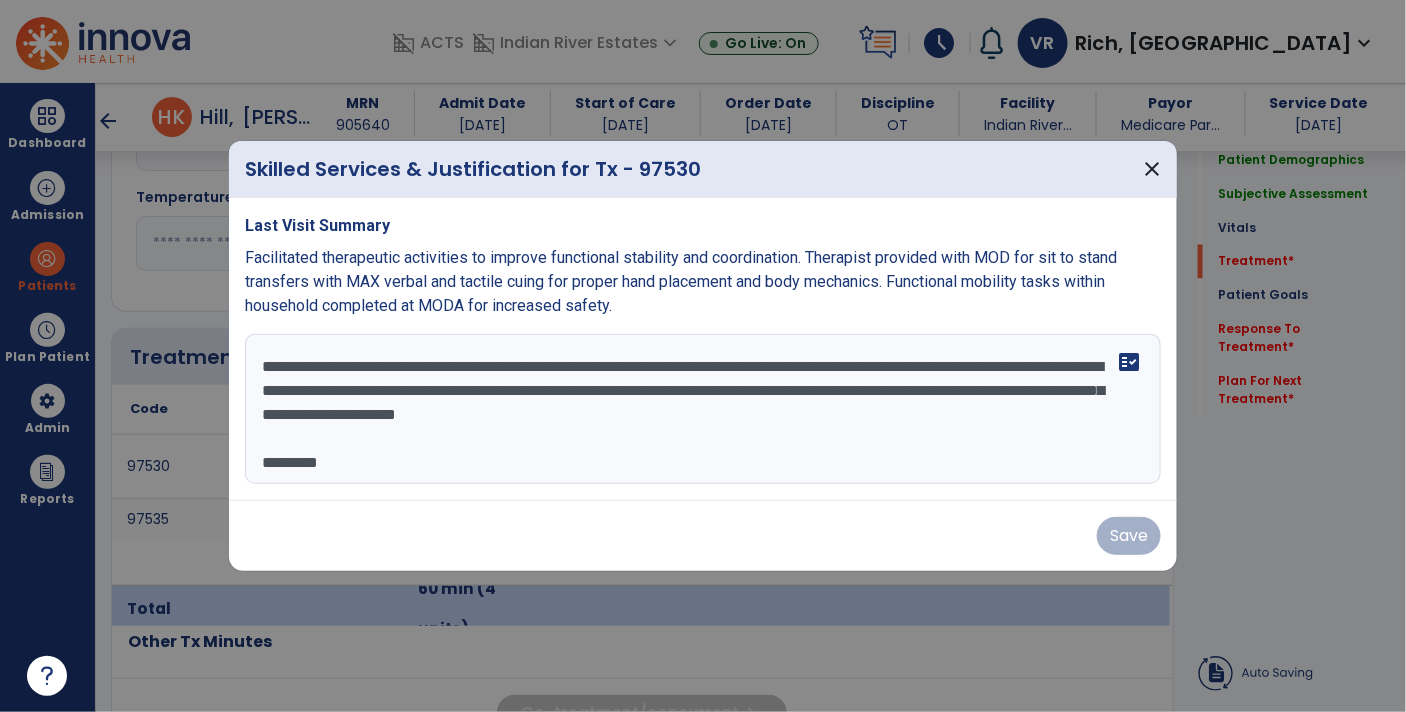 click at bounding box center (703, 356) 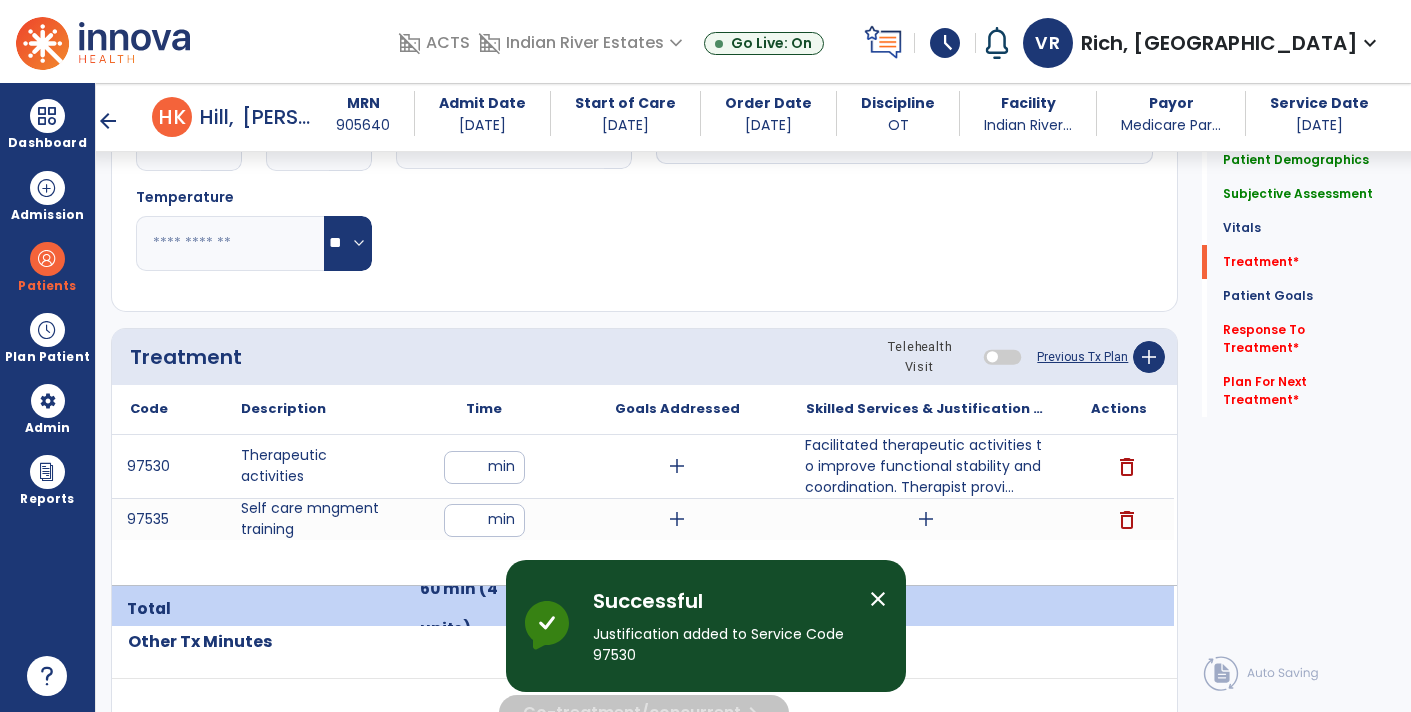 click on "add" at bounding box center (926, 519) 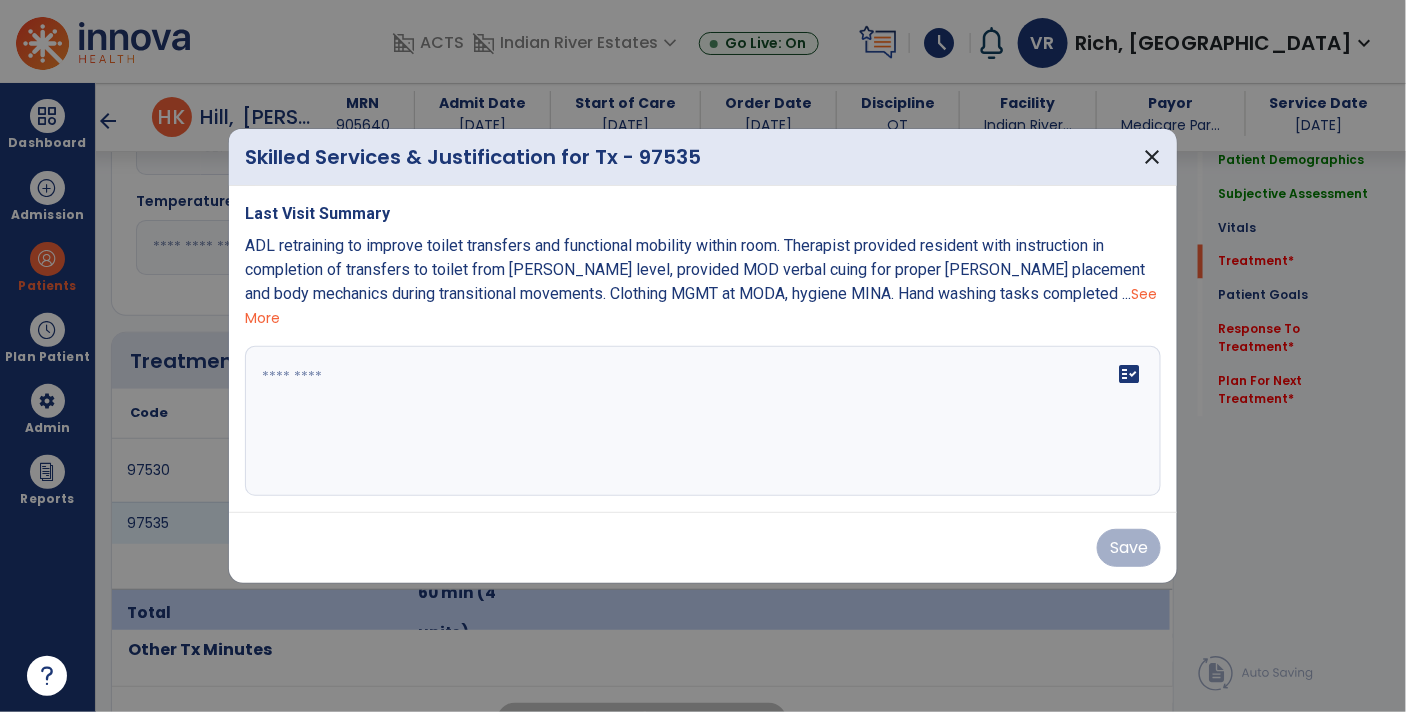 scroll, scrollTop: 1031, scrollLeft: 0, axis: vertical 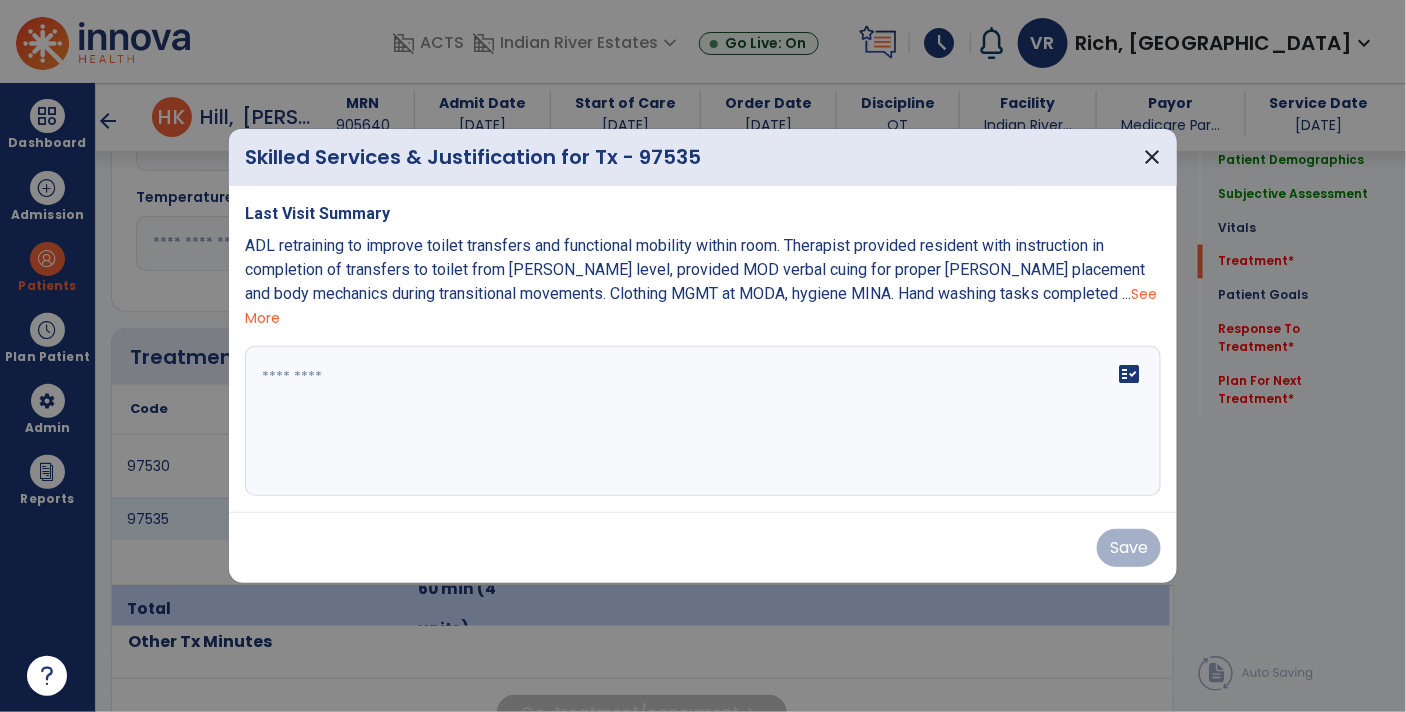 click on "See More" at bounding box center (701, 306) 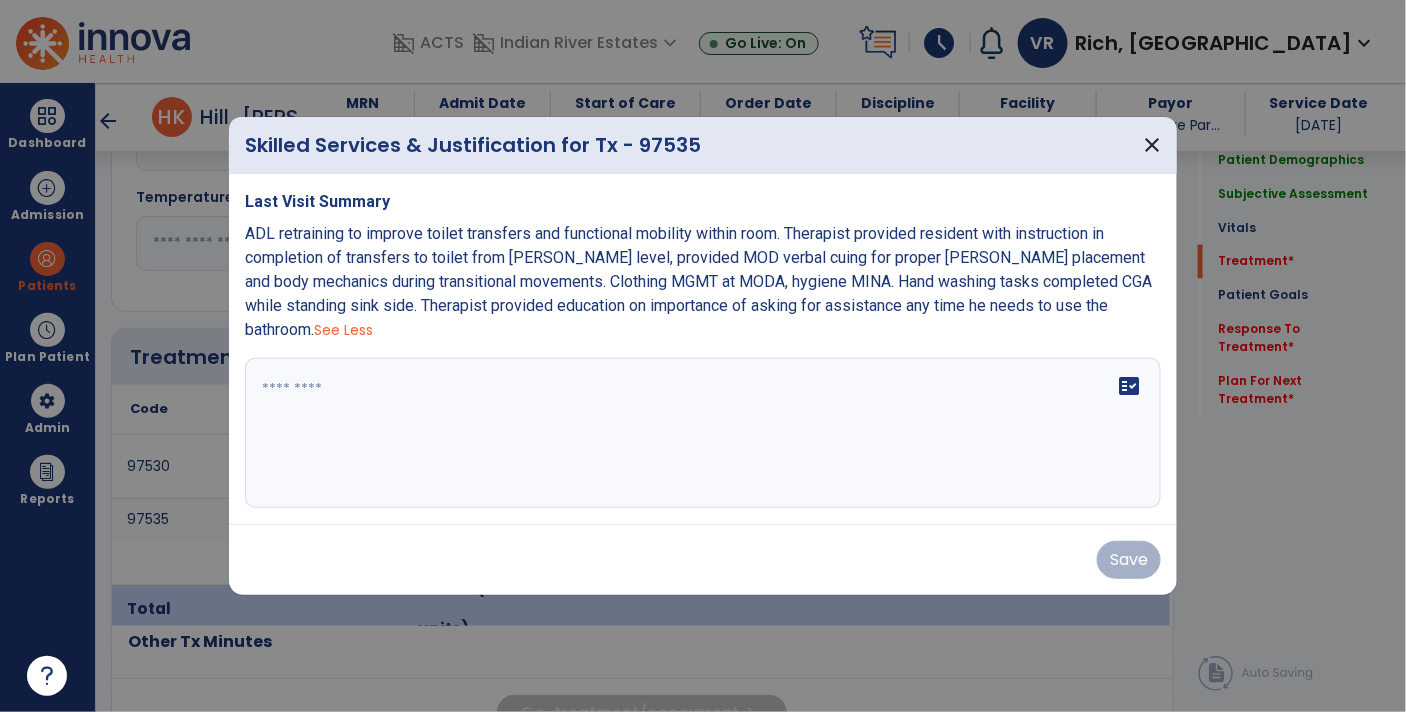 click on "ADL retraining to improve toilet transfers and functional mobility within room. Therapist provided resident with instruction in completion of transfers to toilet from walker level, provided MOD verbal cuing for proper walker placement and body mechanics during transitional movements. Clothing MGMT at MODA, hygiene MINA. Hand washing tasks completed CGA while standing sink side. Therapist provided education on importance of asking for assistance any time he needs to use the bathroom." at bounding box center [698, 281] 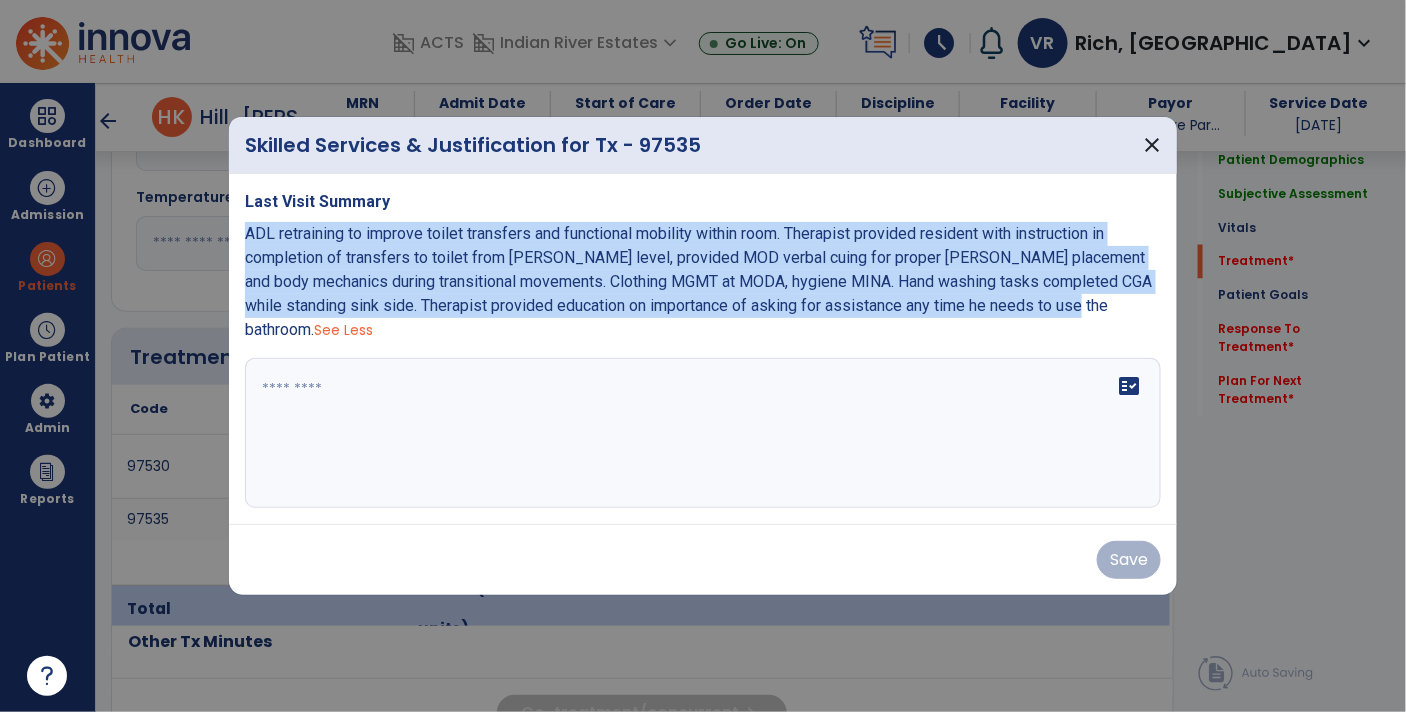 copy on "ADL retraining to improve toilet transfers and functional mobility within room. Therapist provided resident with instruction in completion of transfers to toilet from walker level, provided MOD verbal cuing for proper walker placement and body mechanics during transitional movements. Clothing MGMT at MODA, hygiene MINA. Hand washing tasks completed CGA while standing sink side. Therapist provided education on importance of asking for assistance any time he needs to use the bathroom." 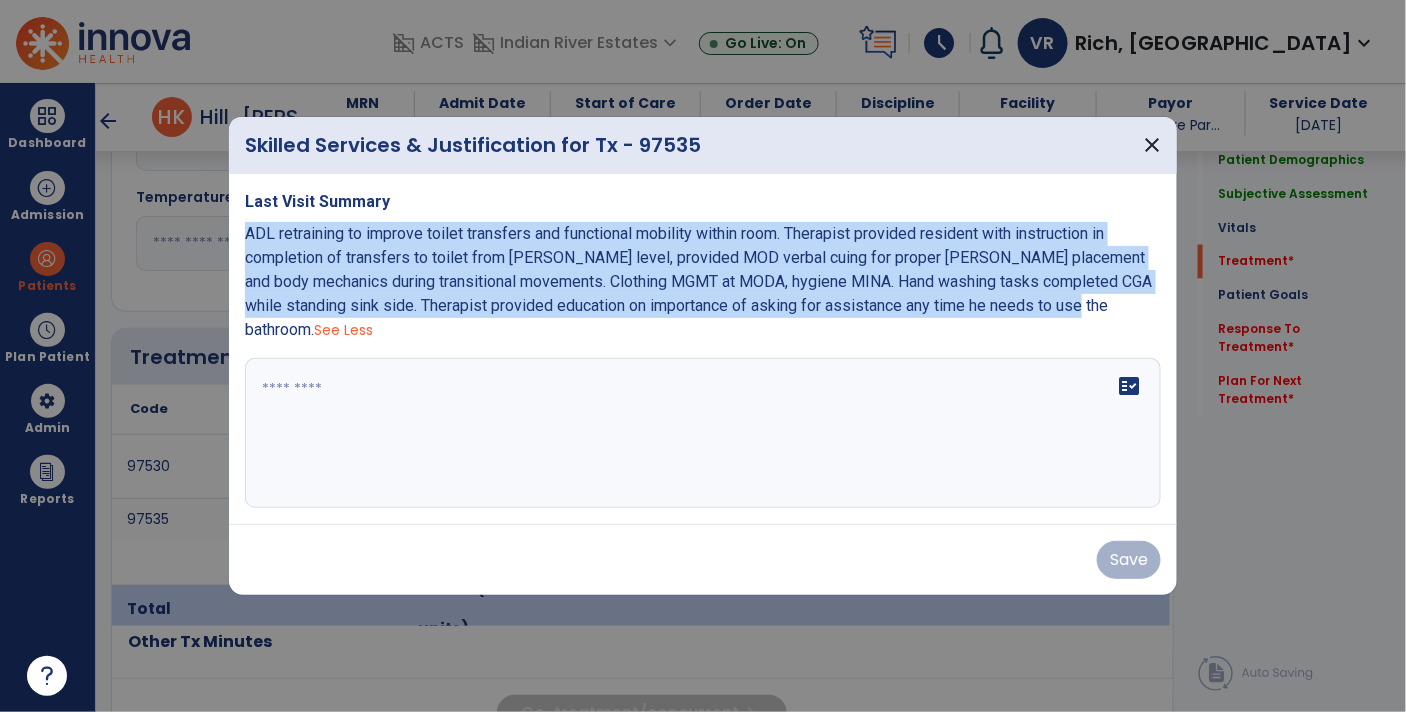 click at bounding box center (703, 433) 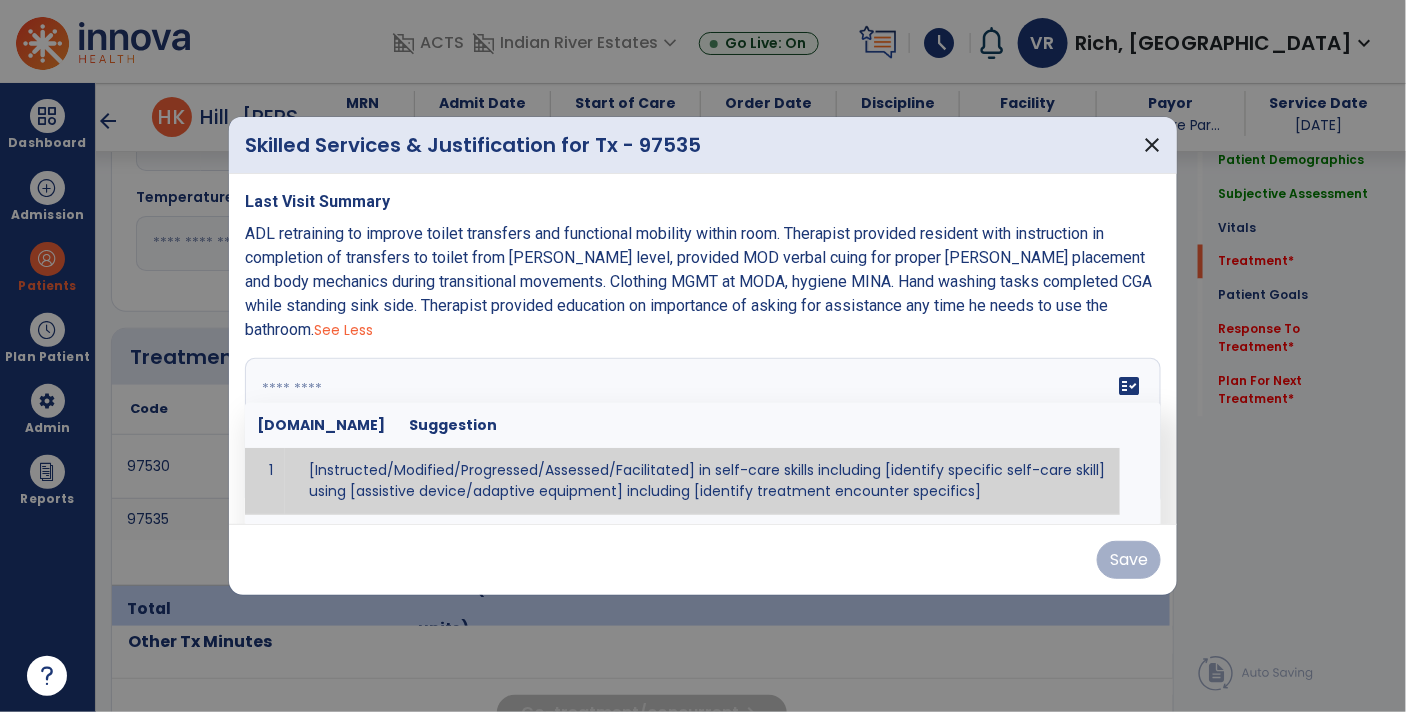 click at bounding box center [701, 433] 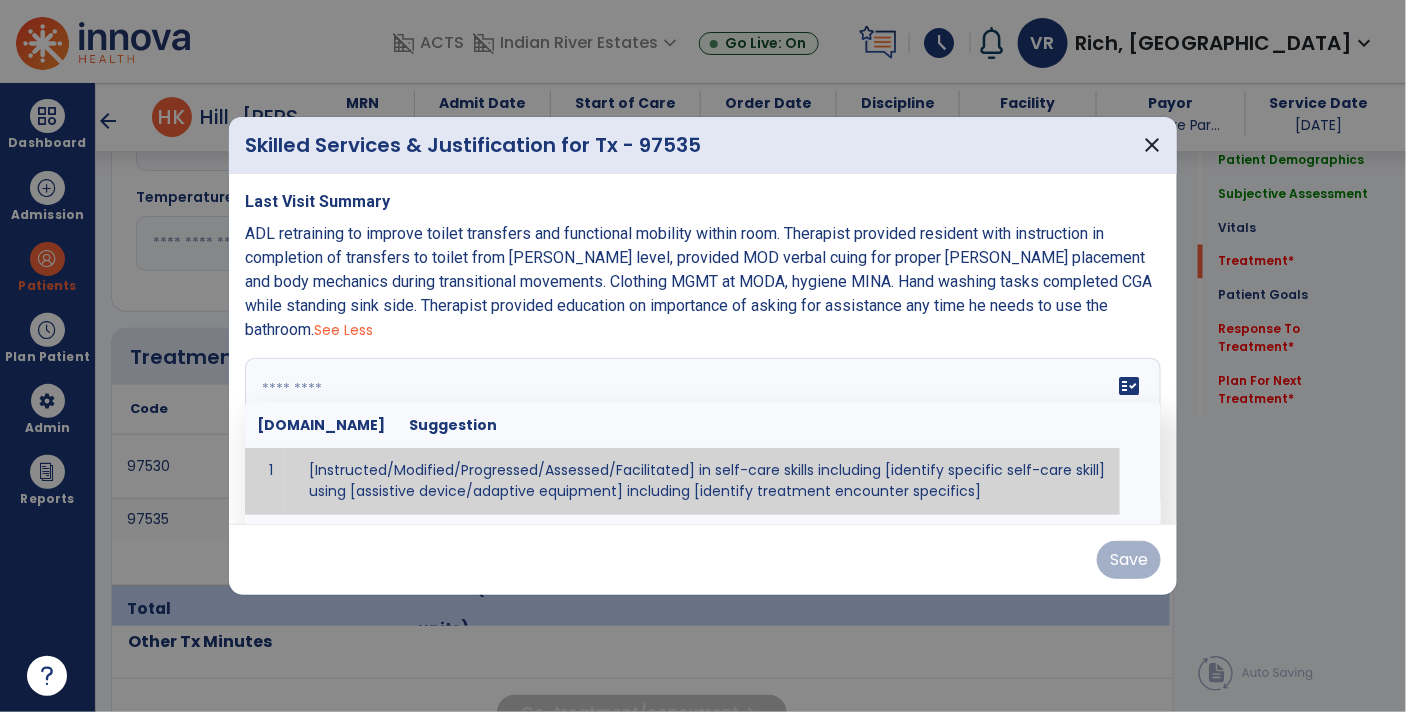 paste on "**********" 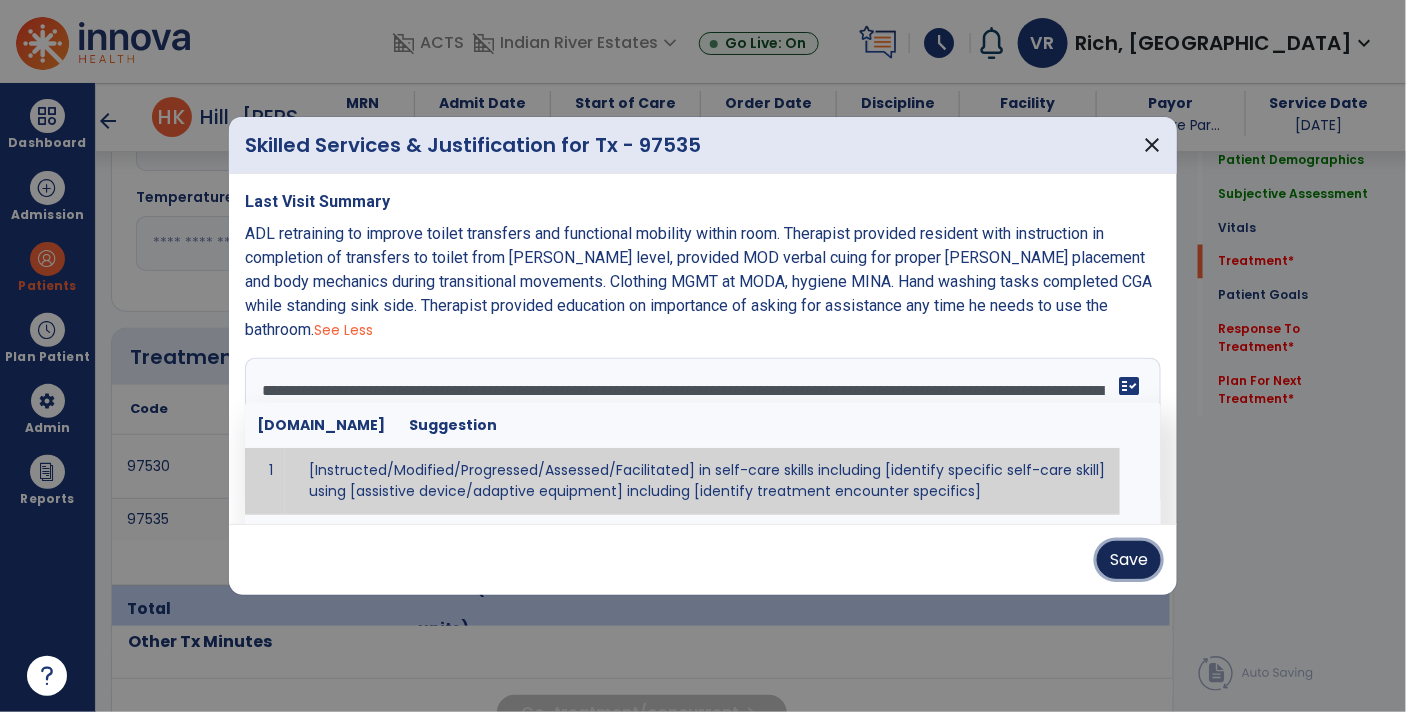 click on "Save" at bounding box center [1129, 560] 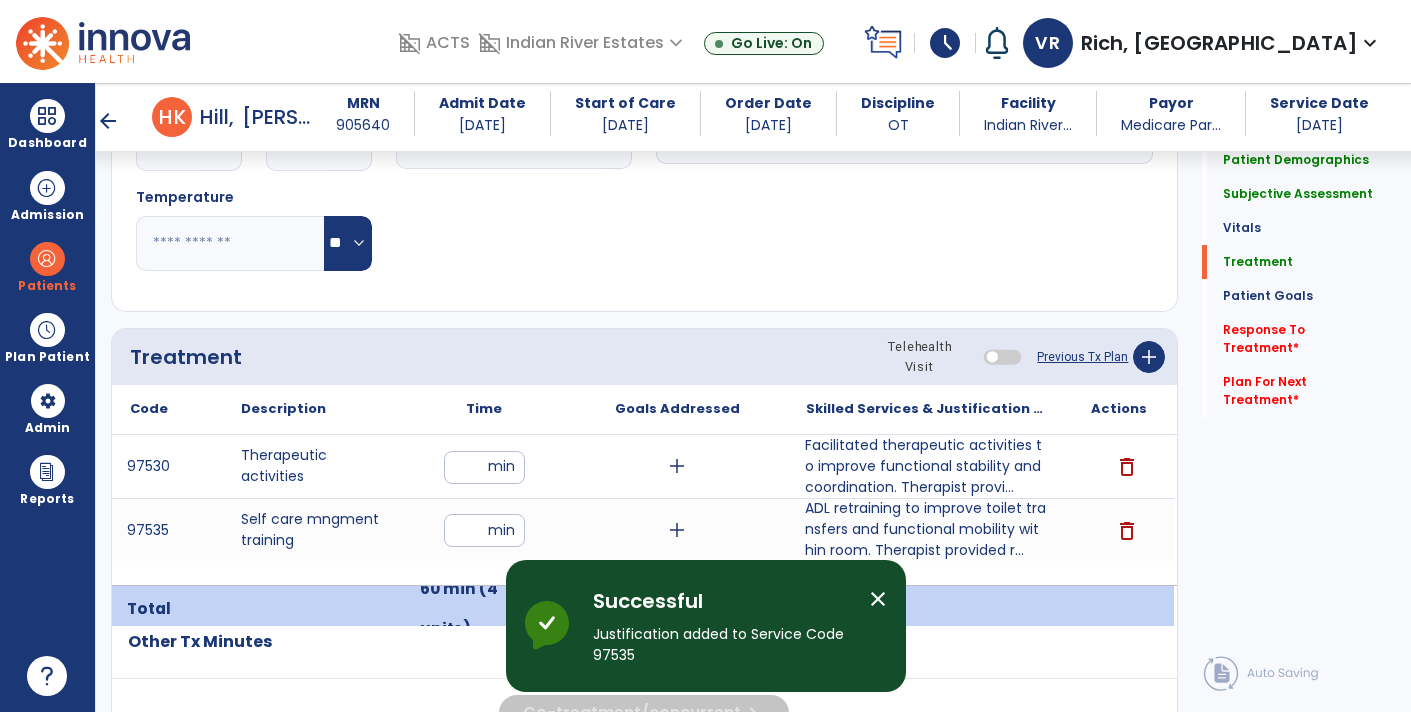 click on "Facilitated therapeutic activities to improve functional stability and coordination. Therapist provi..." at bounding box center [926, 466] 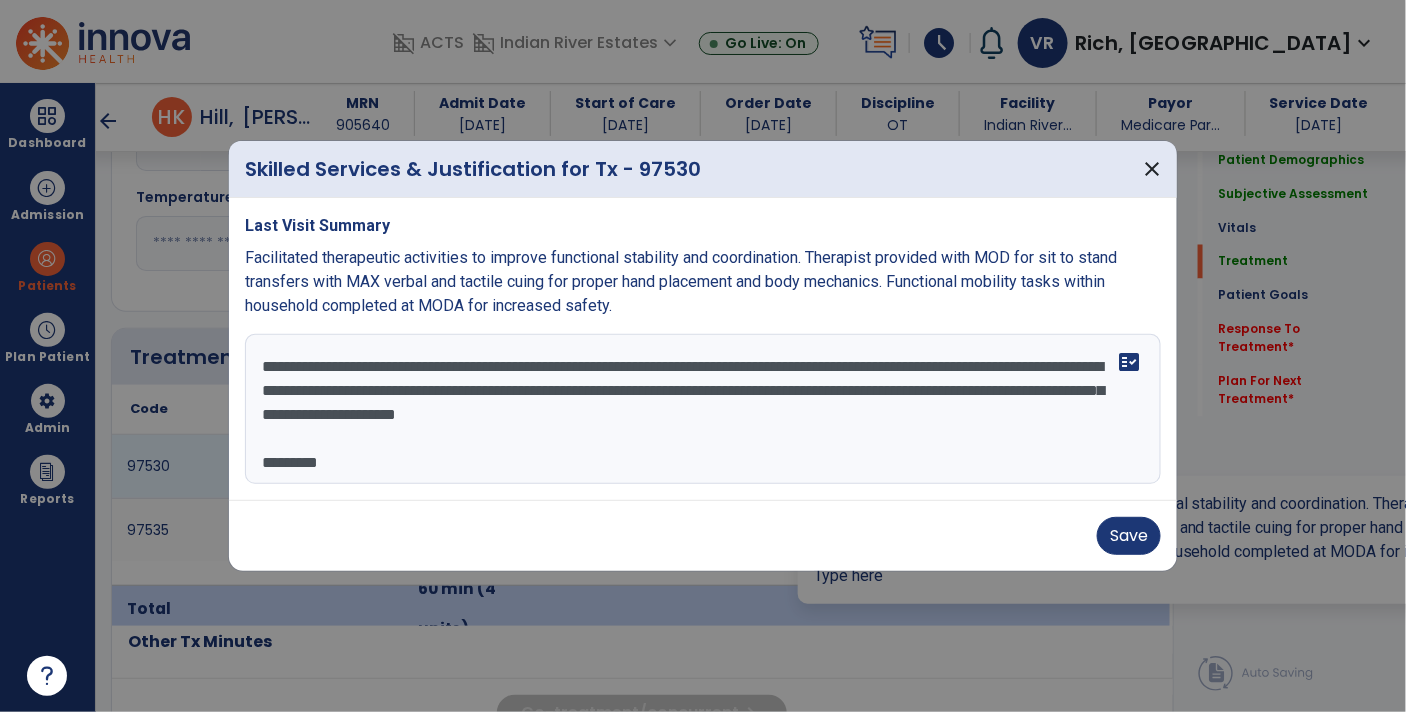 scroll, scrollTop: 1031, scrollLeft: 0, axis: vertical 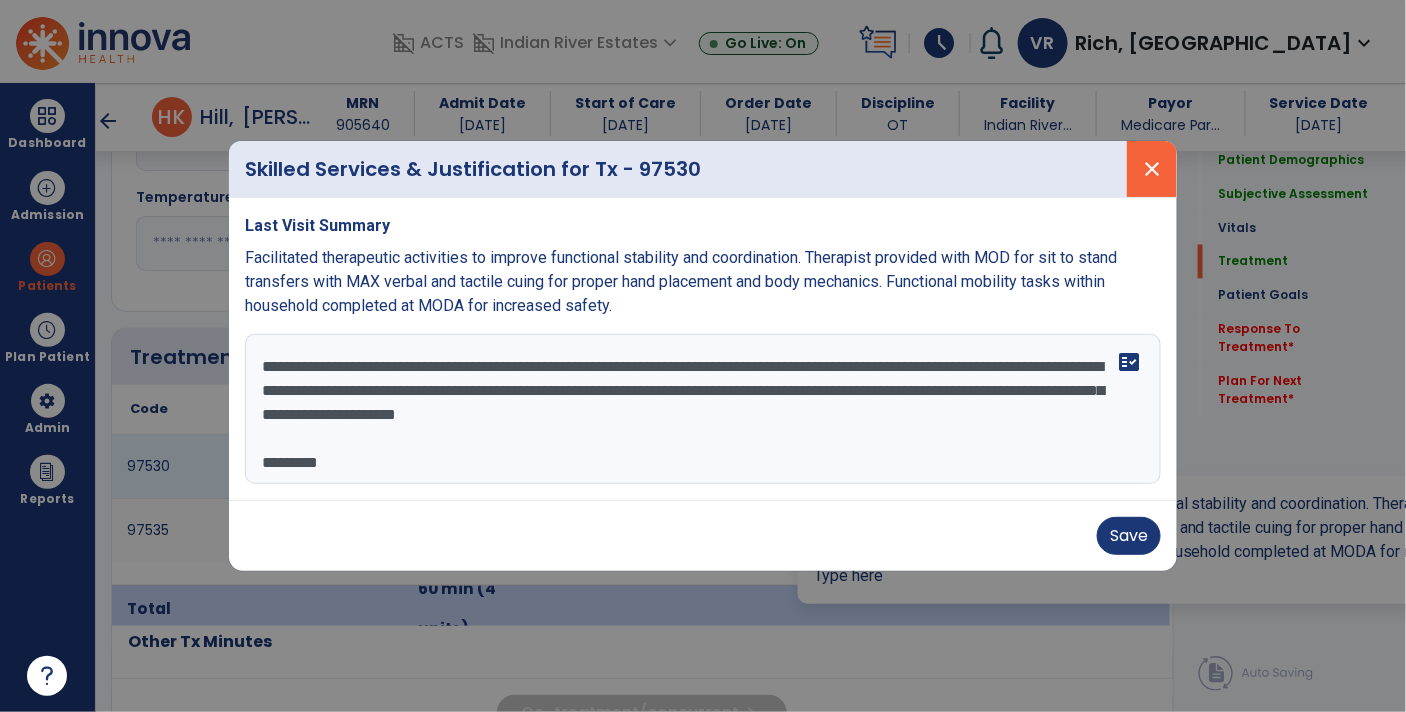 click on "close" at bounding box center (1152, 169) 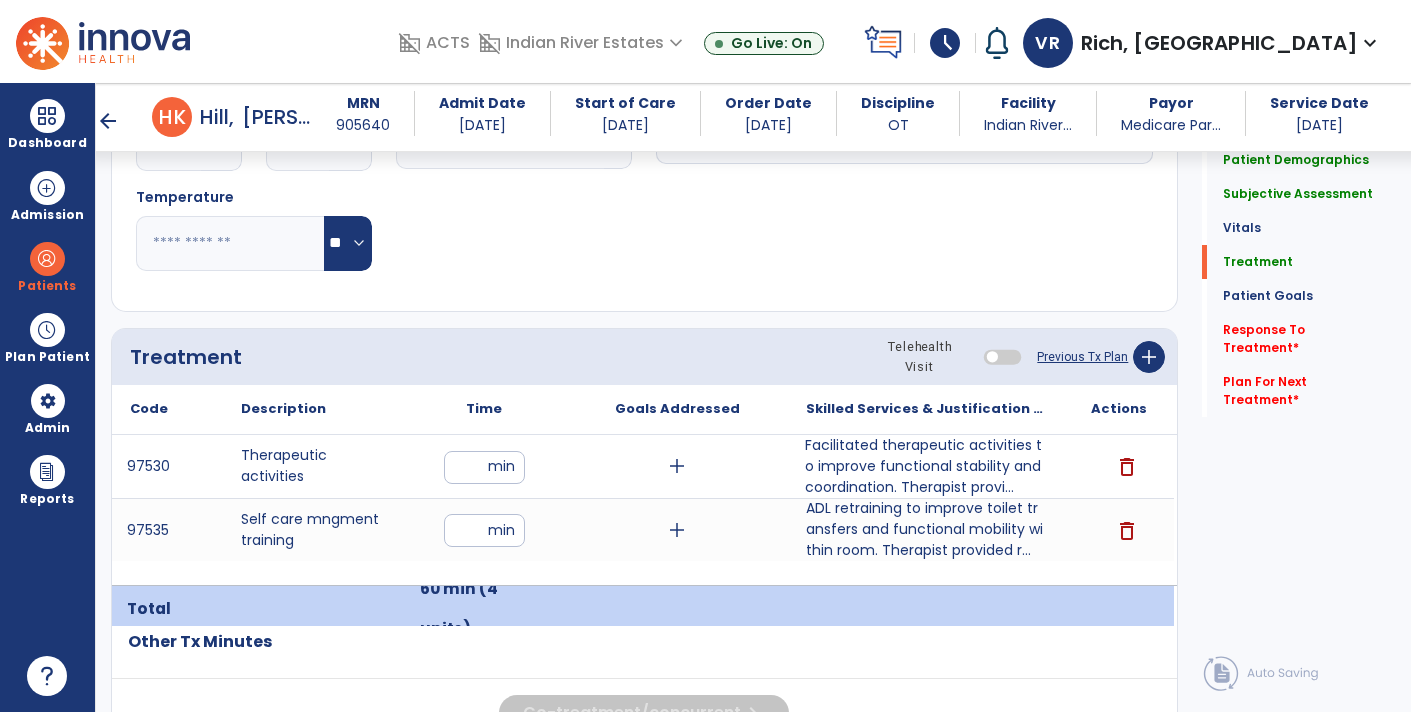 click on "Facilitated therapeutic activities to improve functional stability and coordination. Therapist provi..." at bounding box center [926, 466] 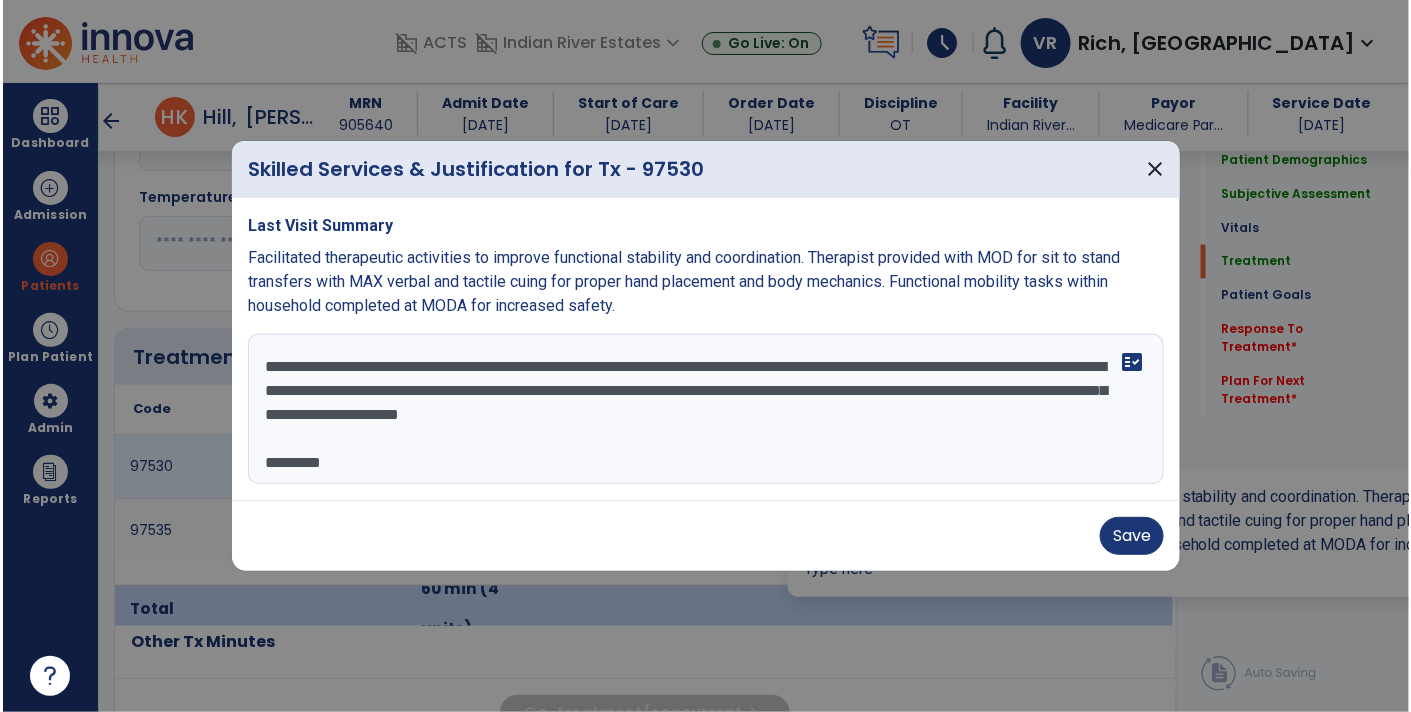 scroll, scrollTop: 1031, scrollLeft: 0, axis: vertical 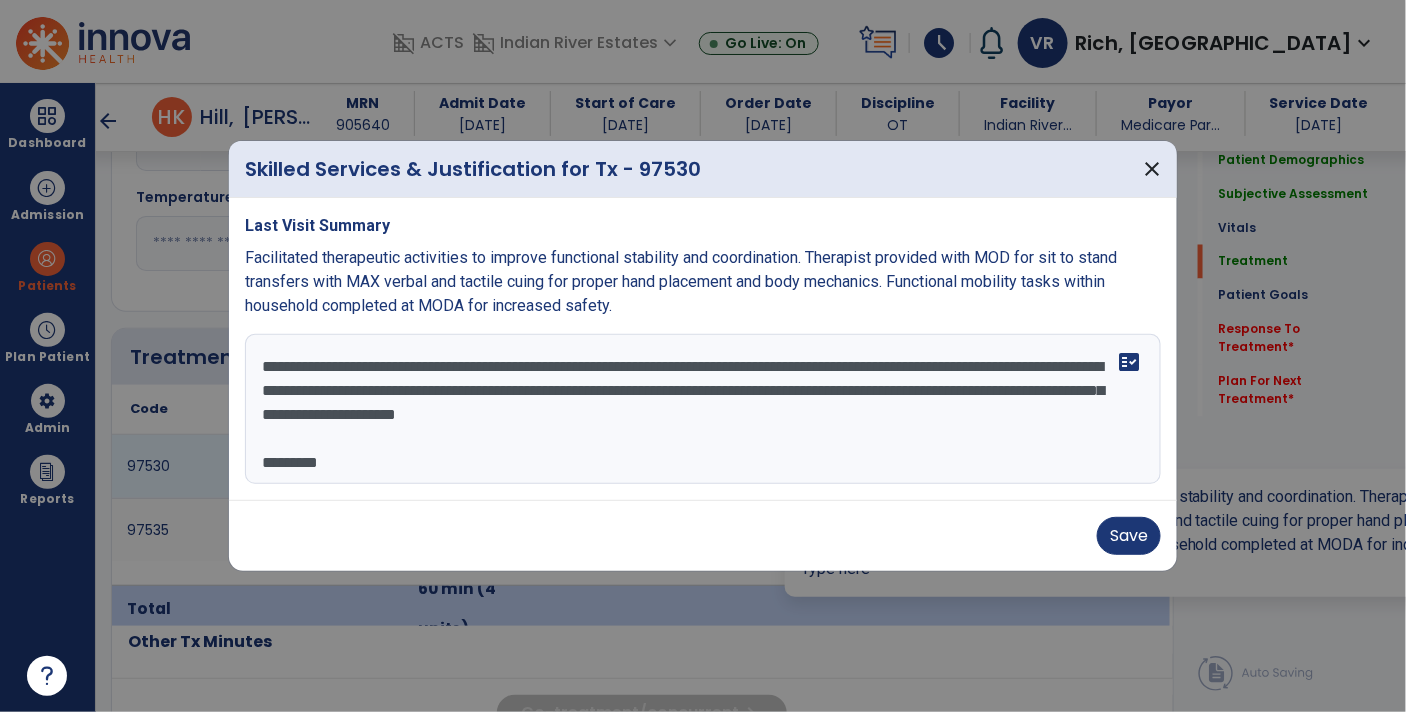 click on "**********" at bounding box center (703, 409) 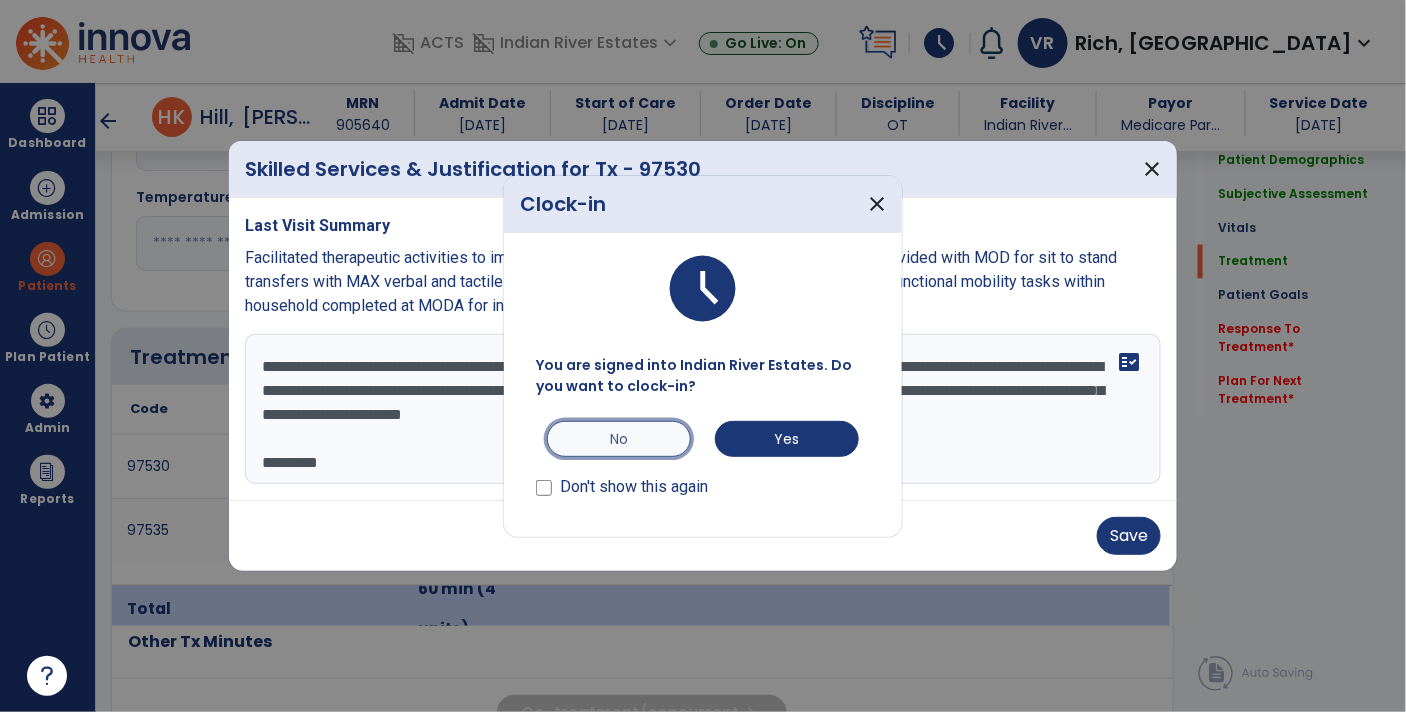click on "No" at bounding box center [619, 439] 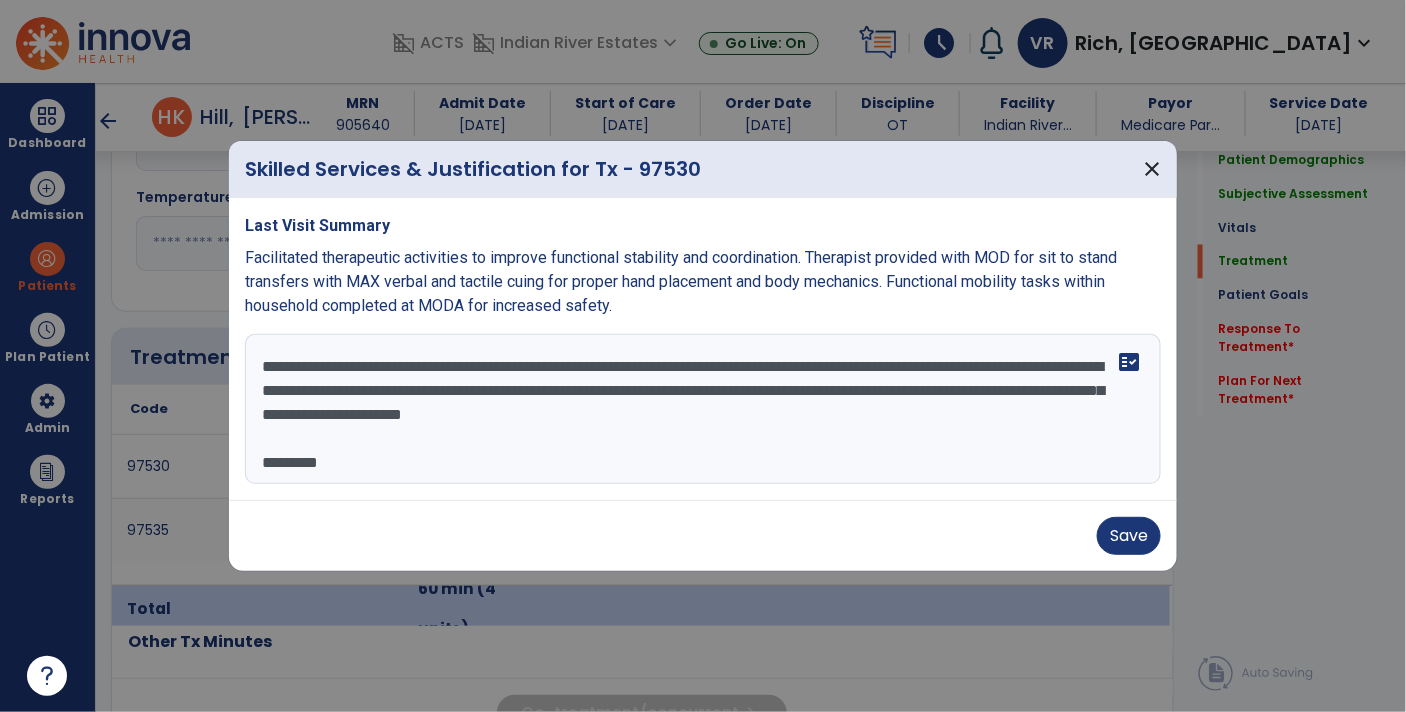 click on "**********" at bounding box center [703, 409] 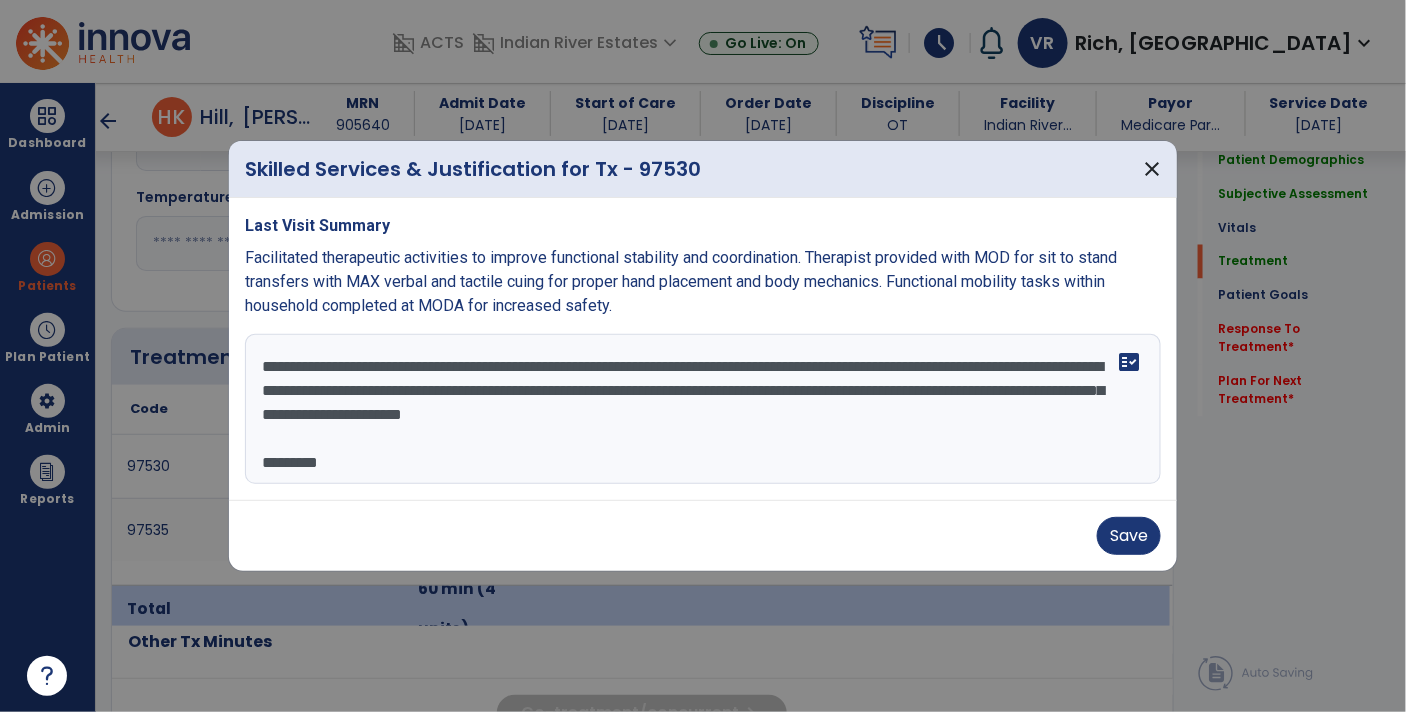 click on "**********" at bounding box center [703, 409] 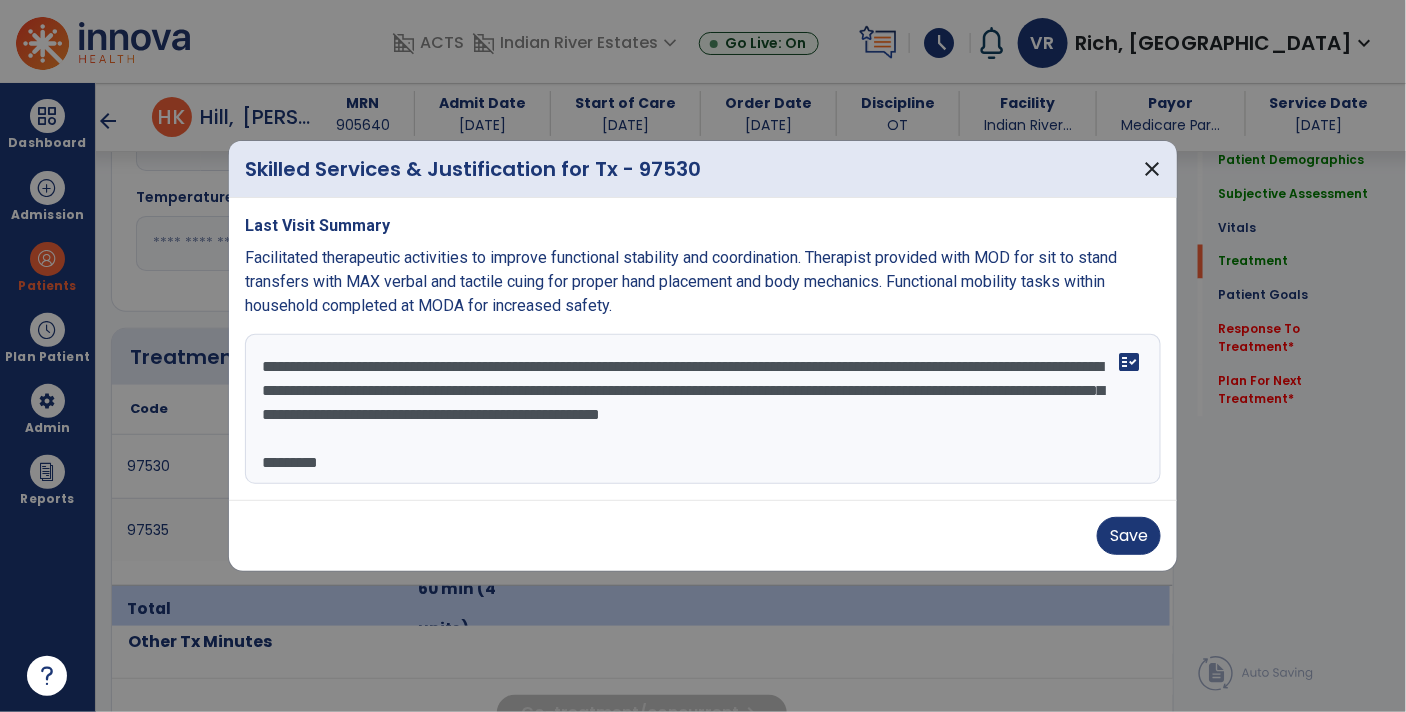 click on "**********" at bounding box center [703, 409] 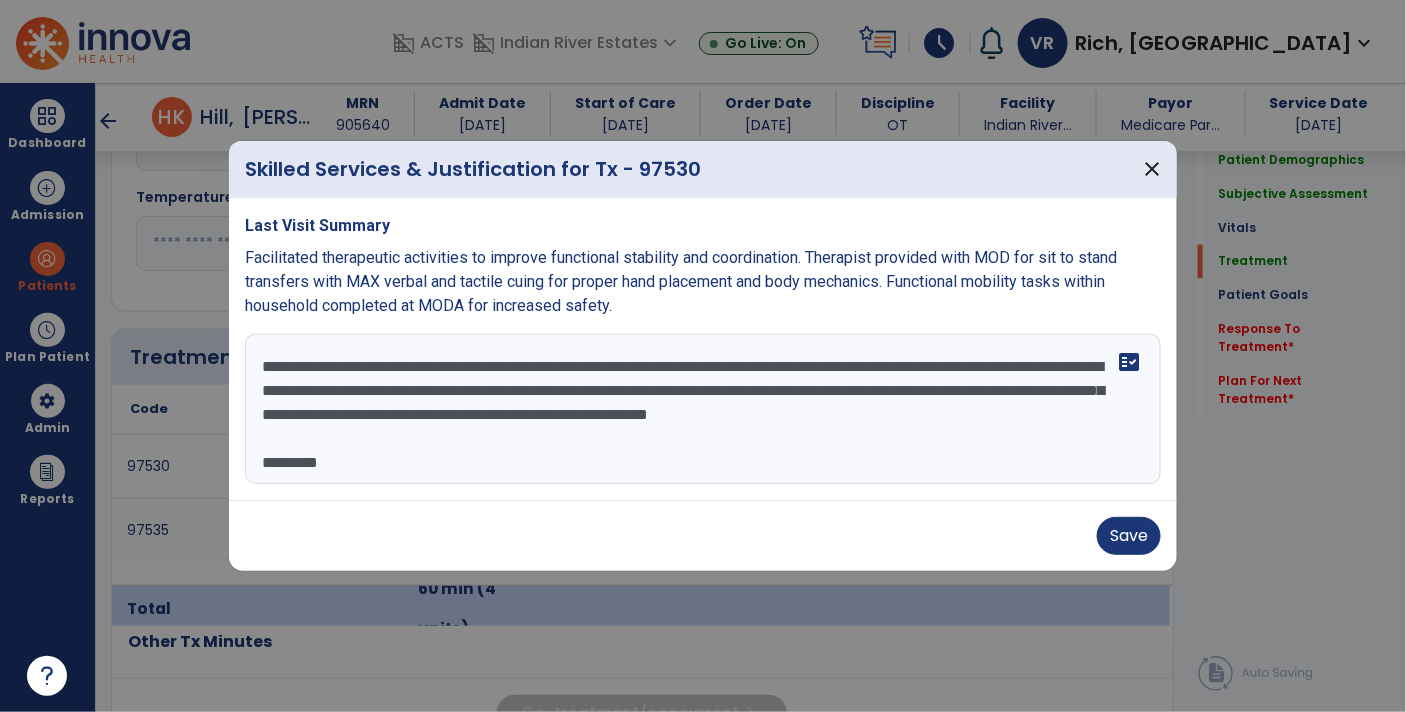 click on "**********" at bounding box center (703, 409) 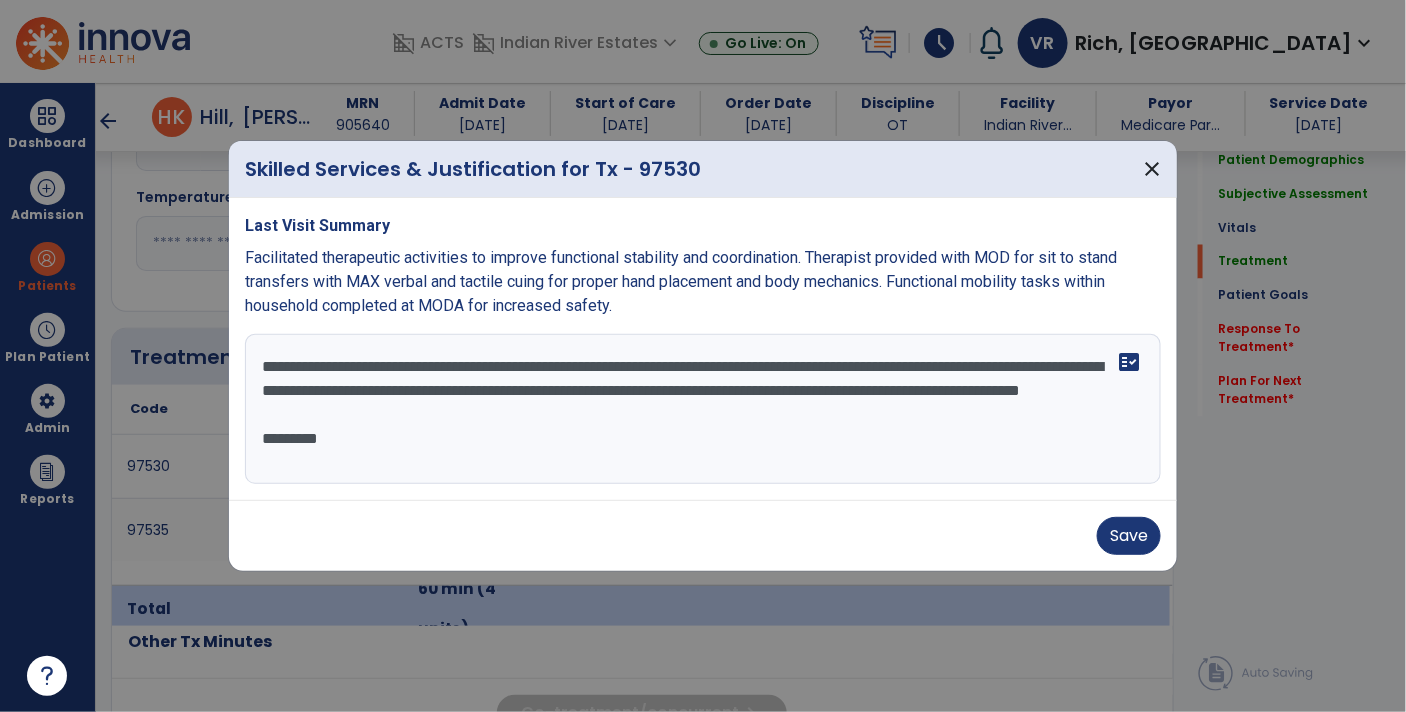 click on "**********" at bounding box center [703, 409] 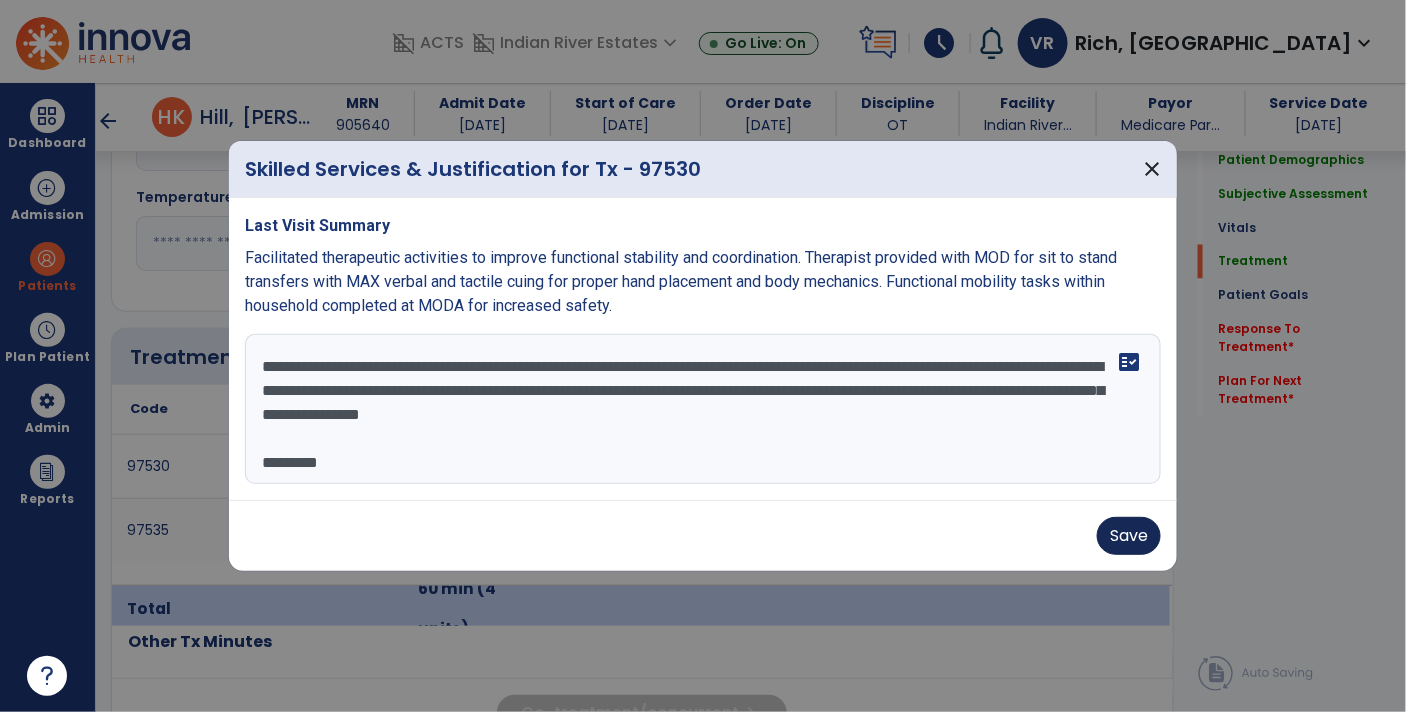 type on "**********" 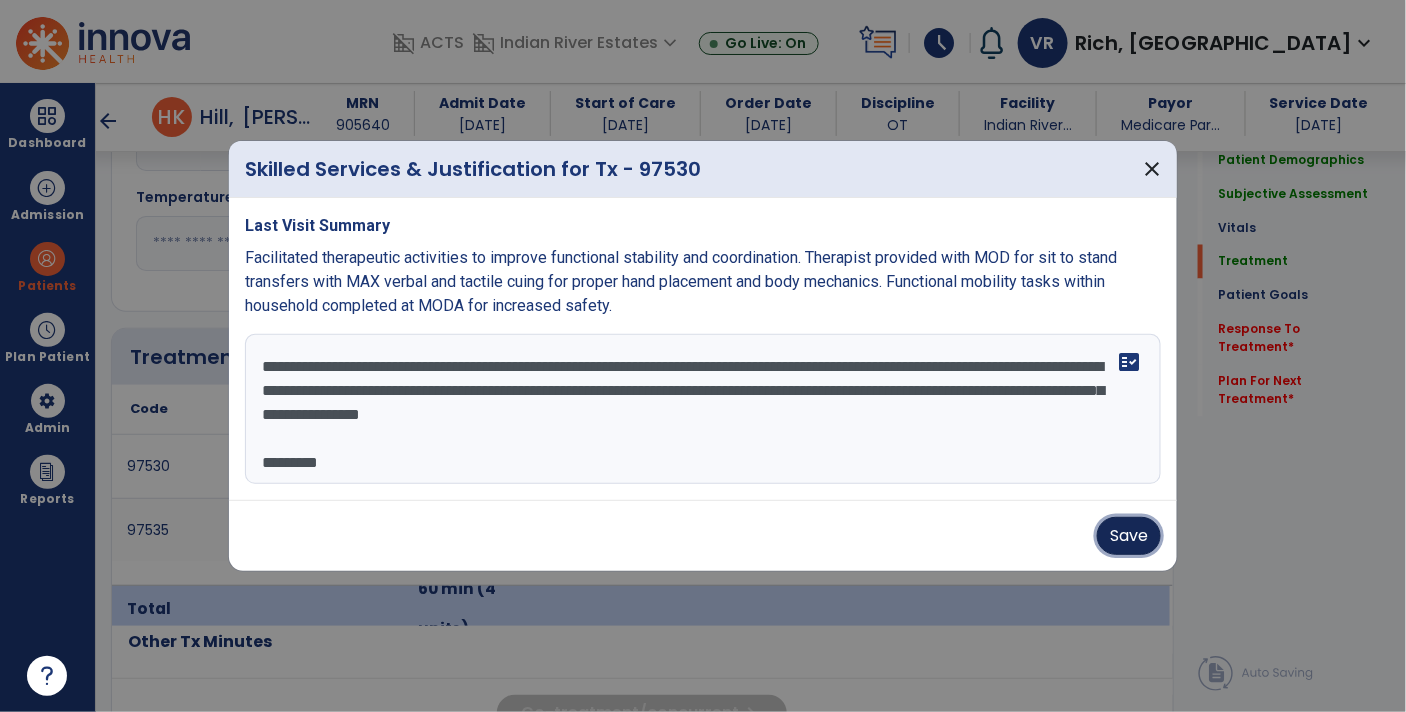 click on "Save" at bounding box center (1129, 536) 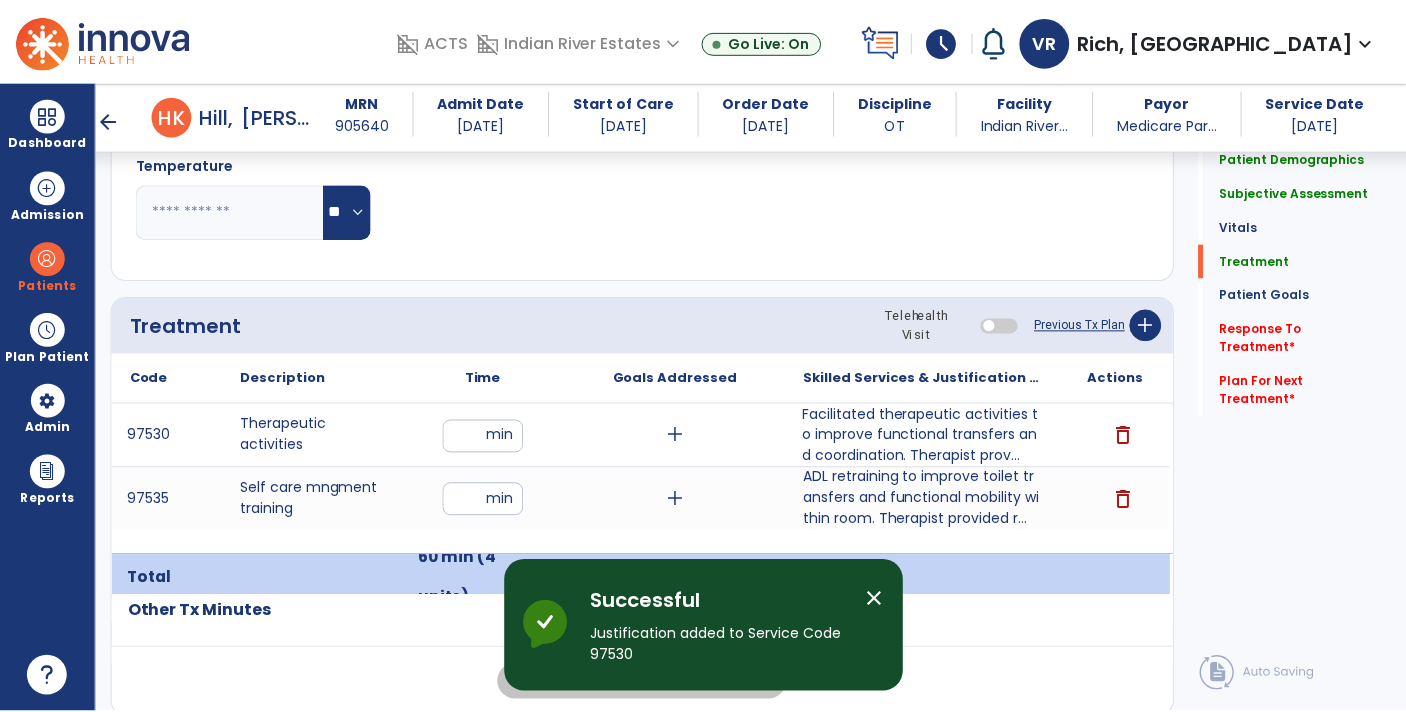 scroll, scrollTop: 1104, scrollLeft: 0, axis: vertical 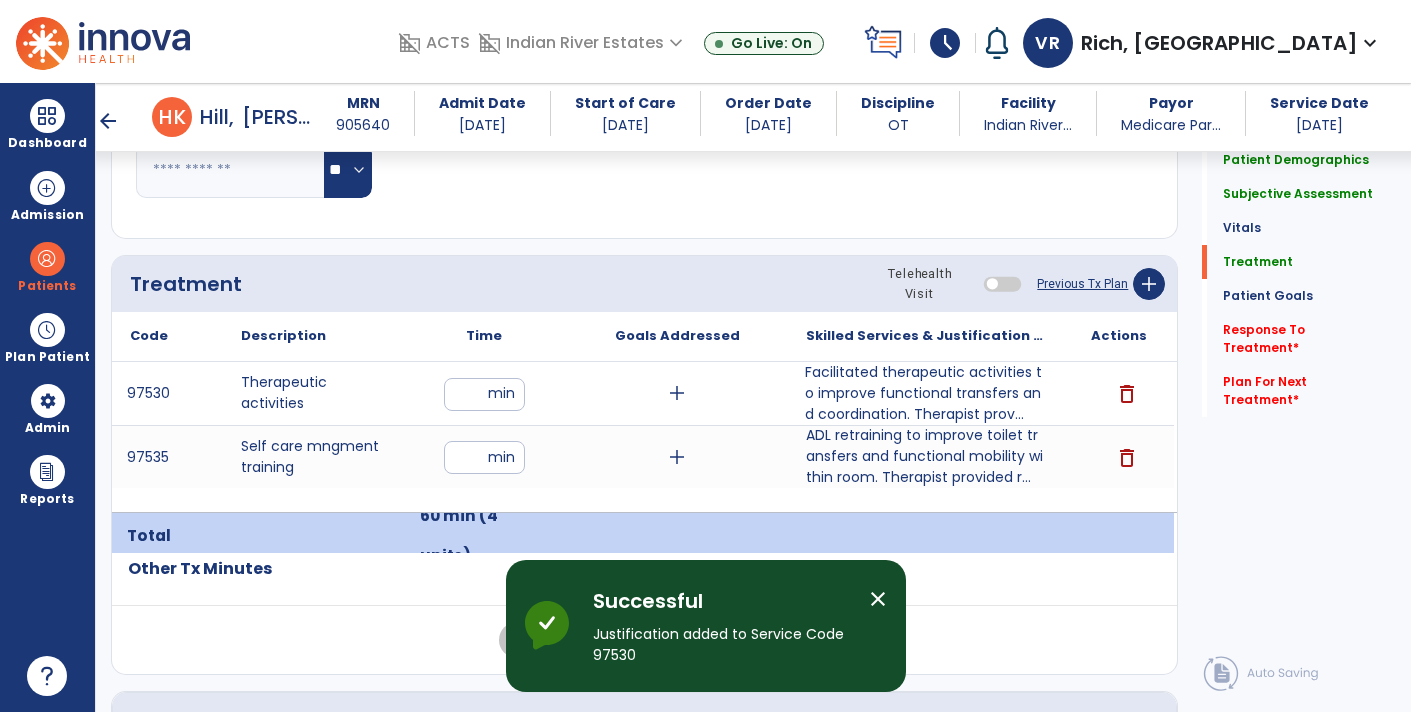 click on "**" at bounding box center (484, 457) 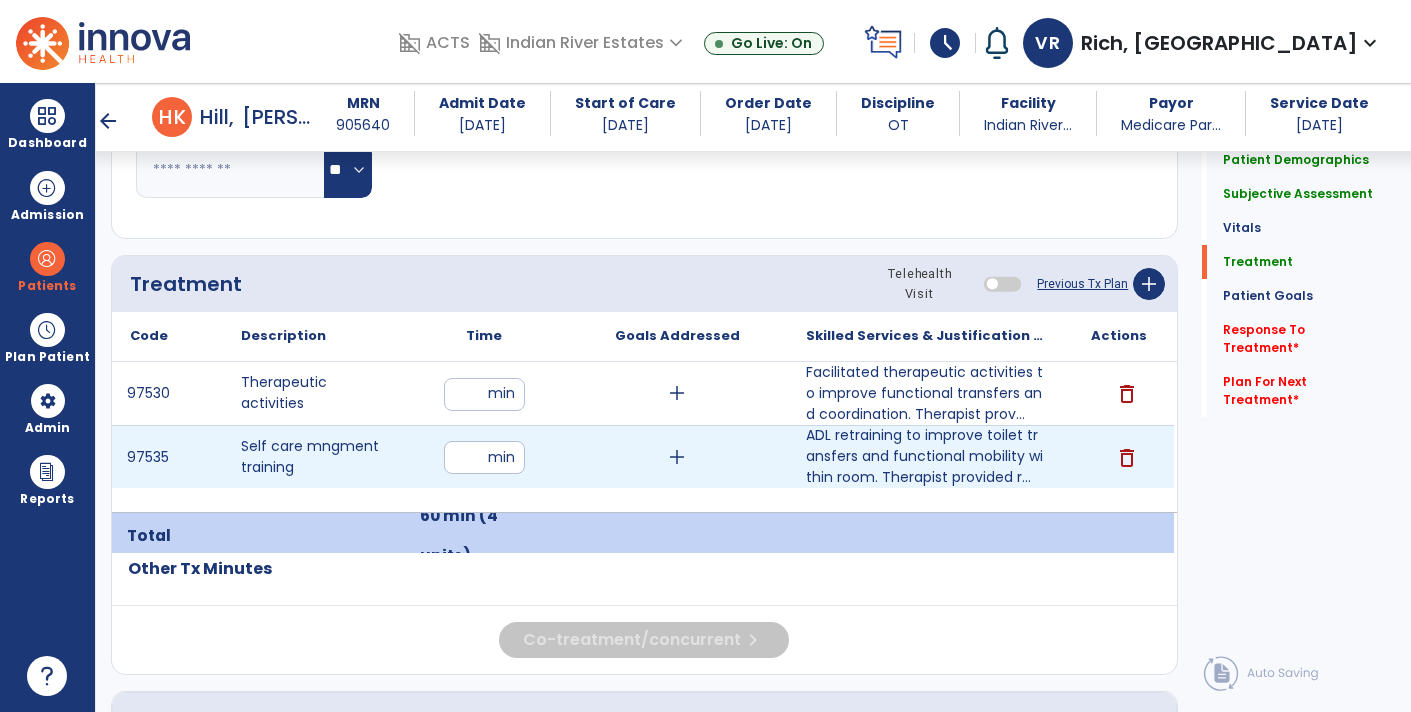 type on "*" 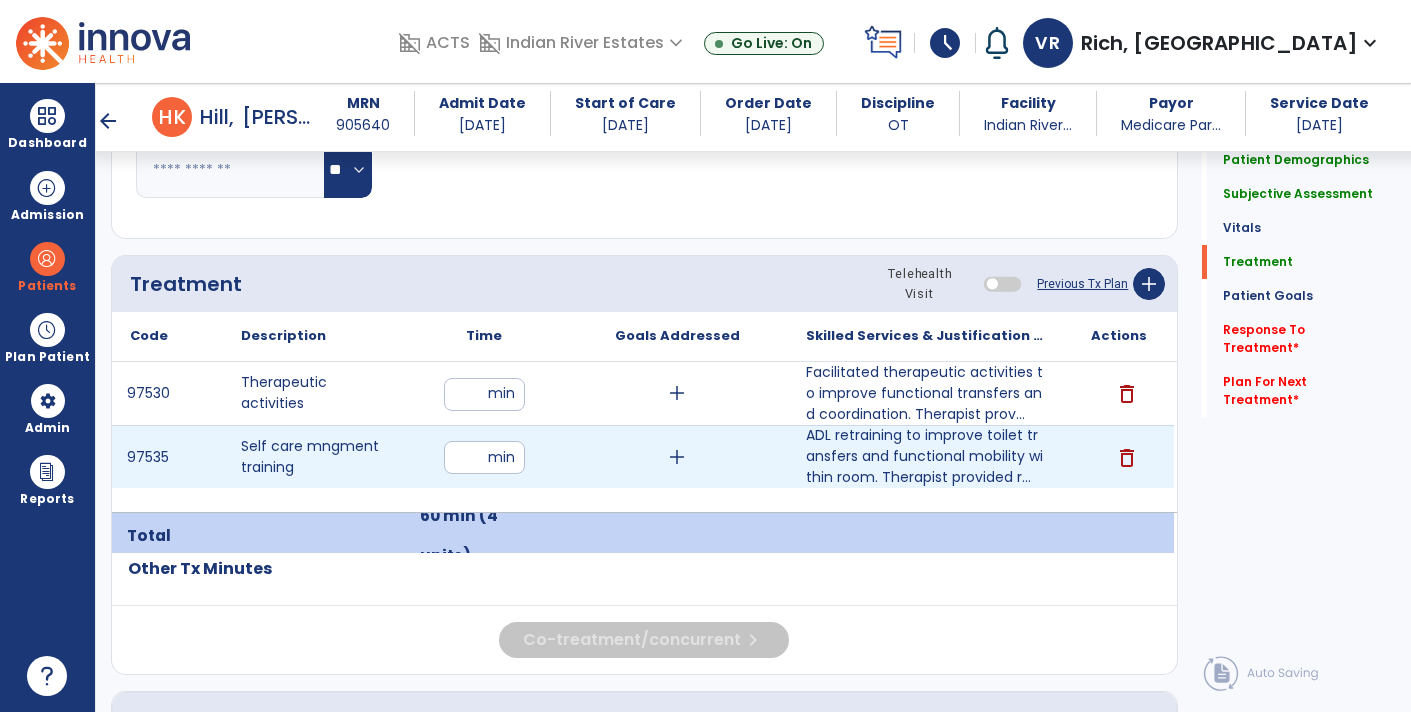 type on "**" 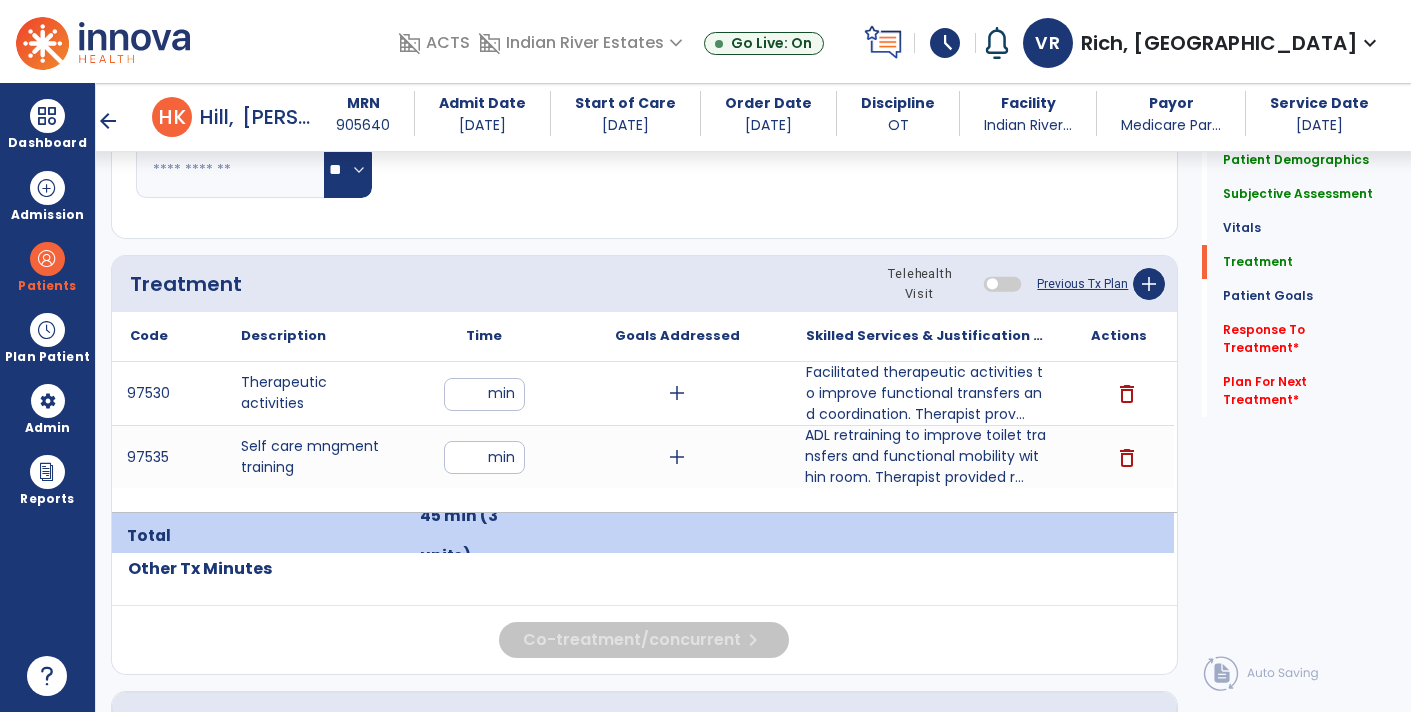 click on "ADL retraining to improve toilet transfers and functional mobility within room. Therapist provided r..." at bounding box center [926, 456] 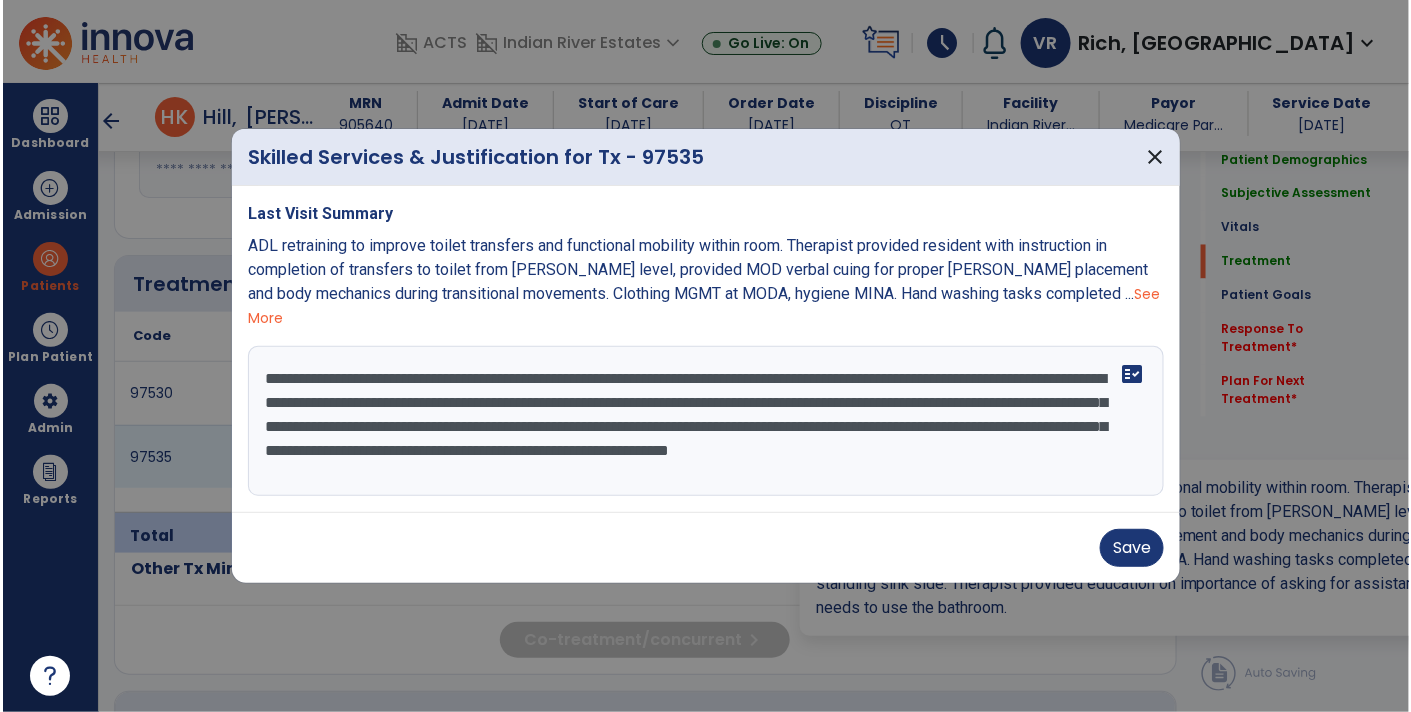scroll, scrollTop: 1104, scrollLeft: 0, axis: vertical 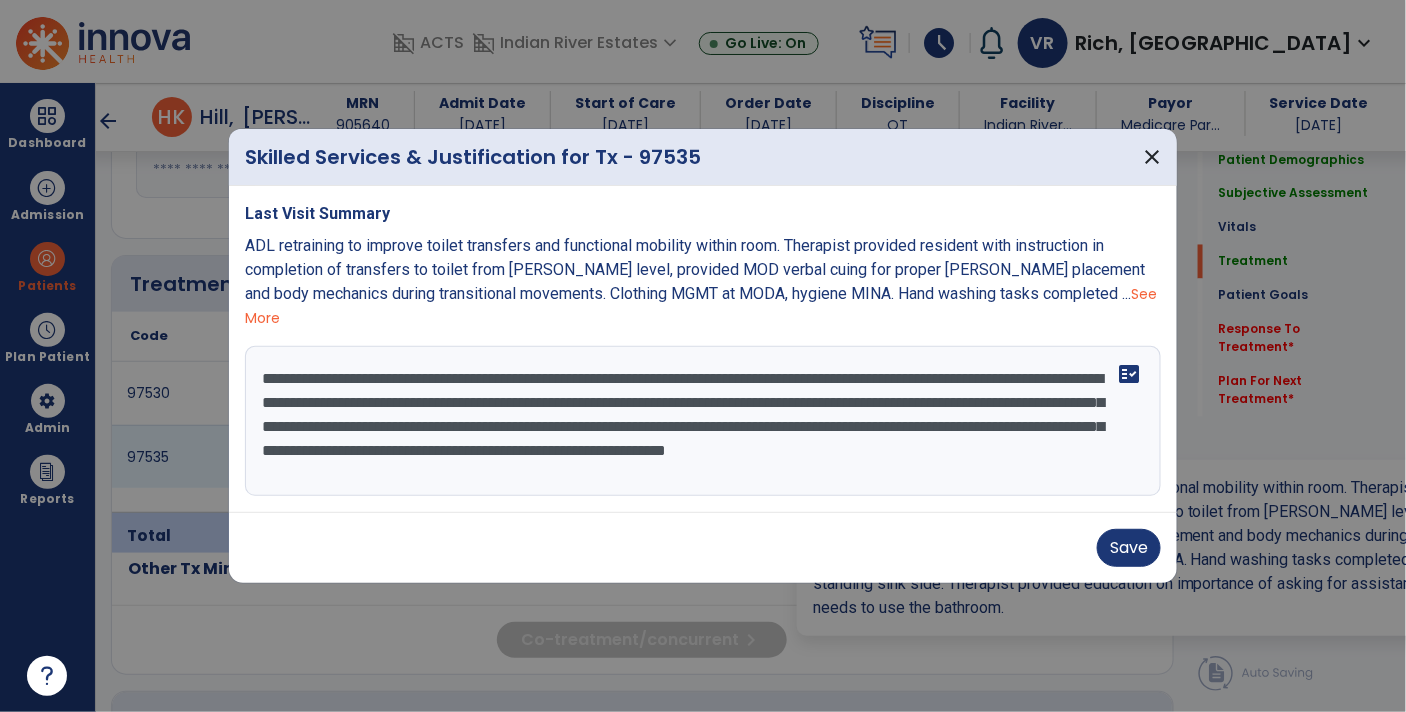 click on "**********" at bounding box center [703, 421] 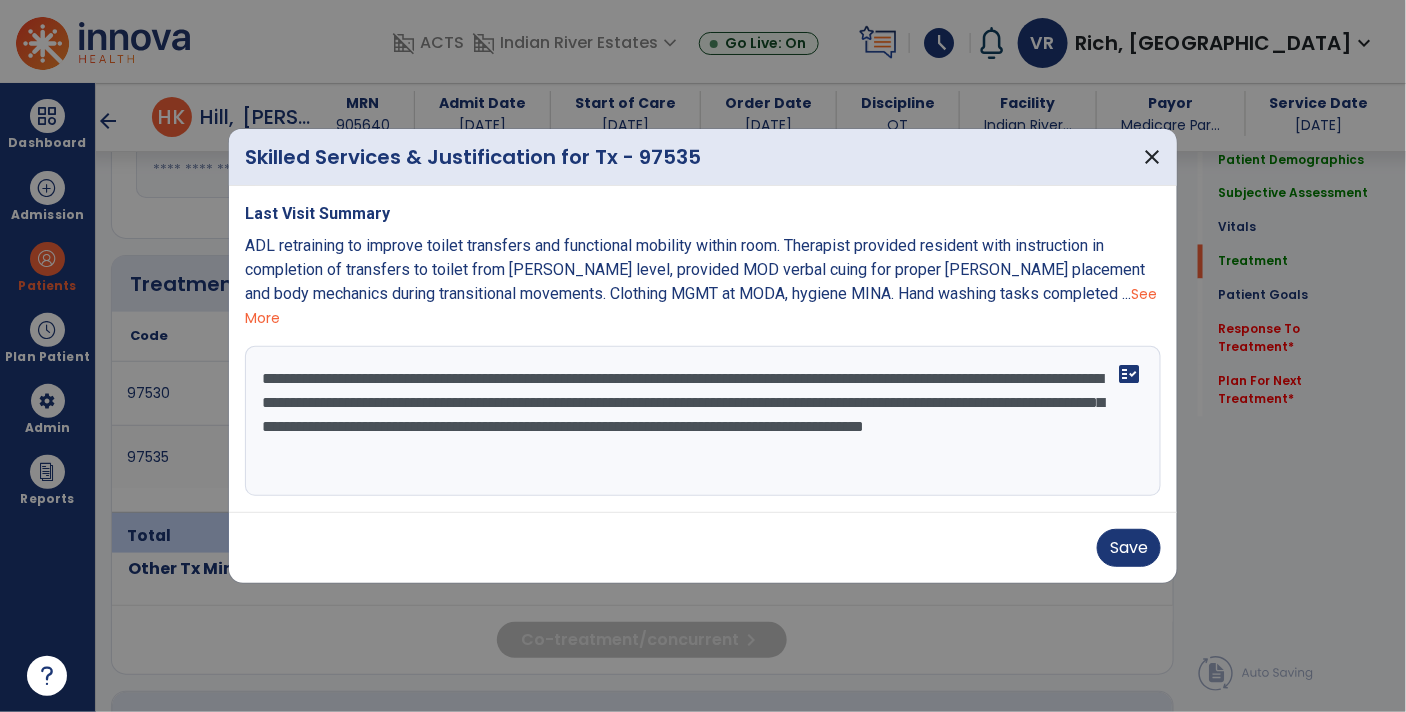 click on "**********" at bounding box center (703, 421) 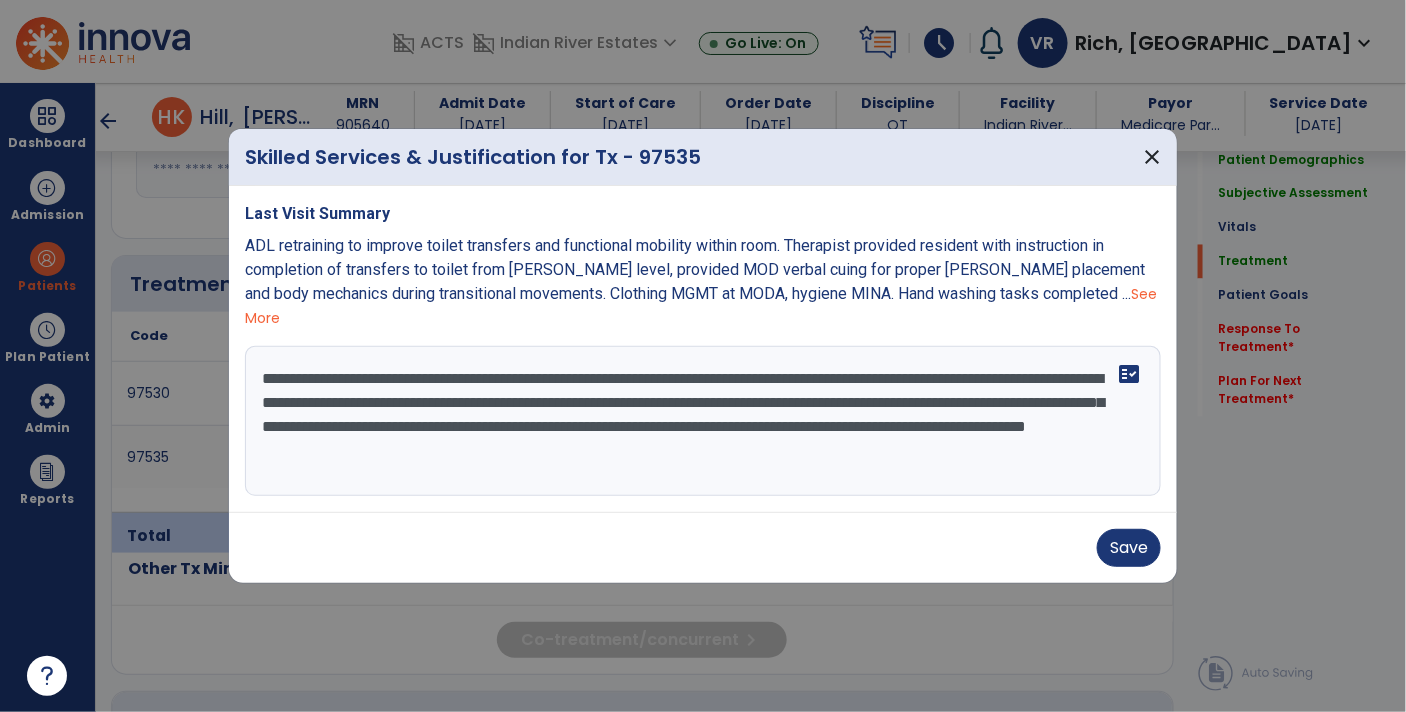 click on "**********" at bounding box center [703, 421] 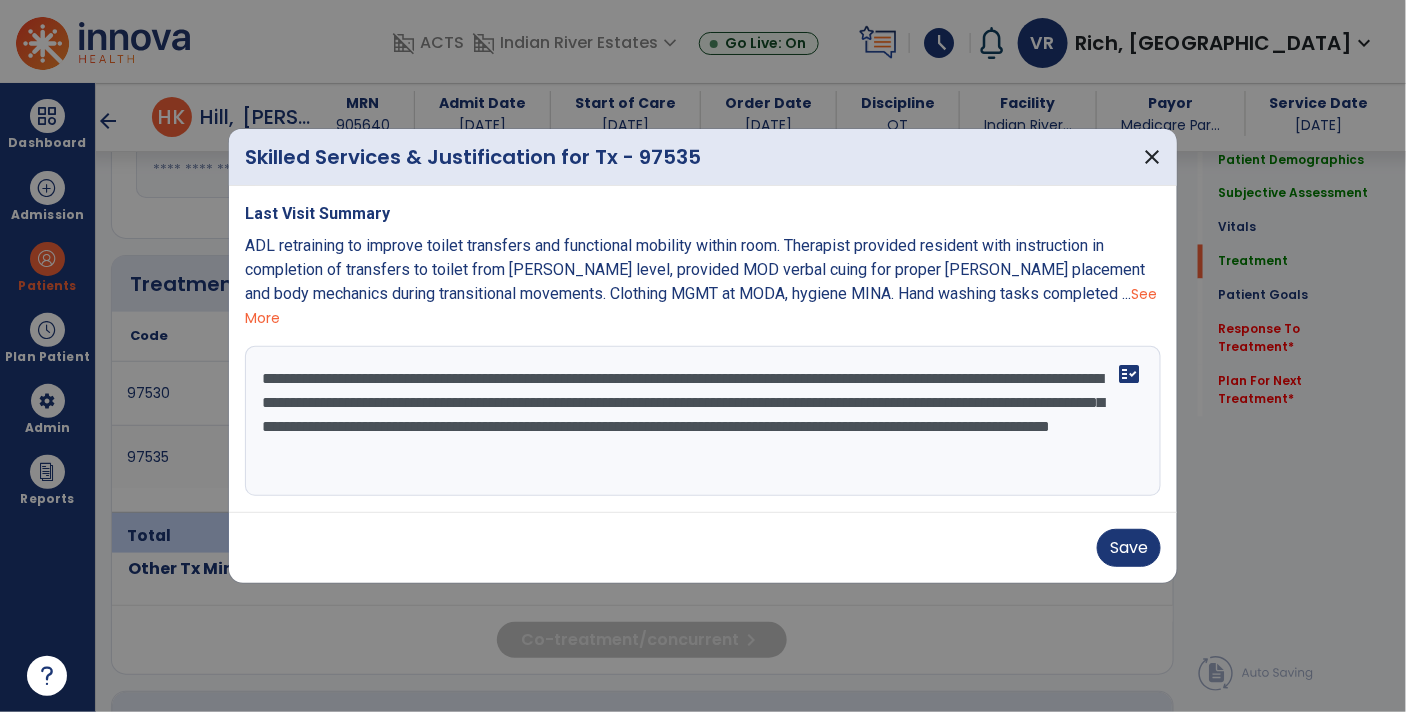 click on "**********" at bounding box center (703, 421) 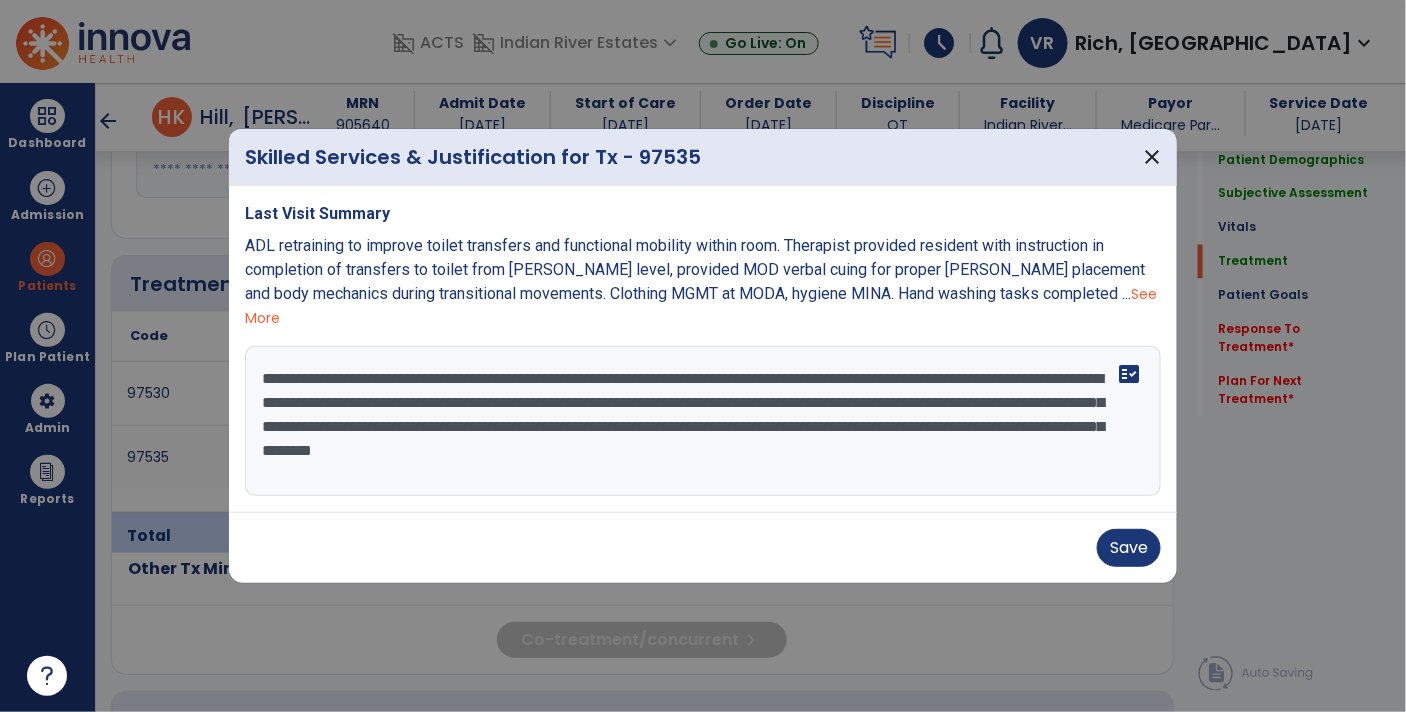 click on "**********" at bounding box center [703, 421] 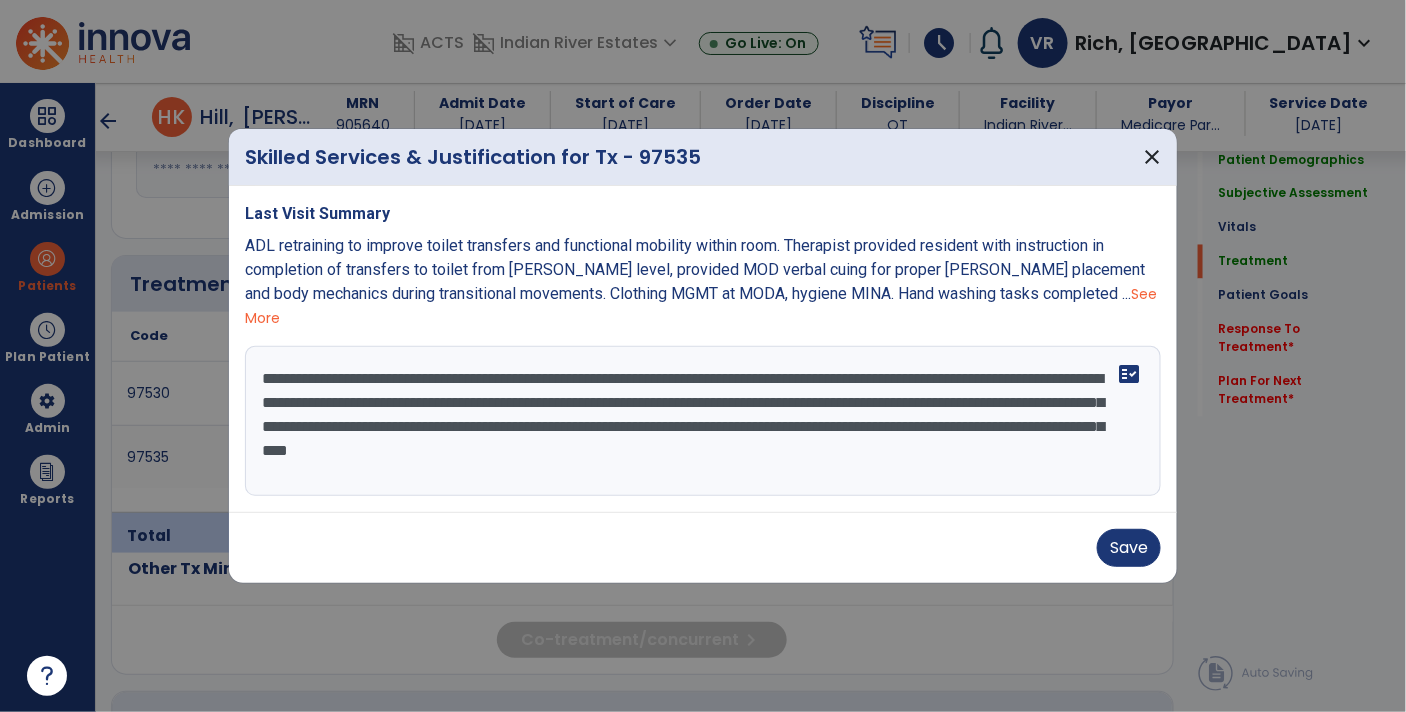 click on "**********" at bounding box center (703, 421) 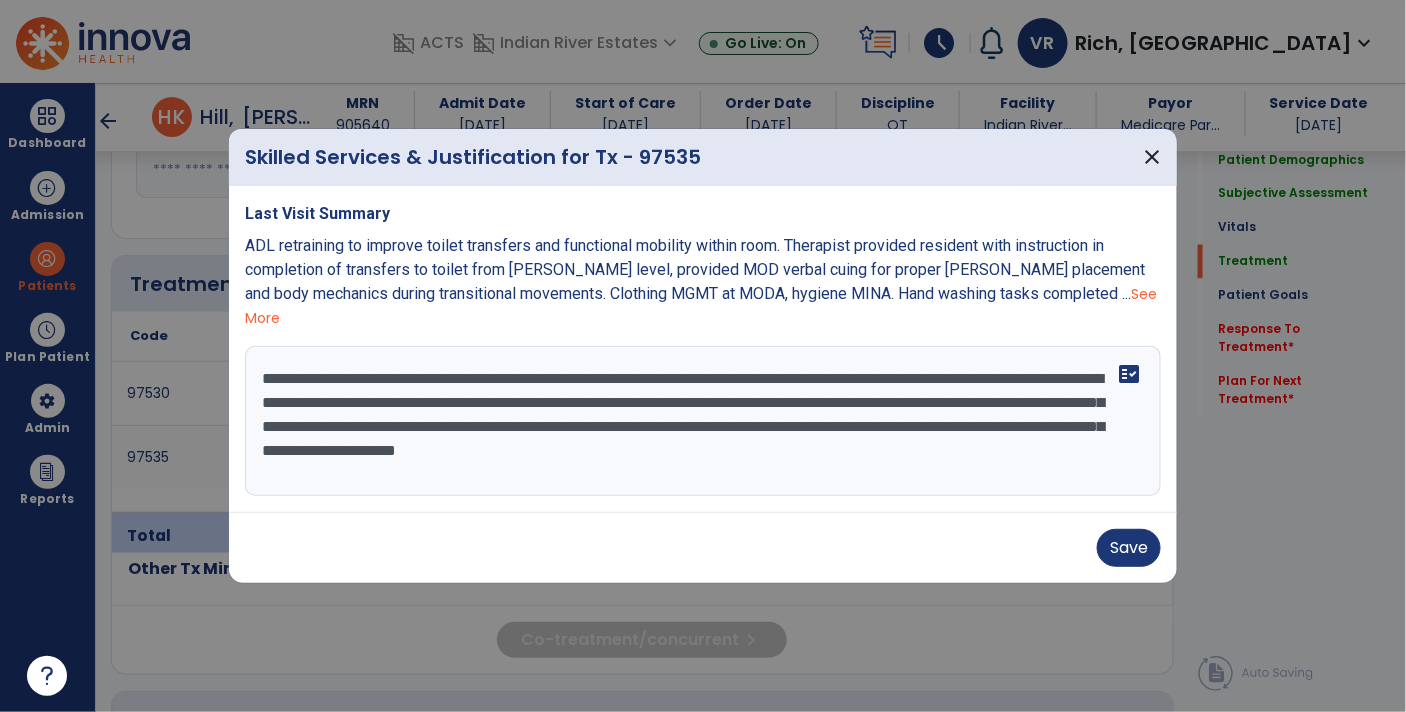 click on "**********" at bounding box center (703, 421) 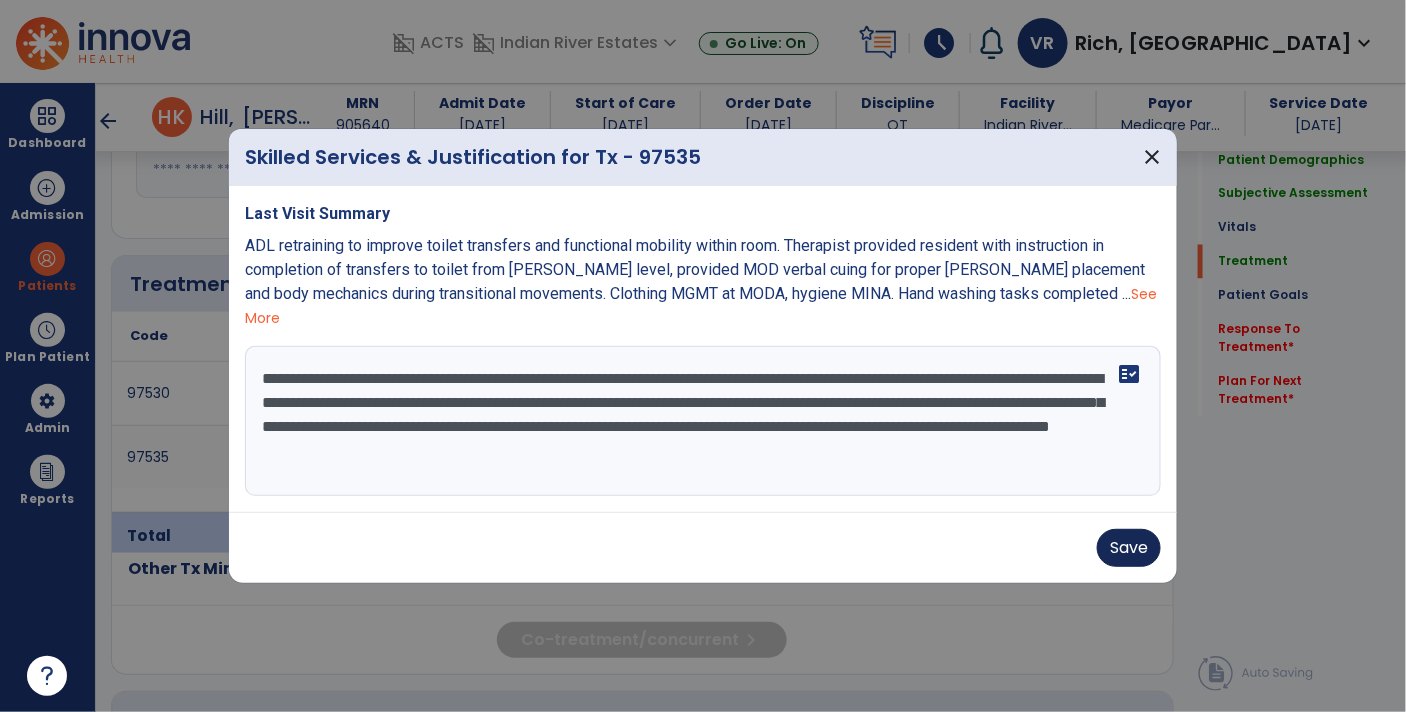 type on "**********" 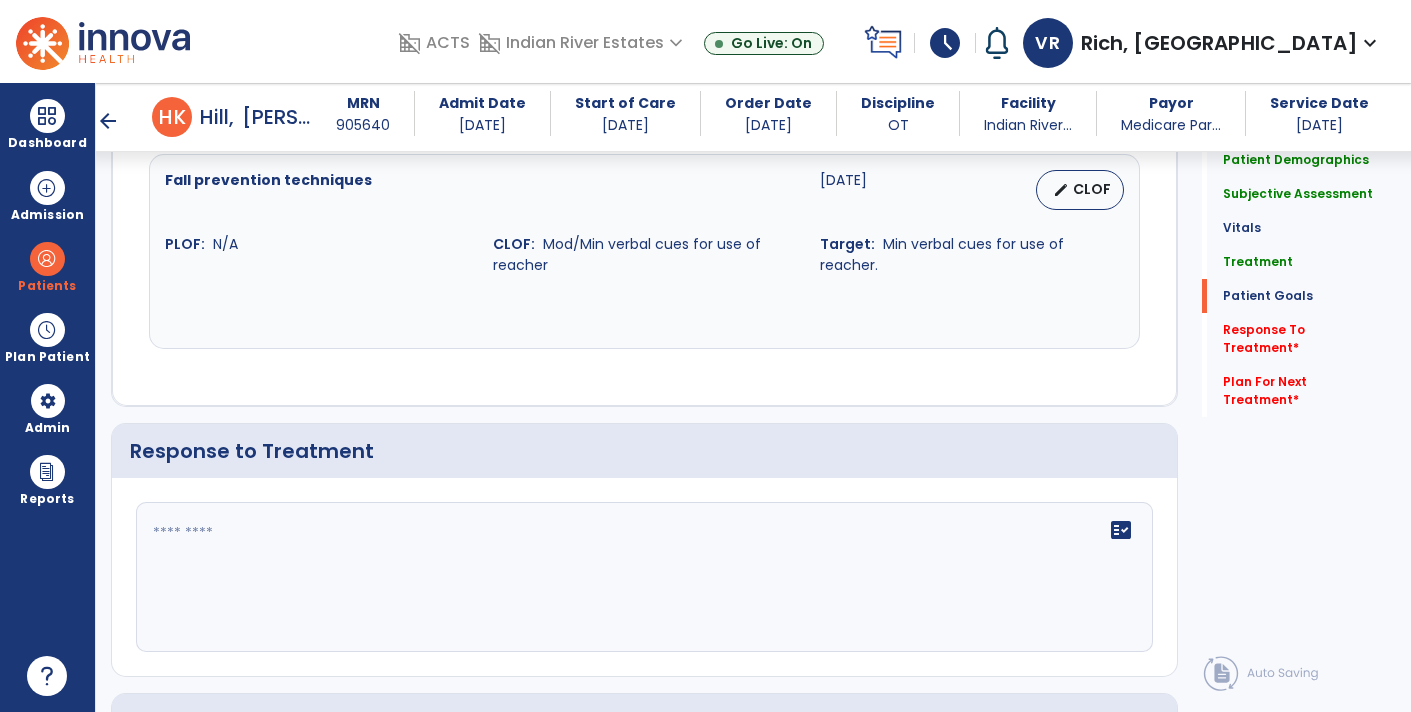 scroll, scrollTop: 2811, scrollLeft: 0, axis: vertical 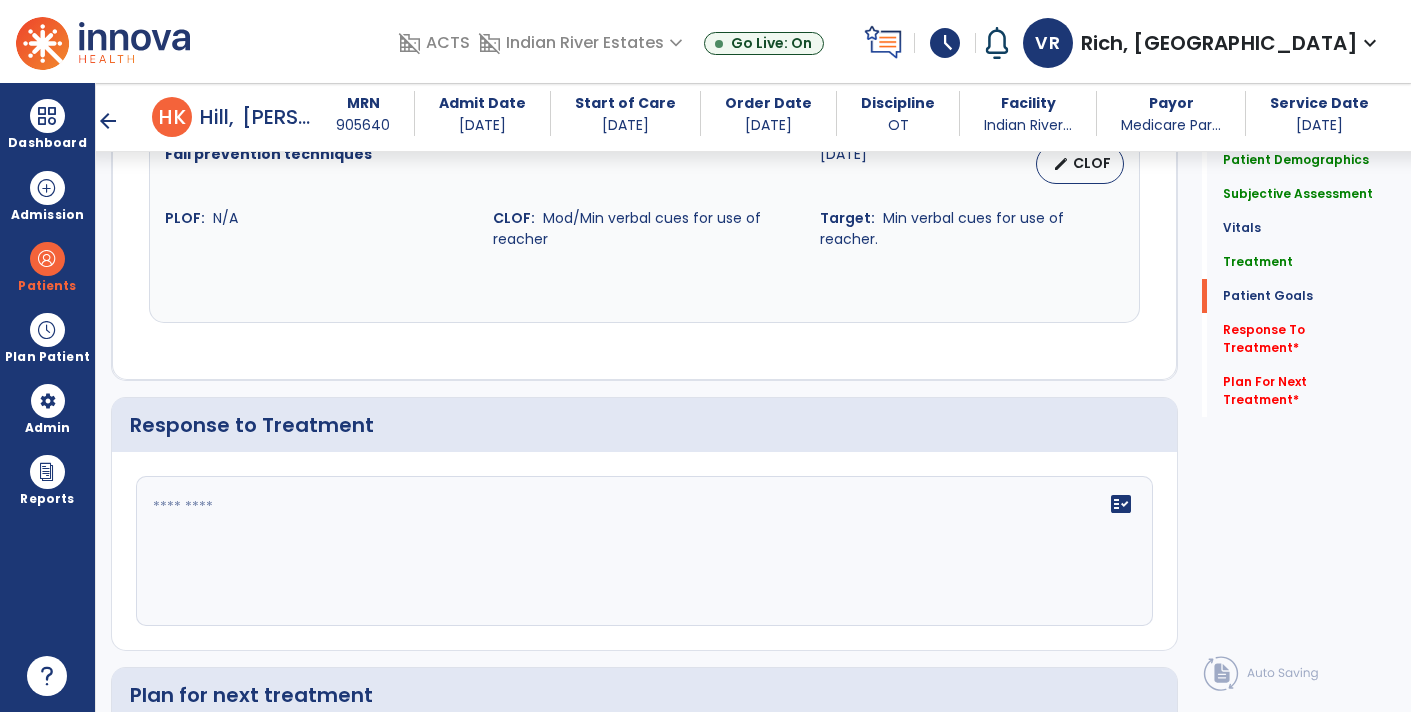 click 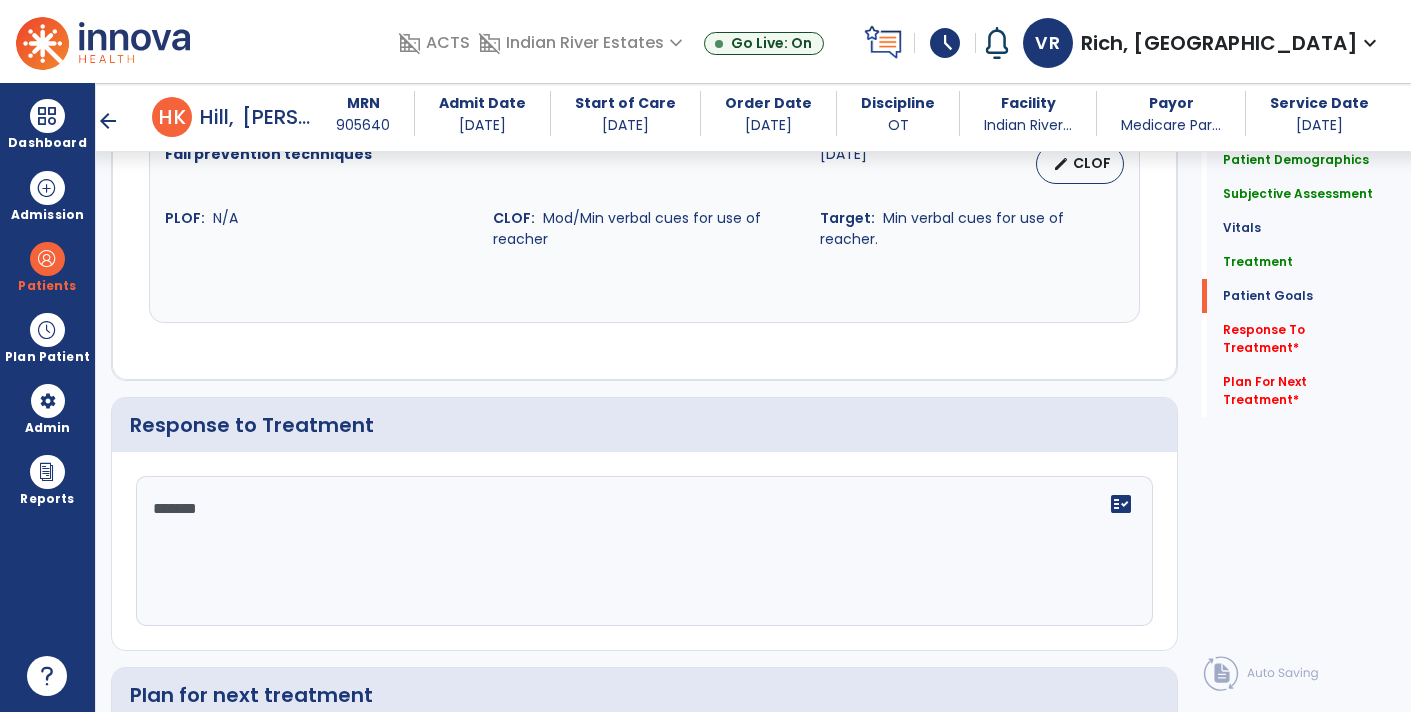type on "********" 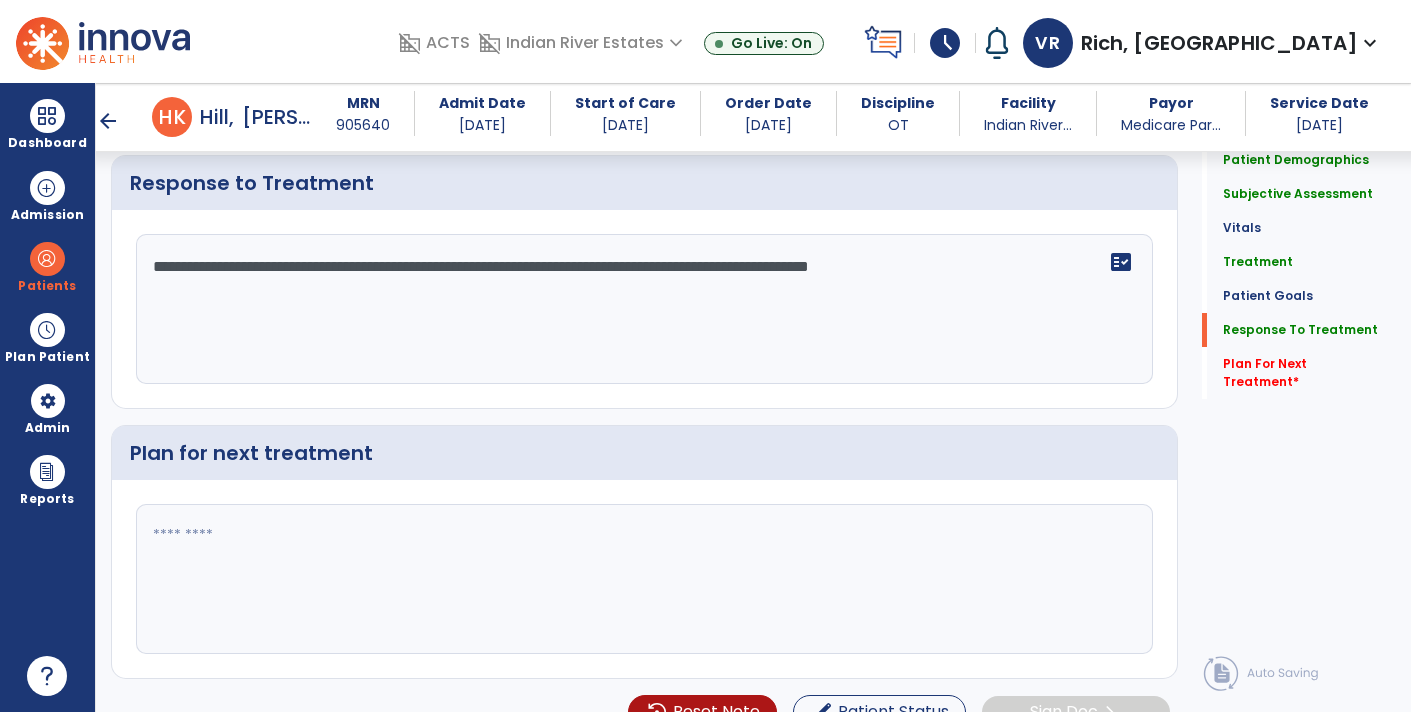 type on "**********" 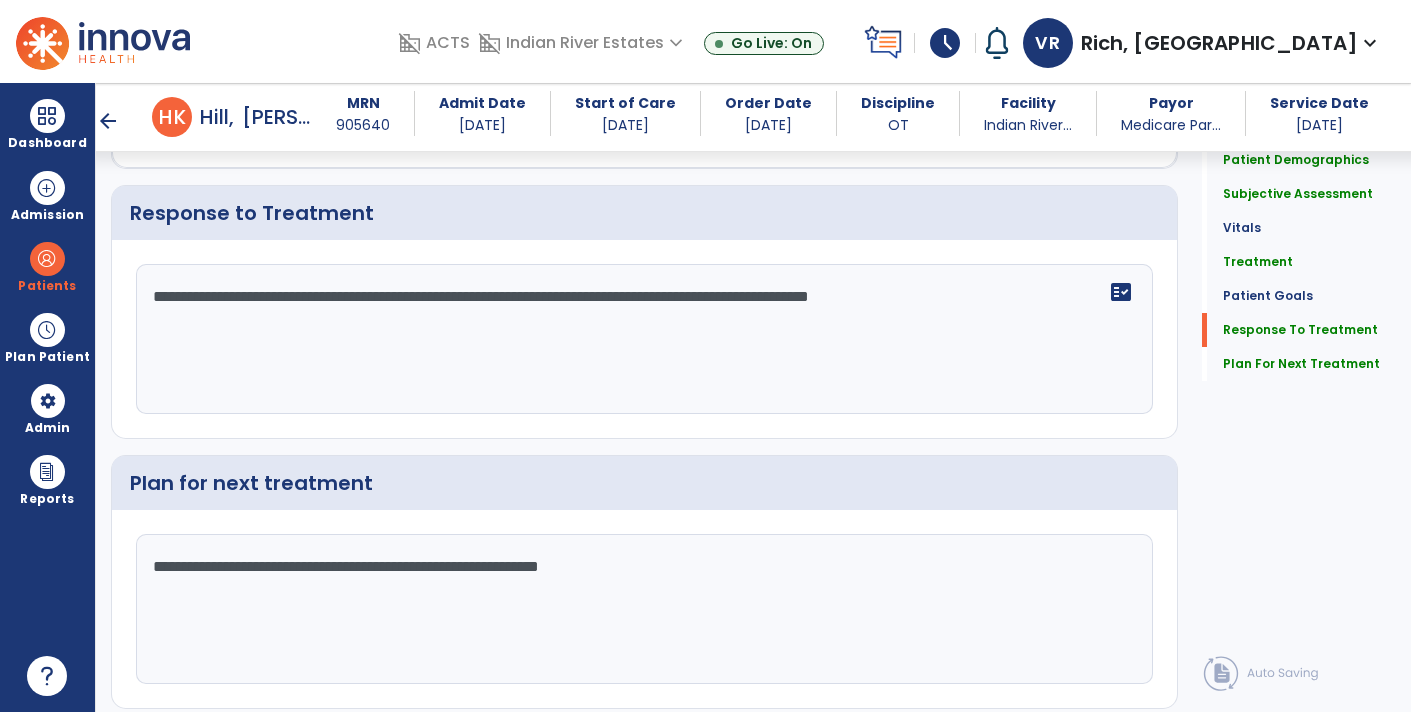 scroll, scrollTop: 3024, scrollLeft: 0, axis: vertical 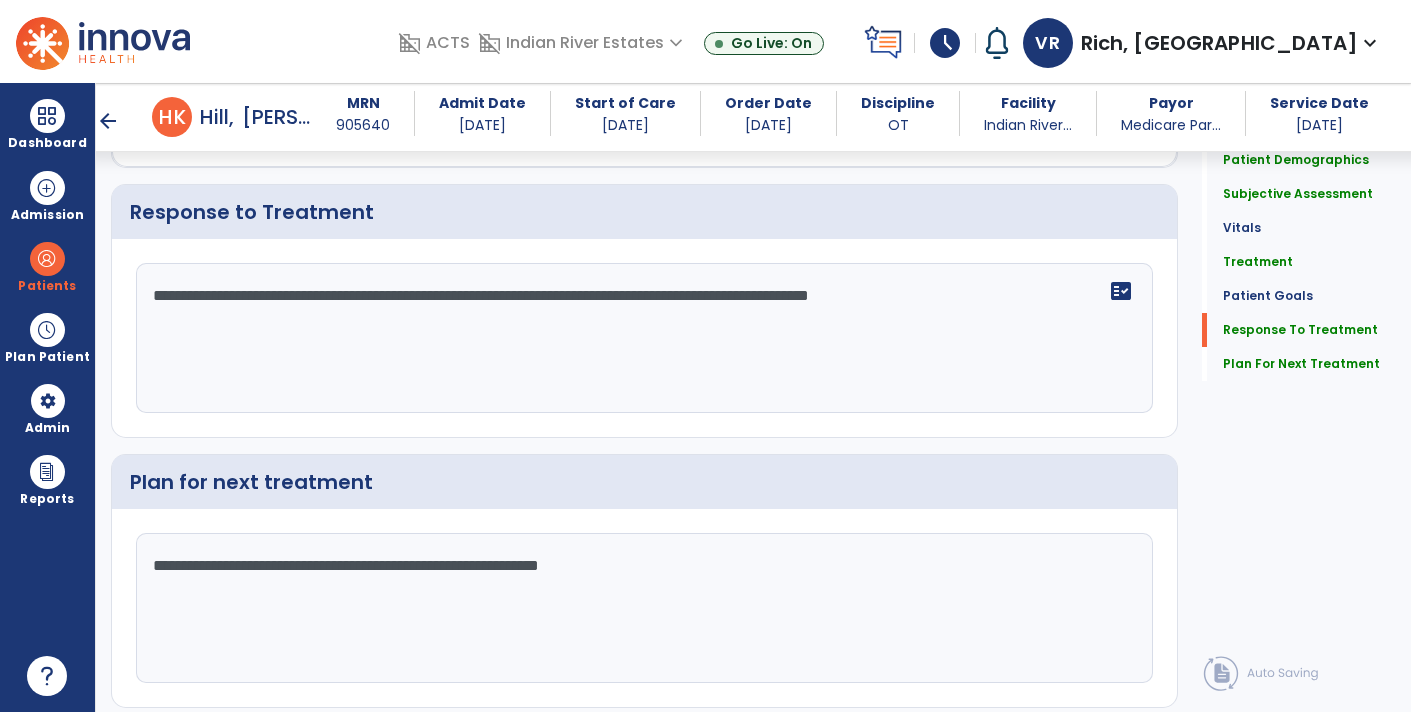 click on "**********" 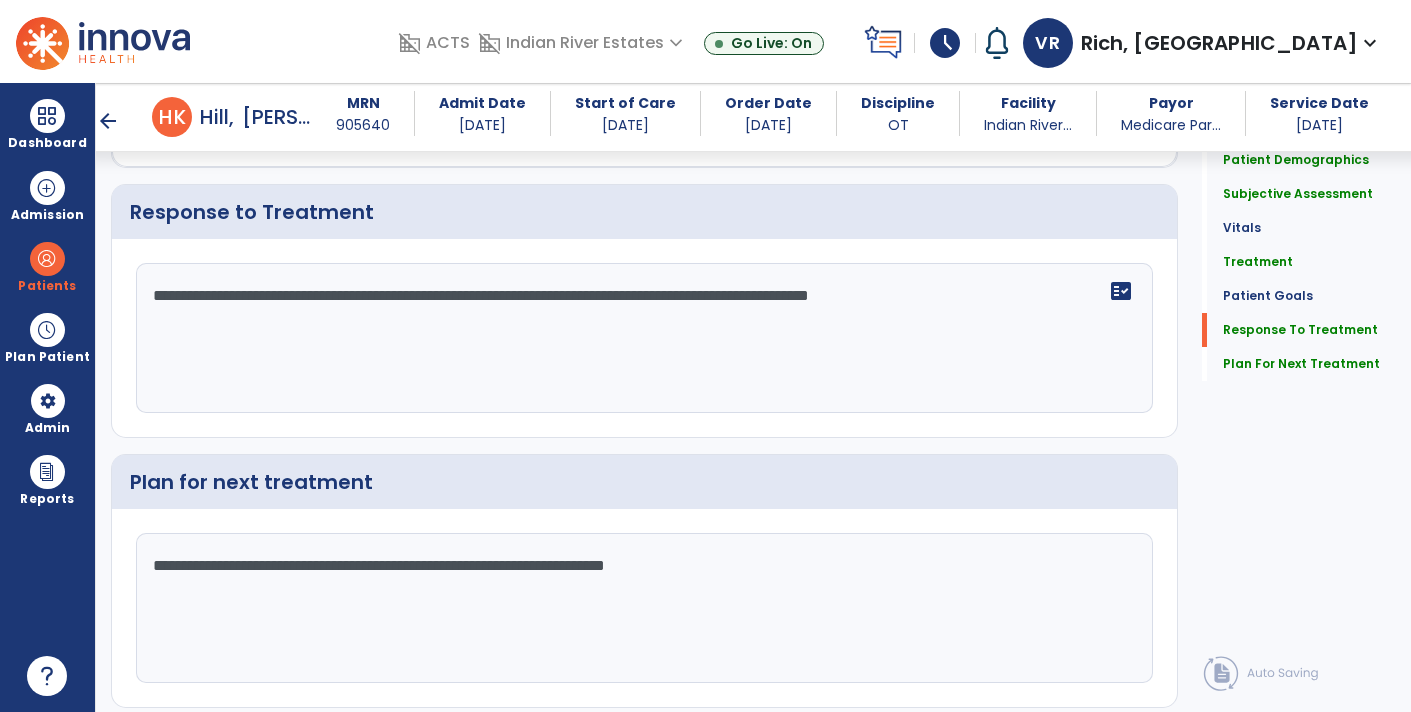 click on "**********" 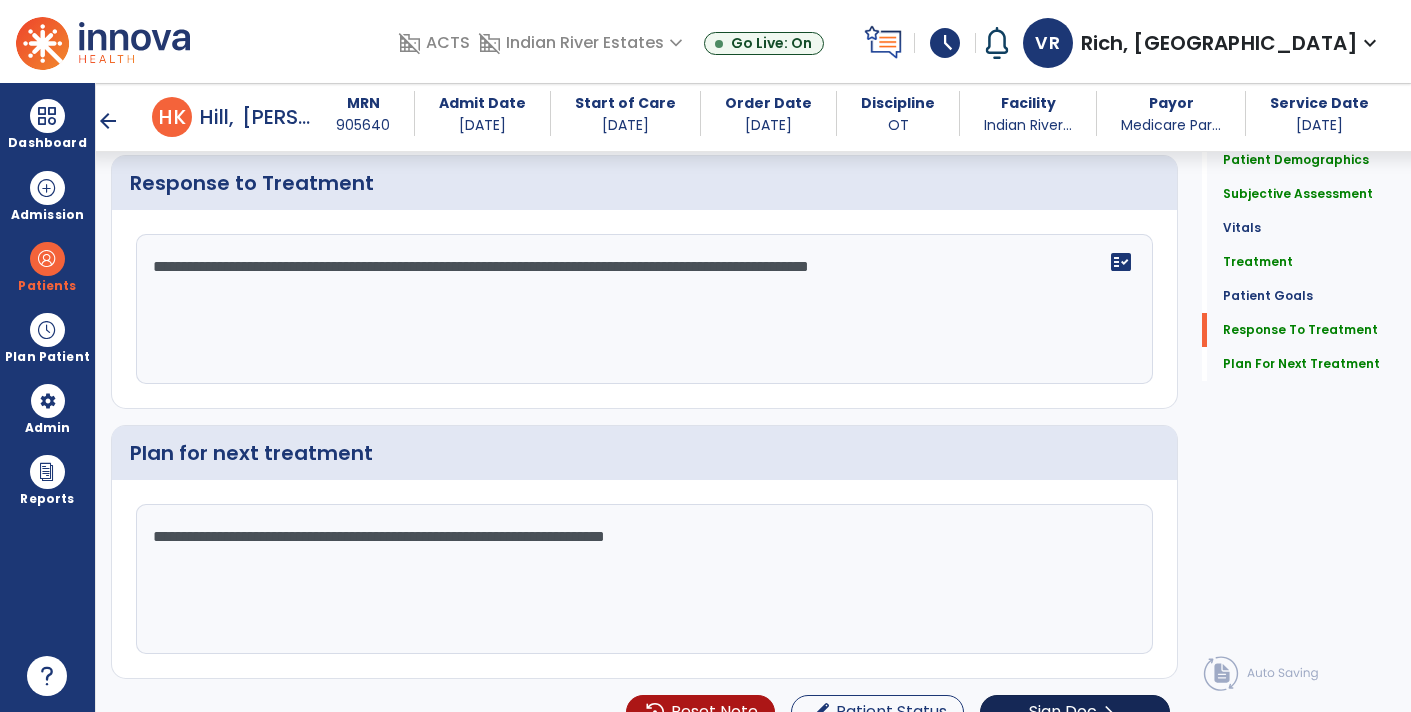 click on "Sign Doc" 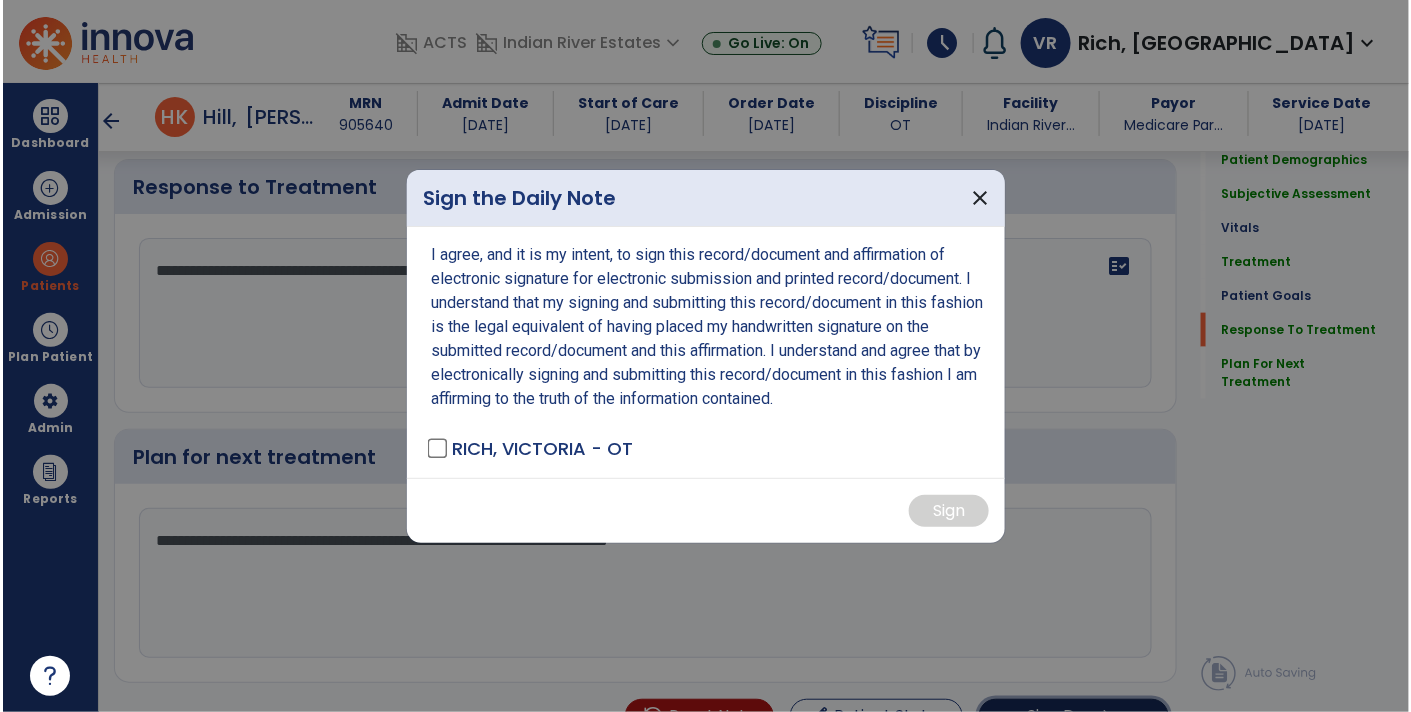 scroll, scrollTop: 3053, scrollLeft: 0, axis: vertical 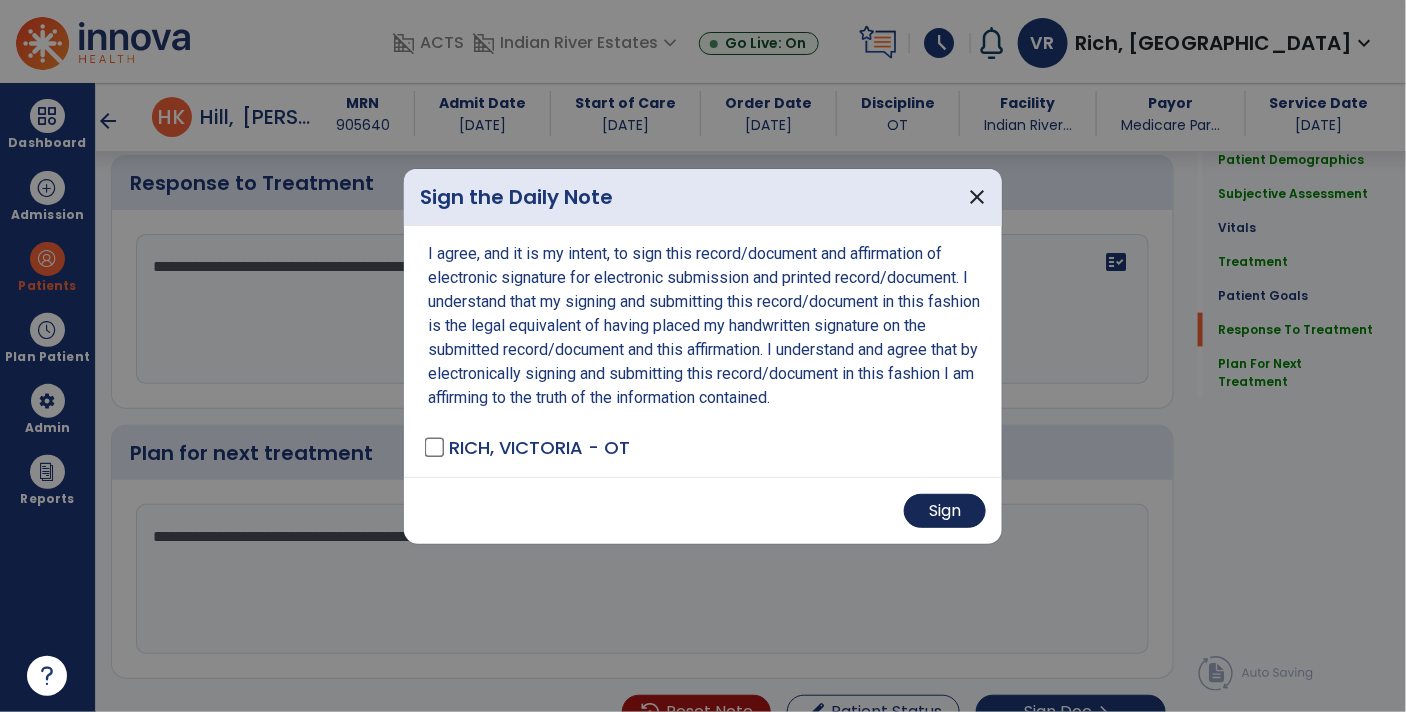 click on "Sign" at bounding box center (945, 511) 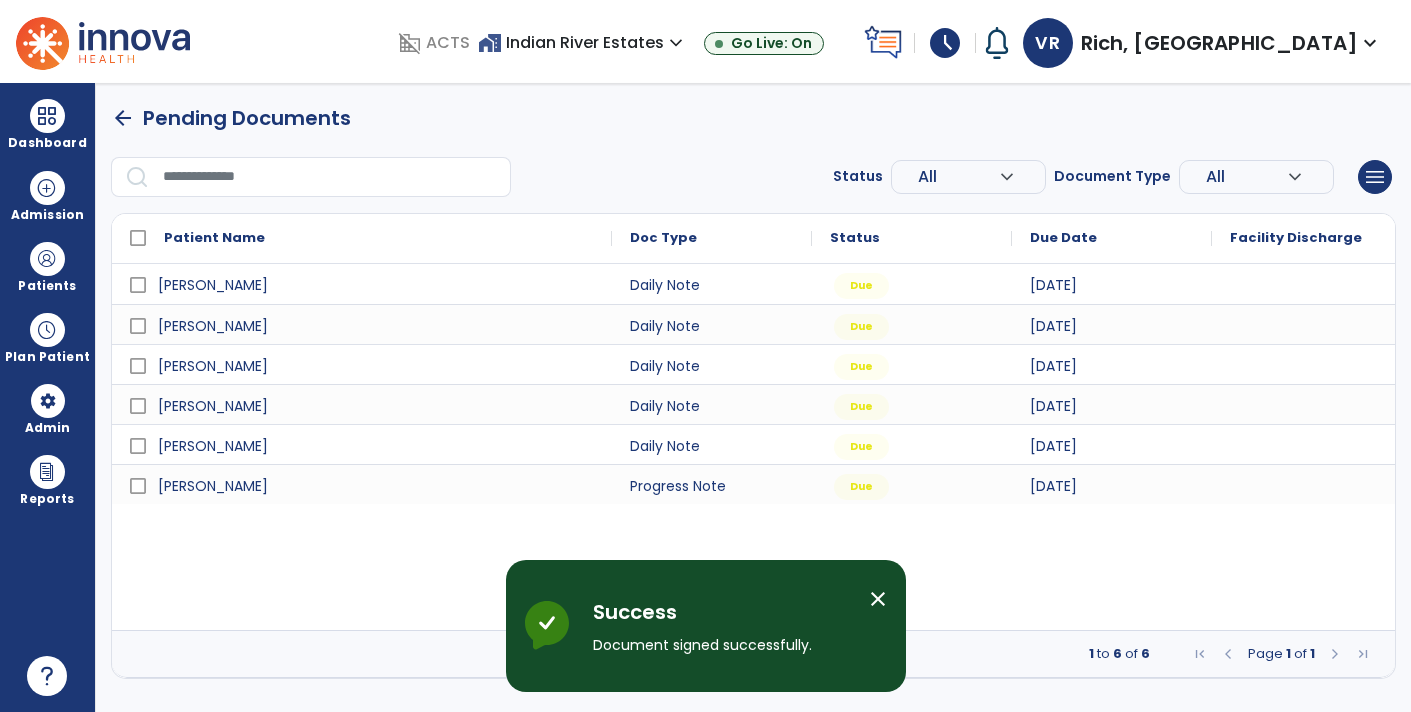 scroll, scrollTop: 0, scrollLeft: 0, axis: both 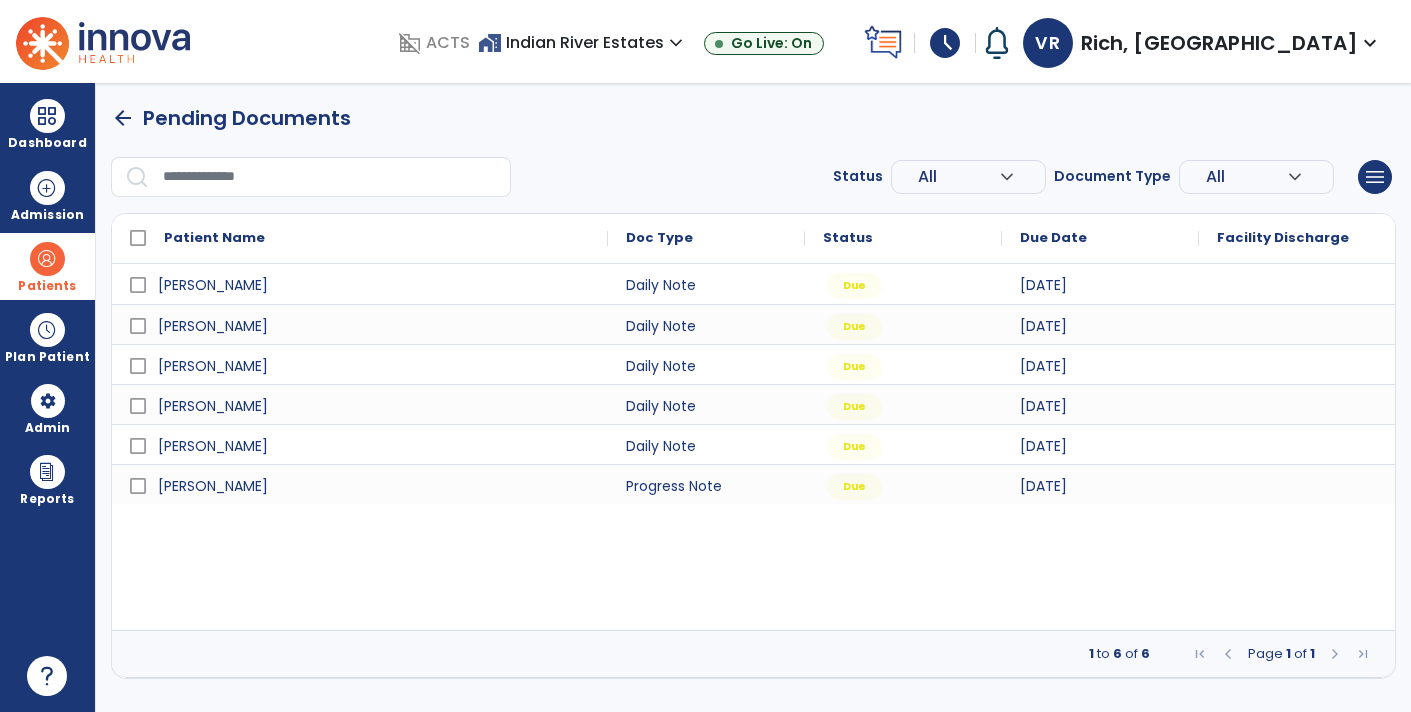 click on "Patients" at bounding box center [47, 266] 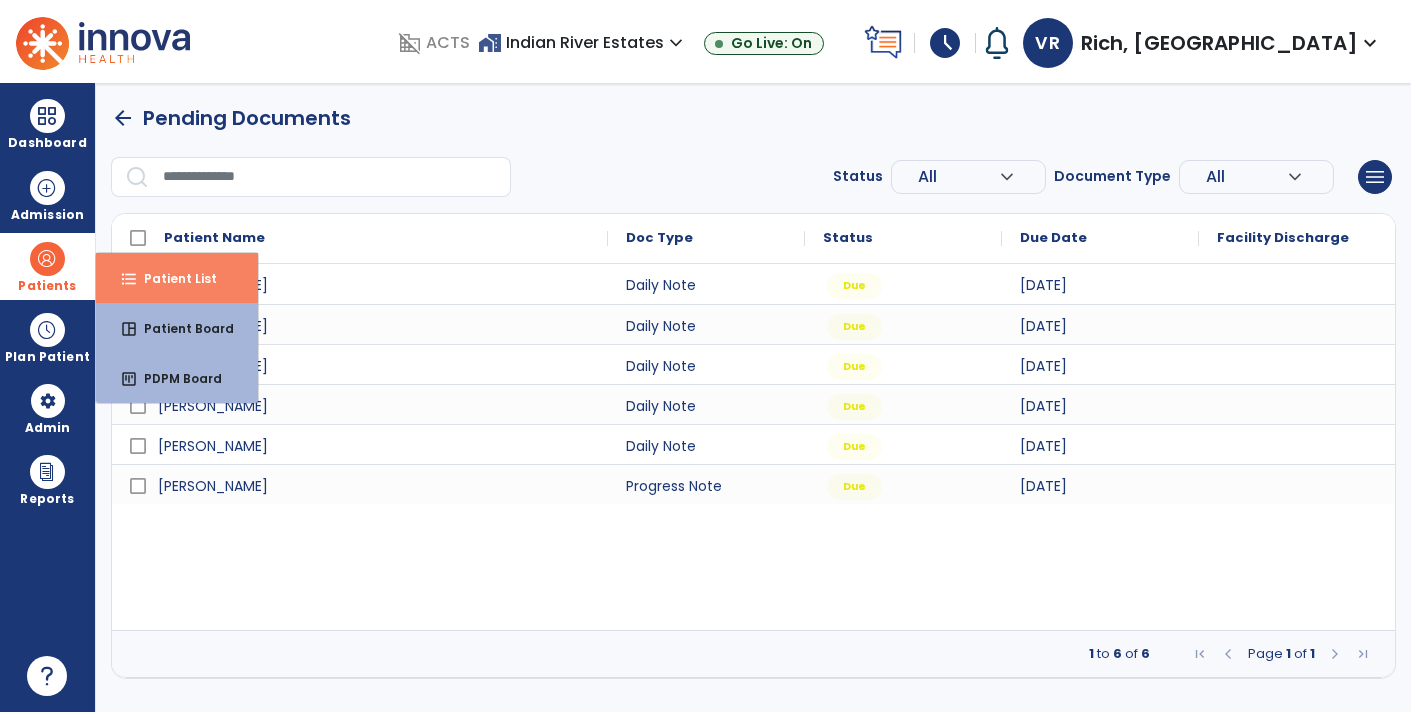 click on "Patient List" at bounding box center (172, 278) 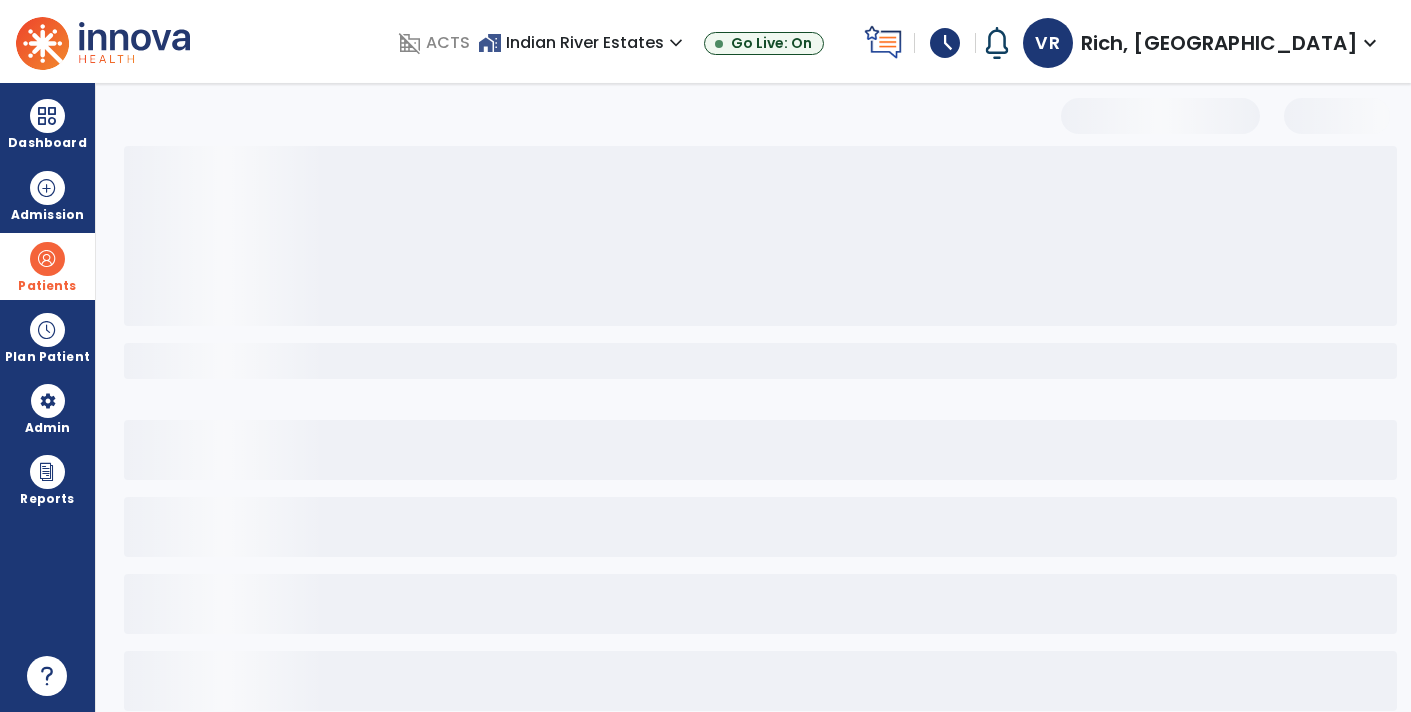 select on "***" 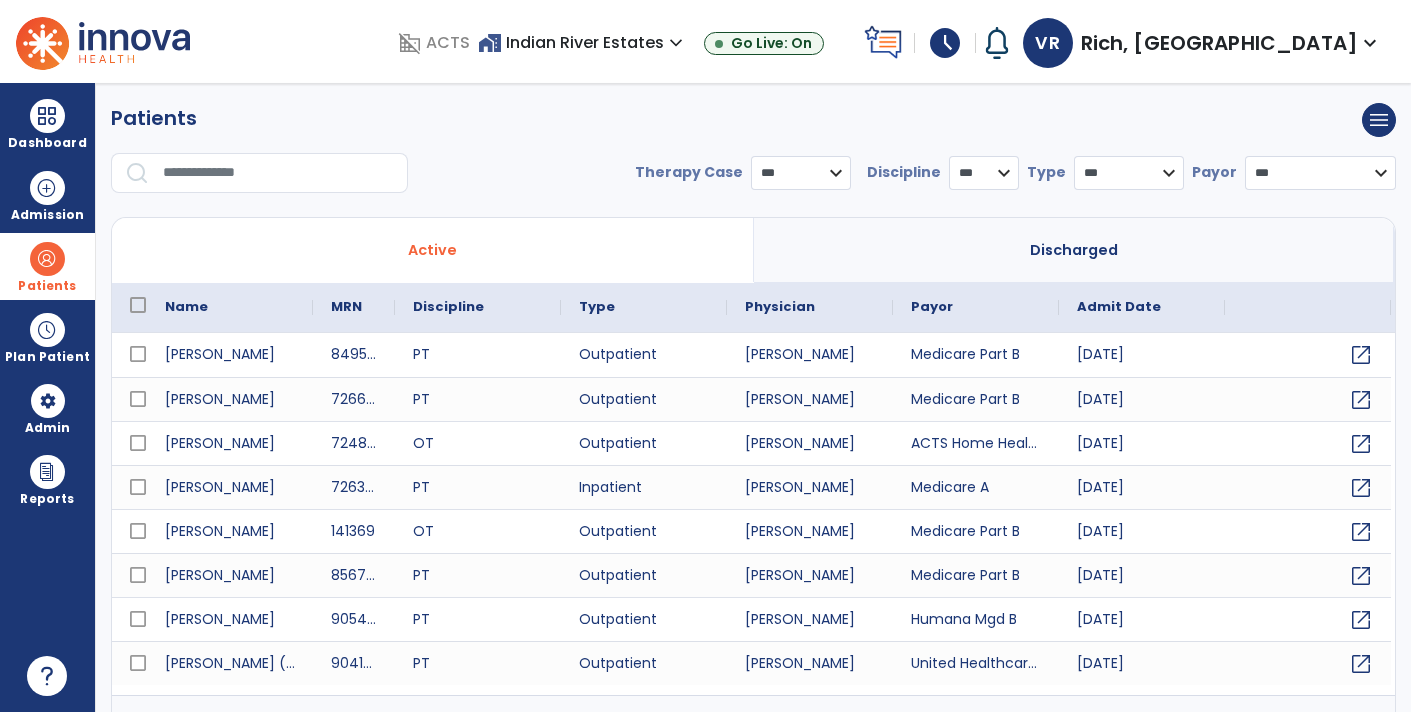 click on "schedule" at bounding box center (945, 43) 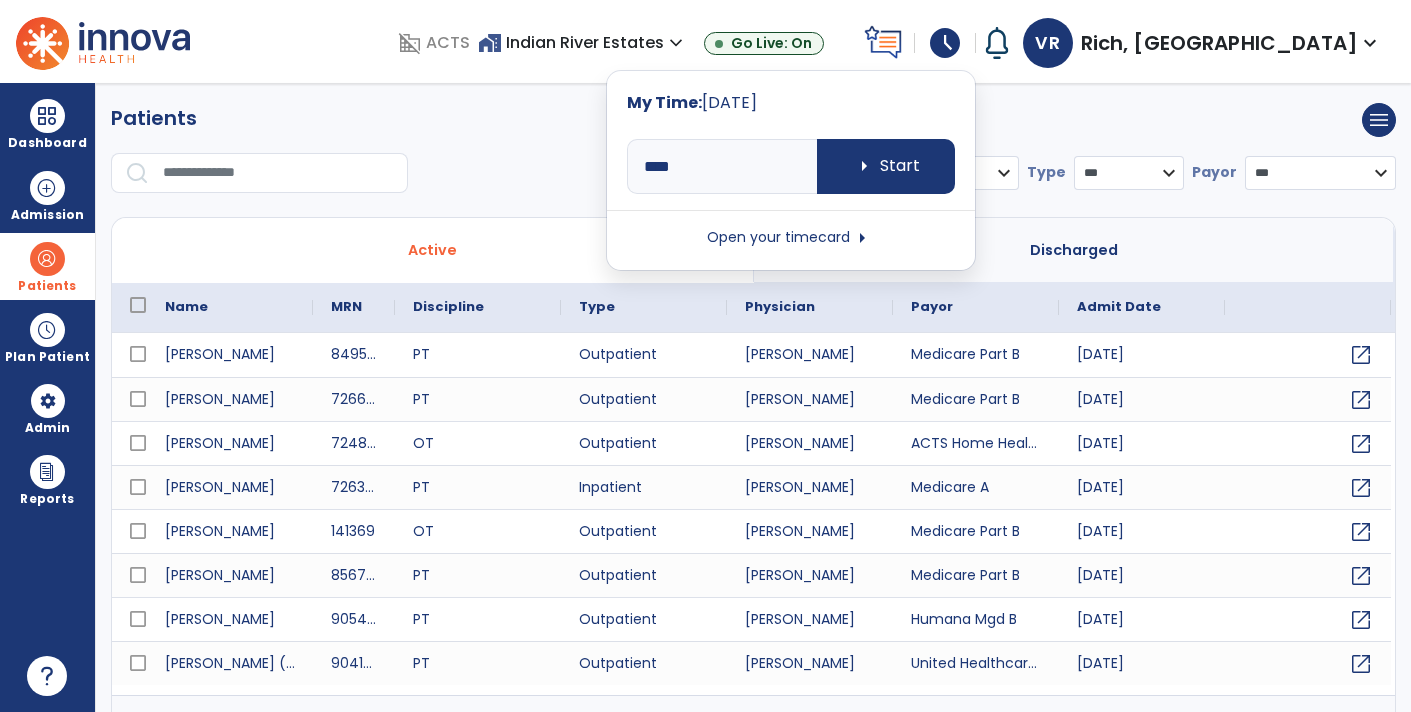 click on "arrow_right" at bounding box center [862, 238] 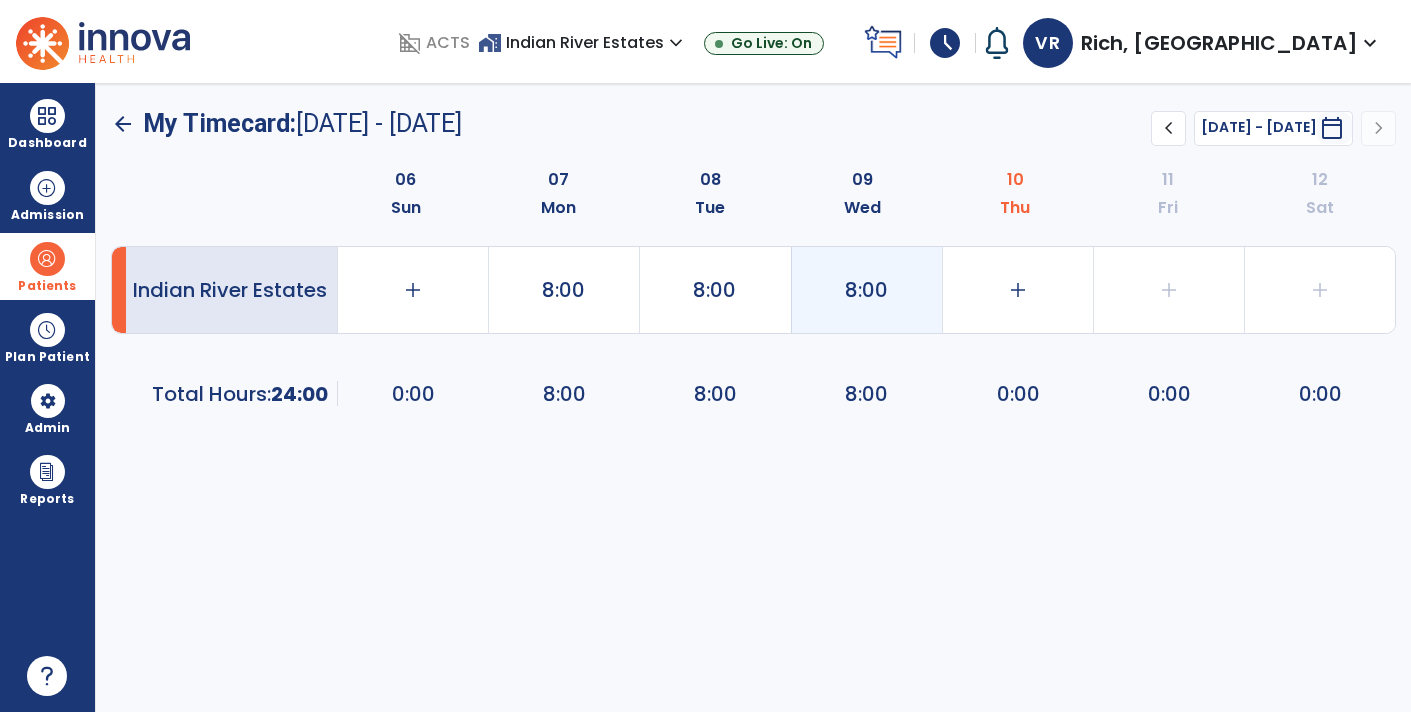 click on "8:00" 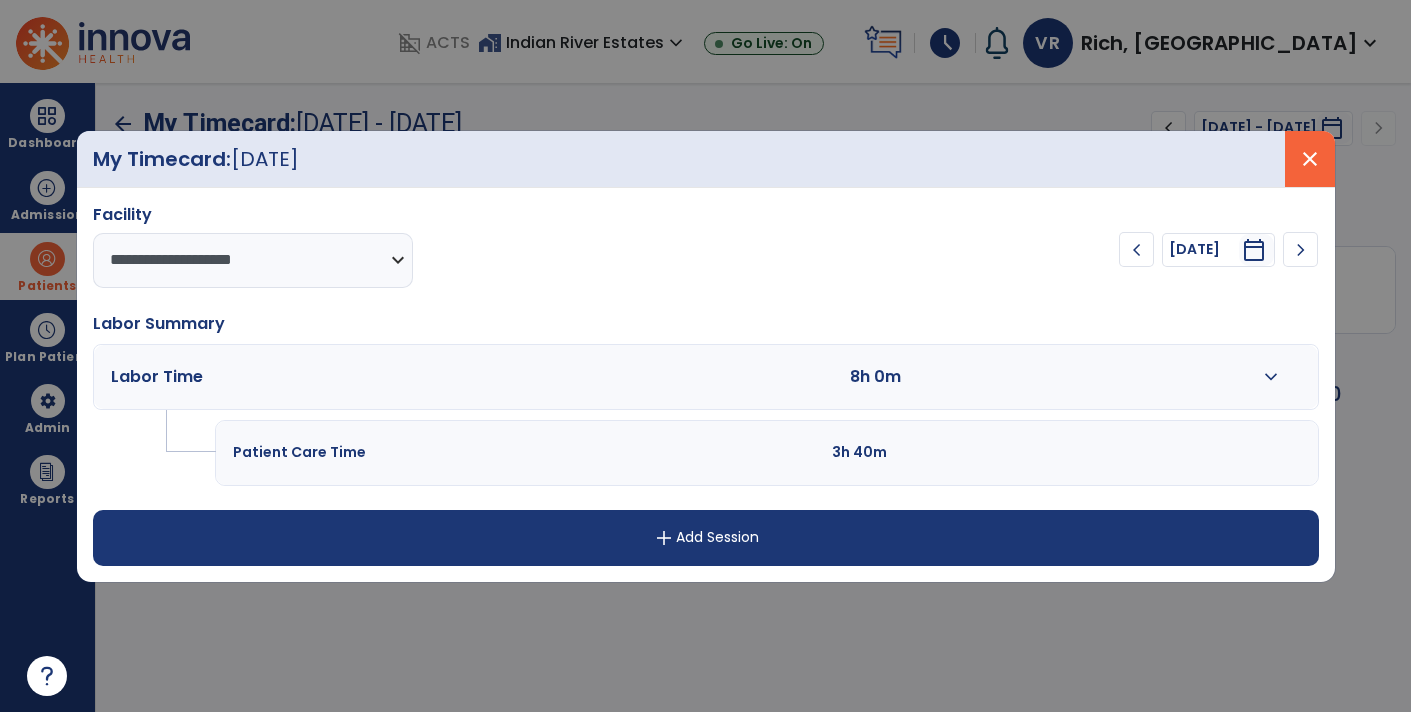 click on "close" at bounding box center (1310, 159) 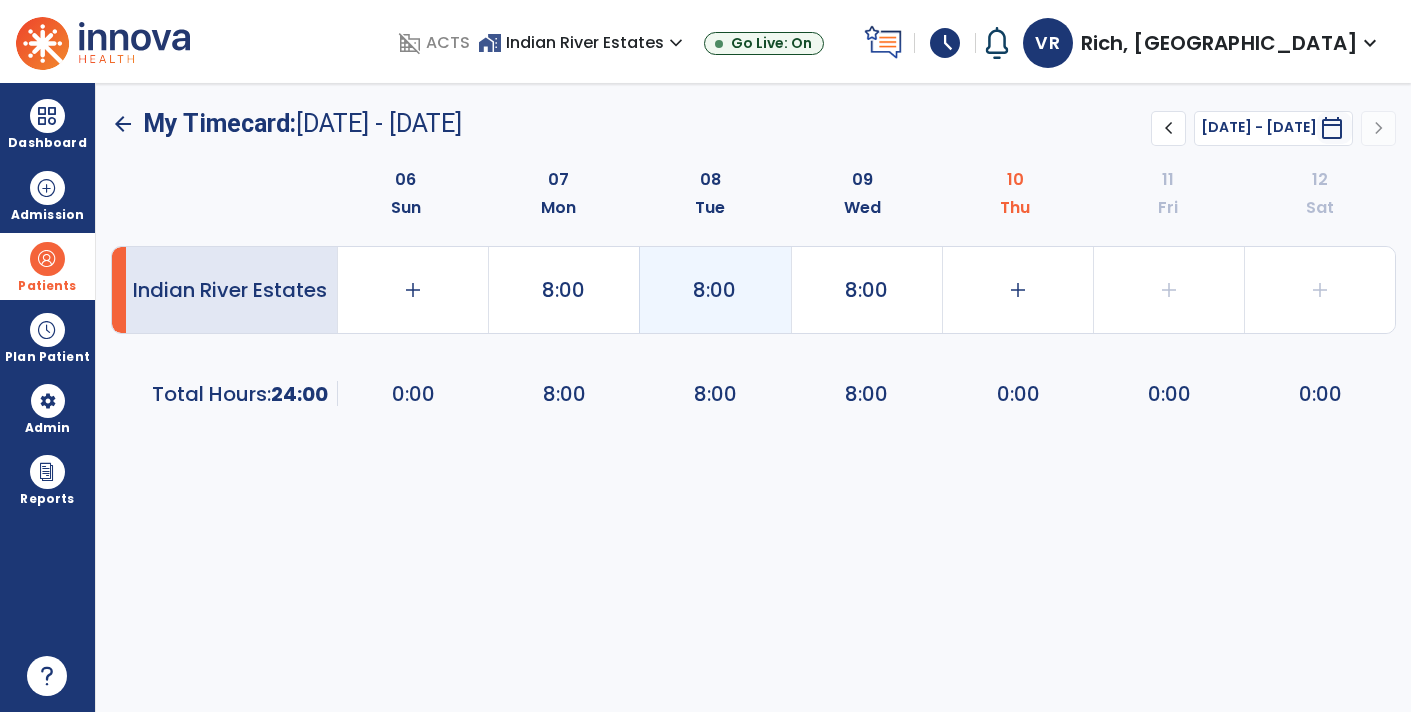 click on "8:00" 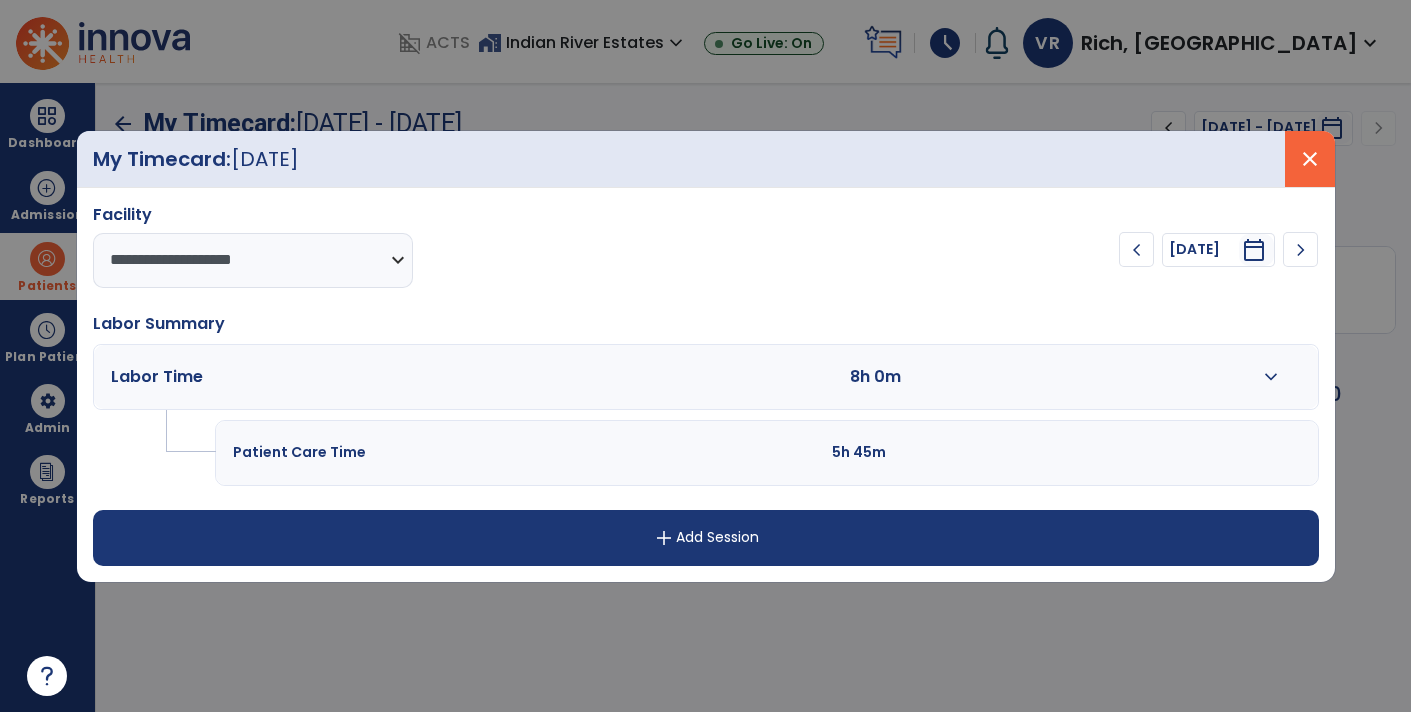 click on "close" at bounding box center (1310, 159) 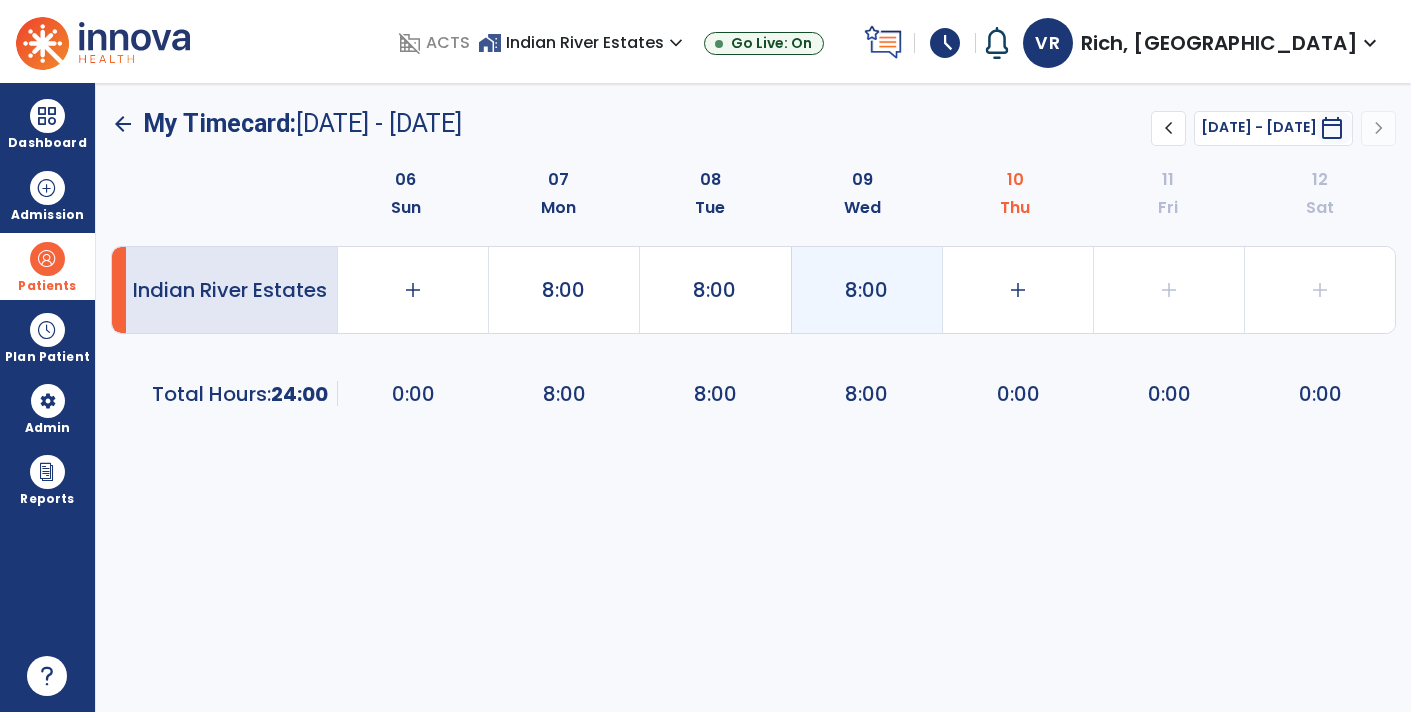 click on "8:00" 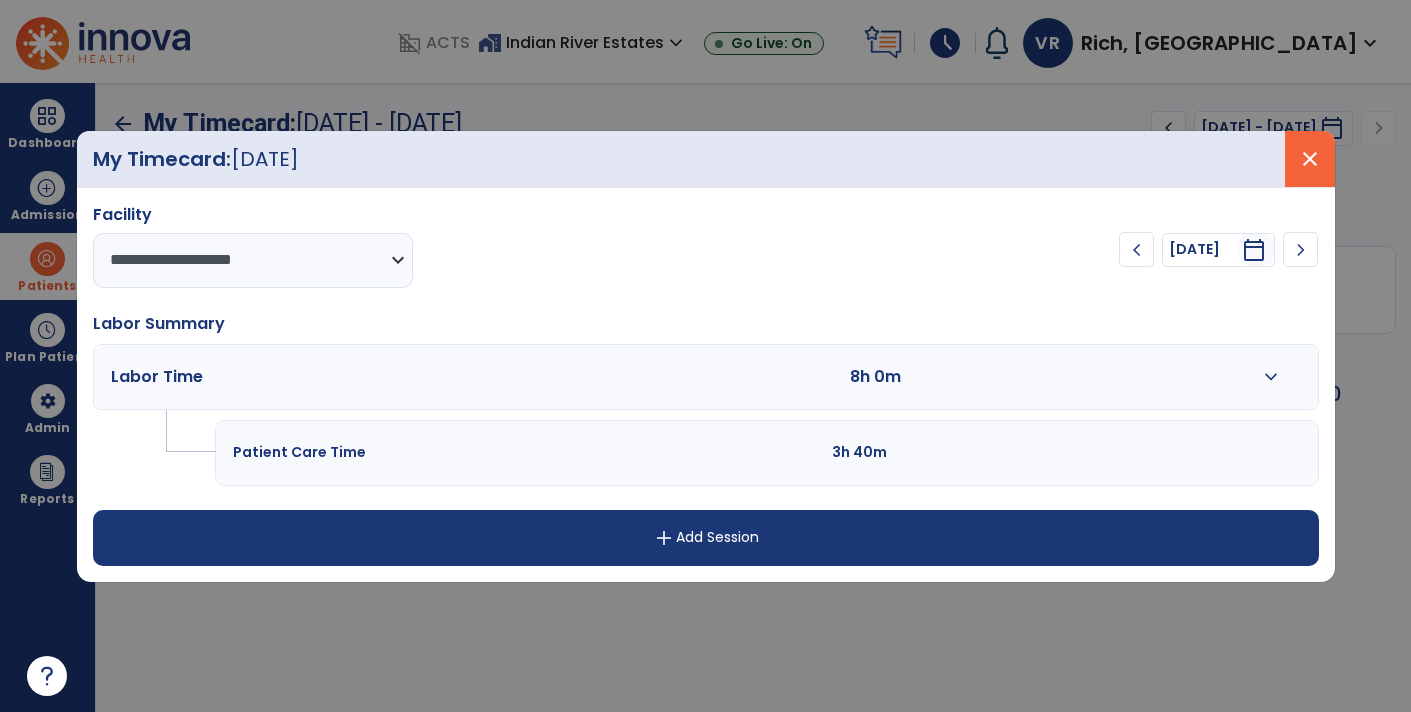 click on "close" at bounding box center (1310, 159) 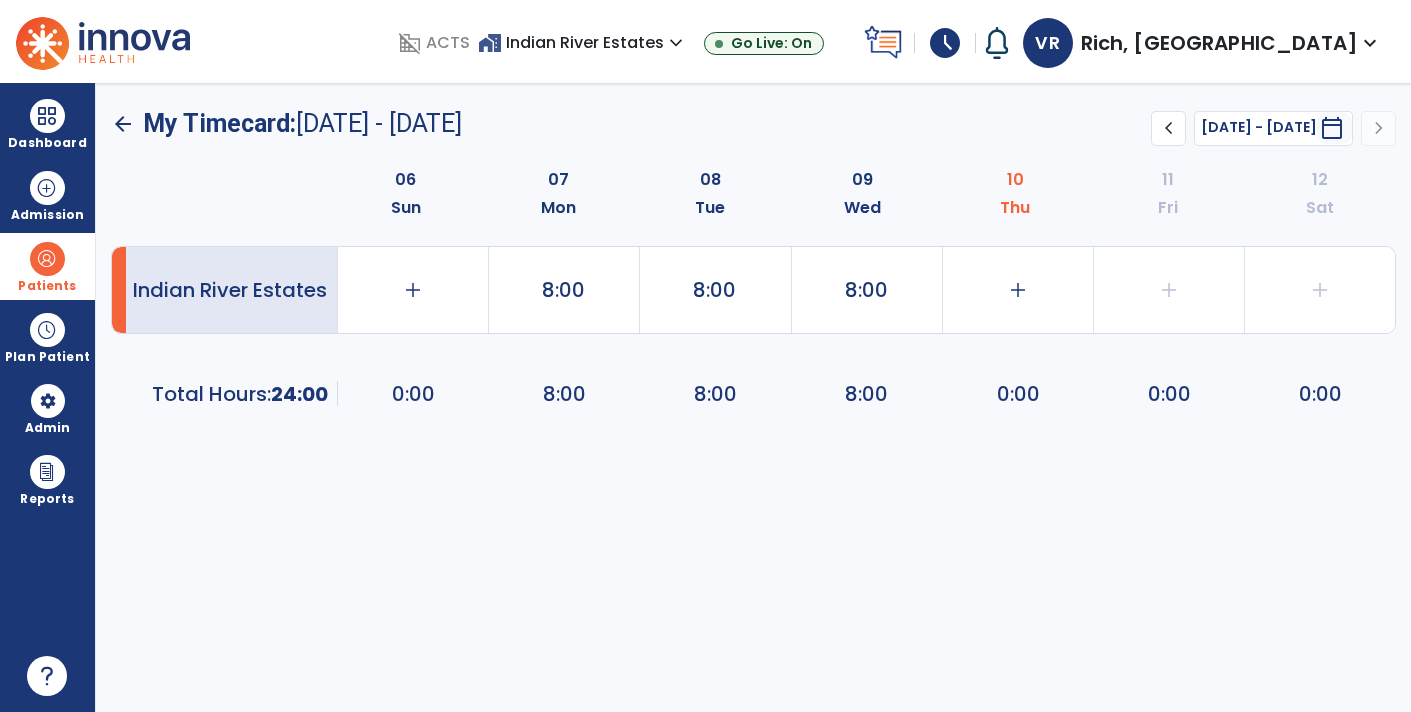 click at bounding box center (47, 259) 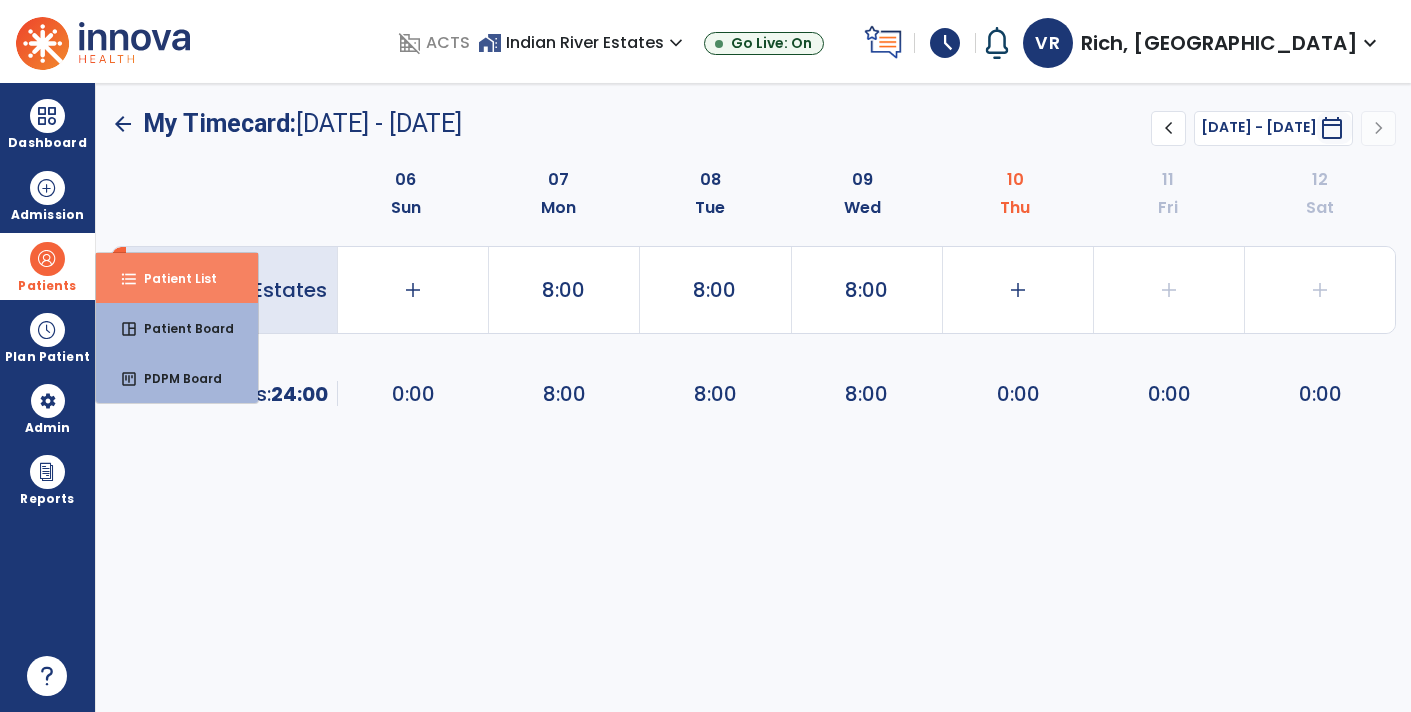 click on "format_list_bulleted  Patient List" at bounding box center [177, 278] 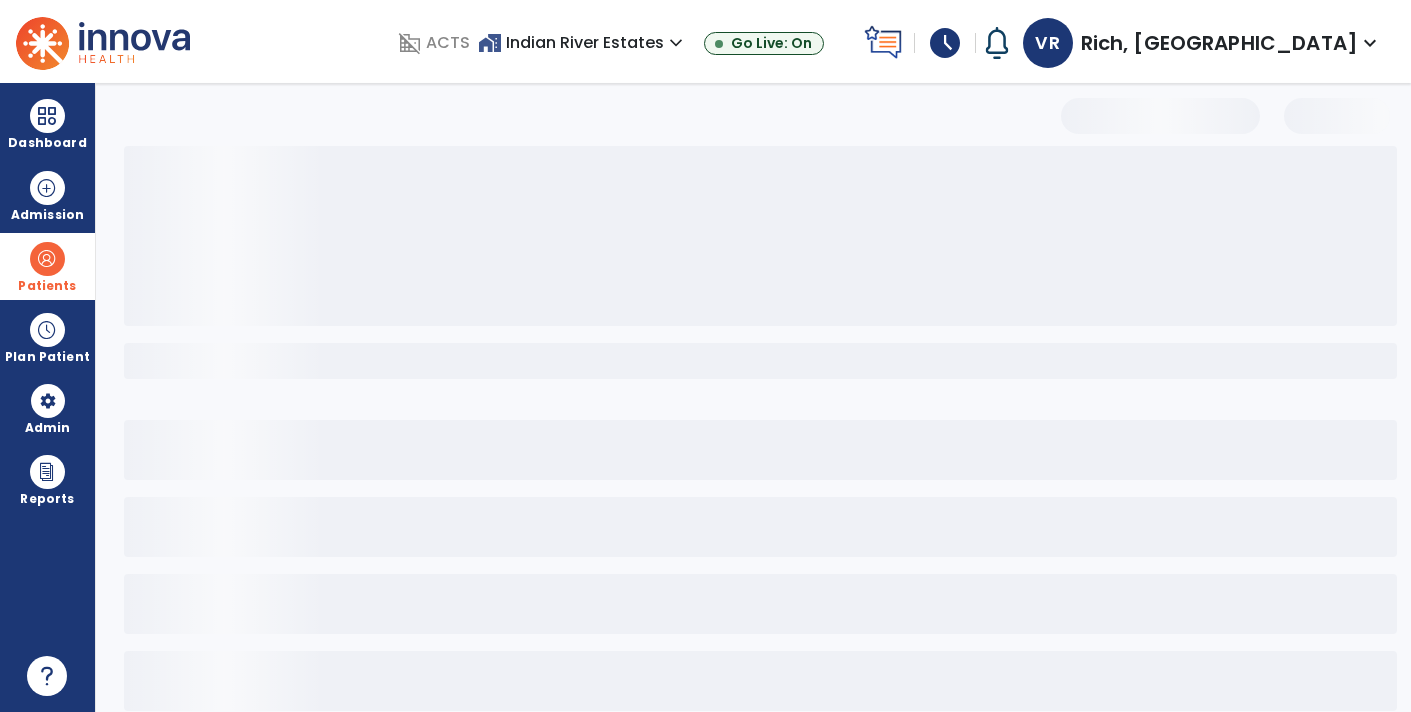 select on "***" 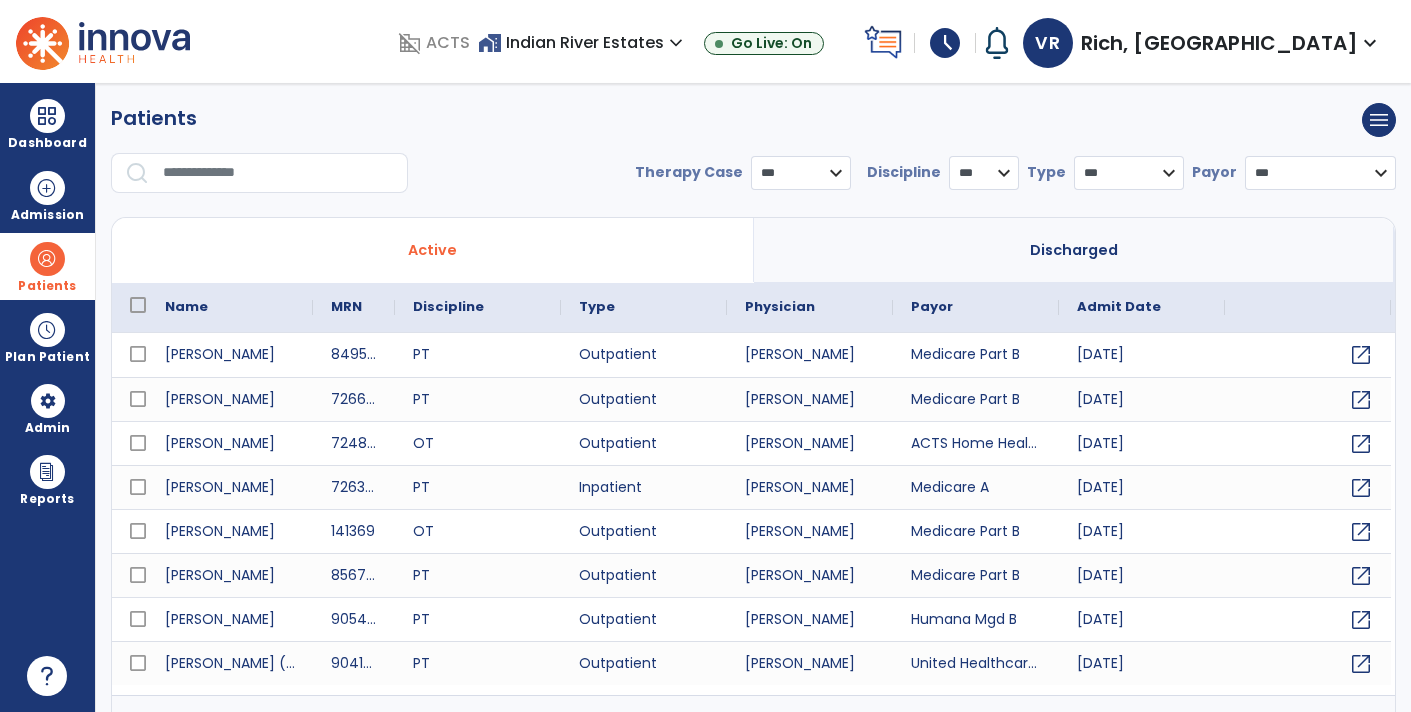 click at bounding box center (278, 173) 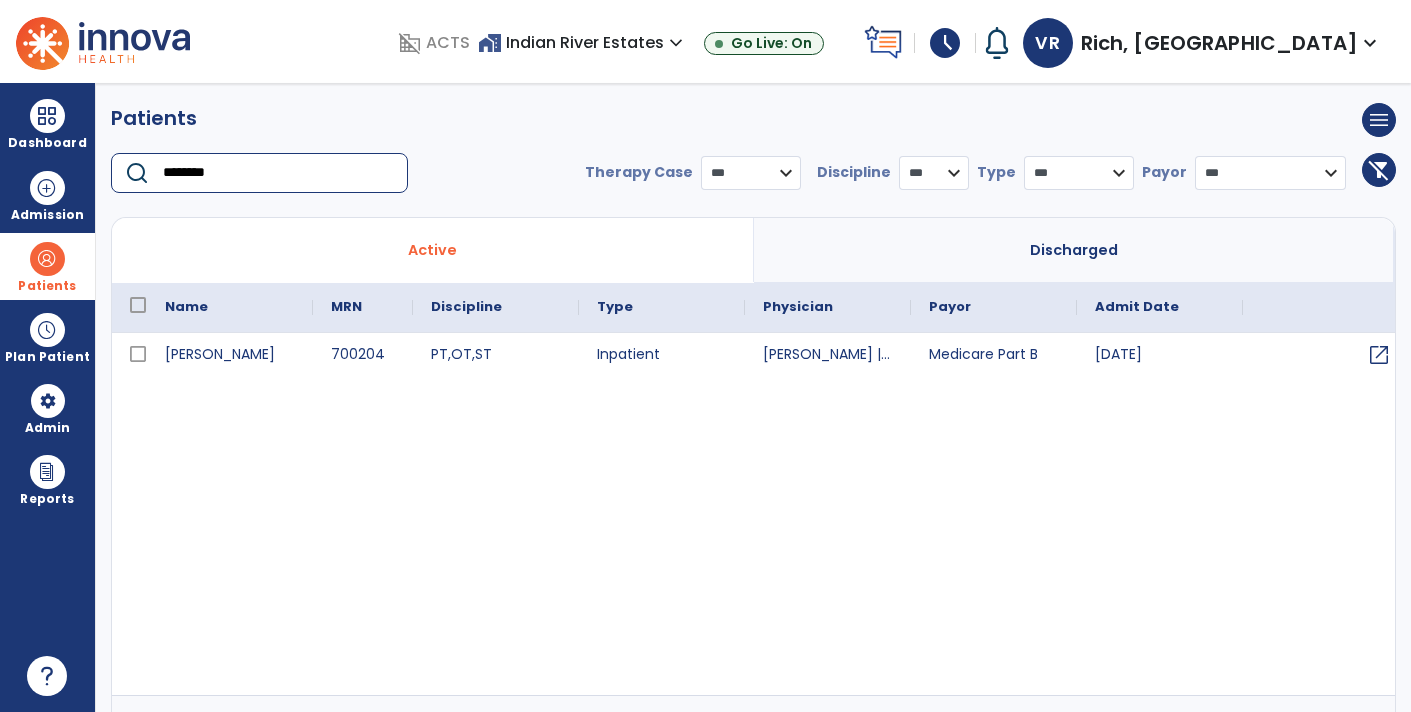 type on "********" 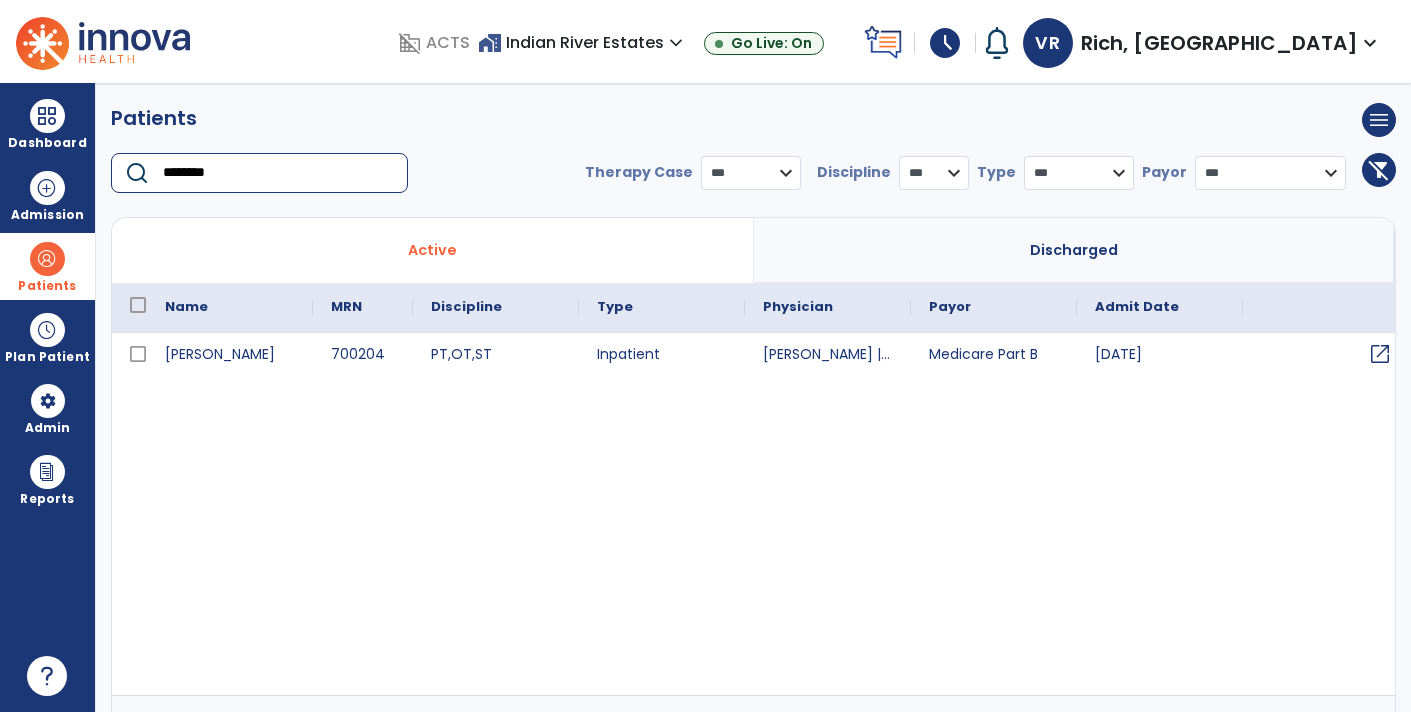 click on "open_in_new" at bounding box center [1380, 354] 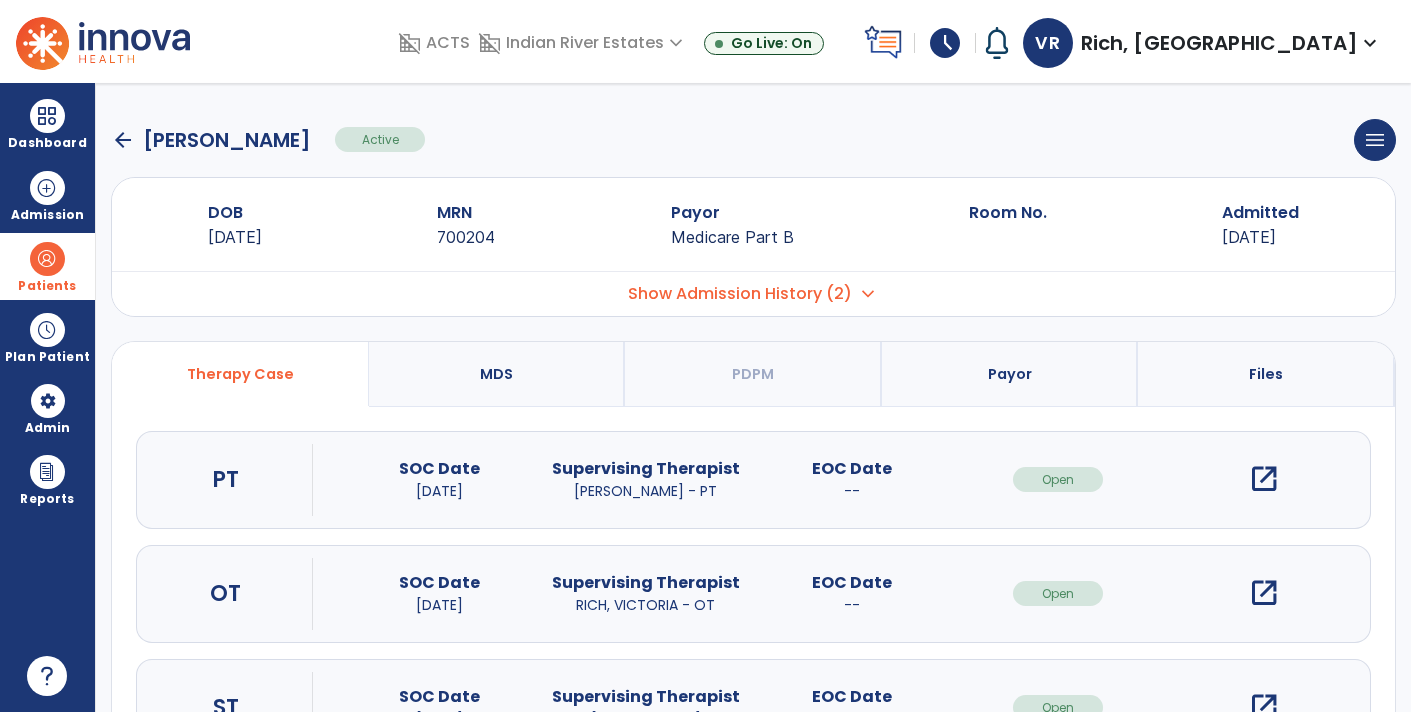 click on "open_in_new" at bounding box center [1264, 593] 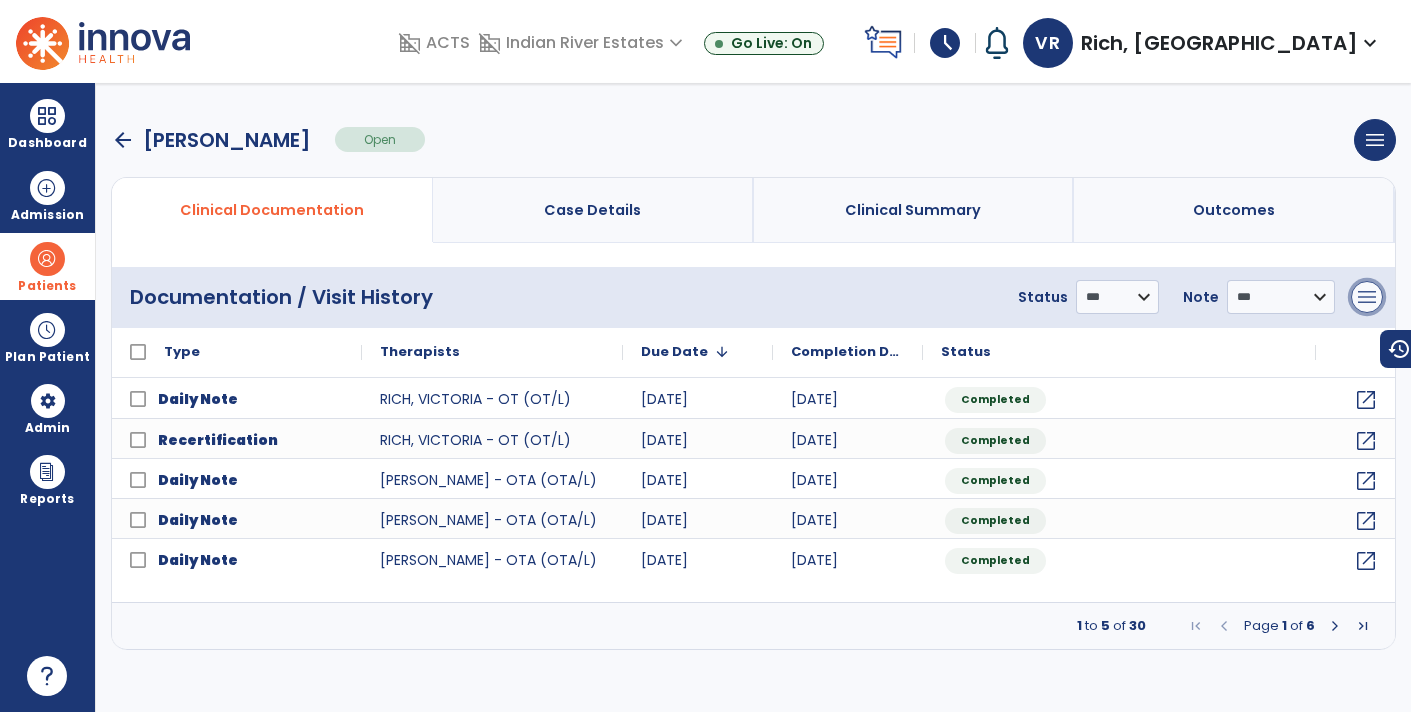 click on "menu" at bounding box center [1367, 297] 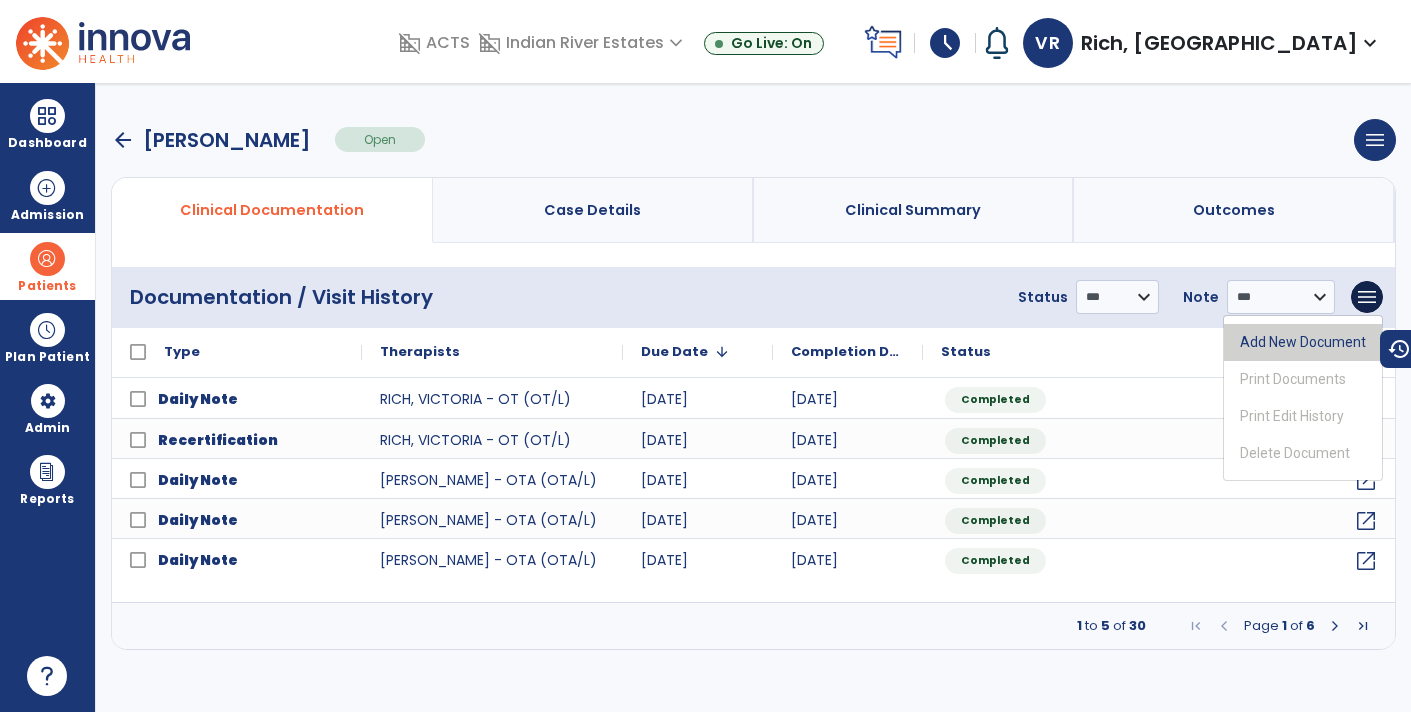 click on "Add New Document" at bounding box center (1303, 342) 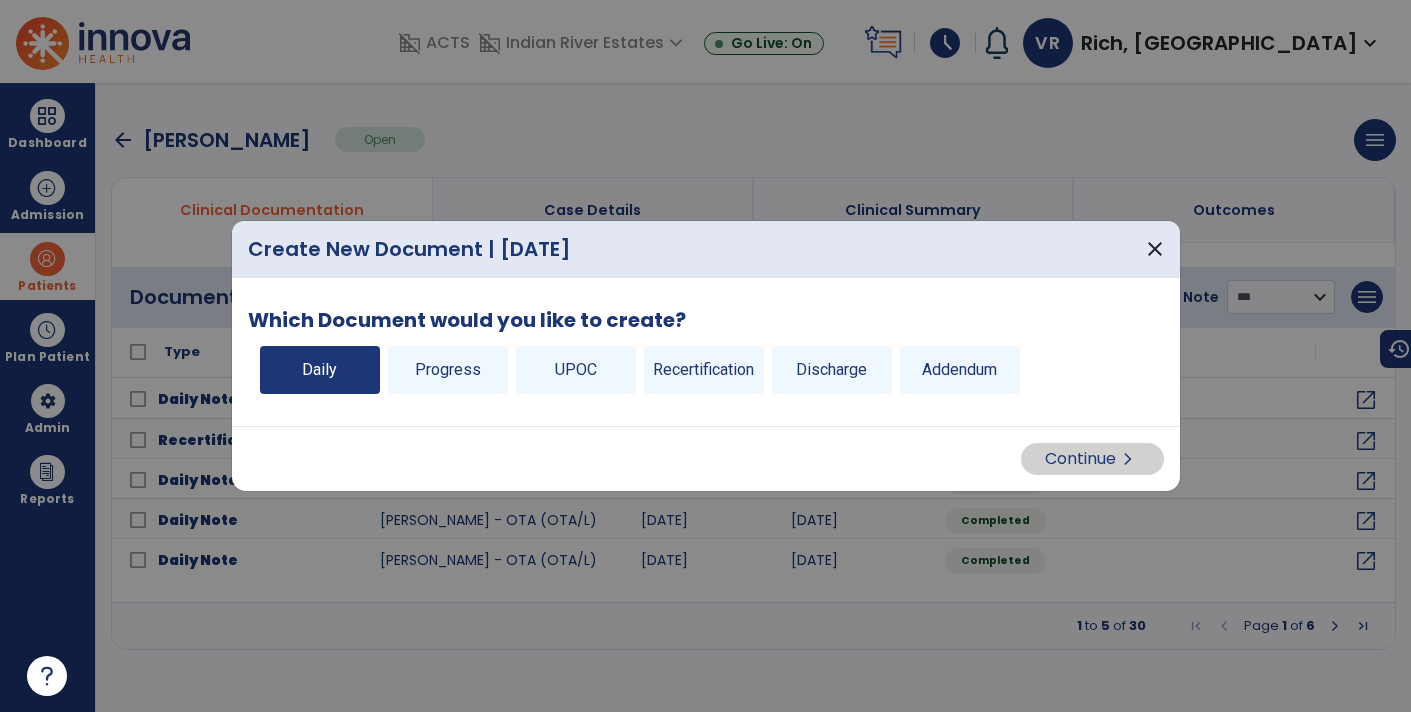 click on "Daily" at bounding box center (320, 370) 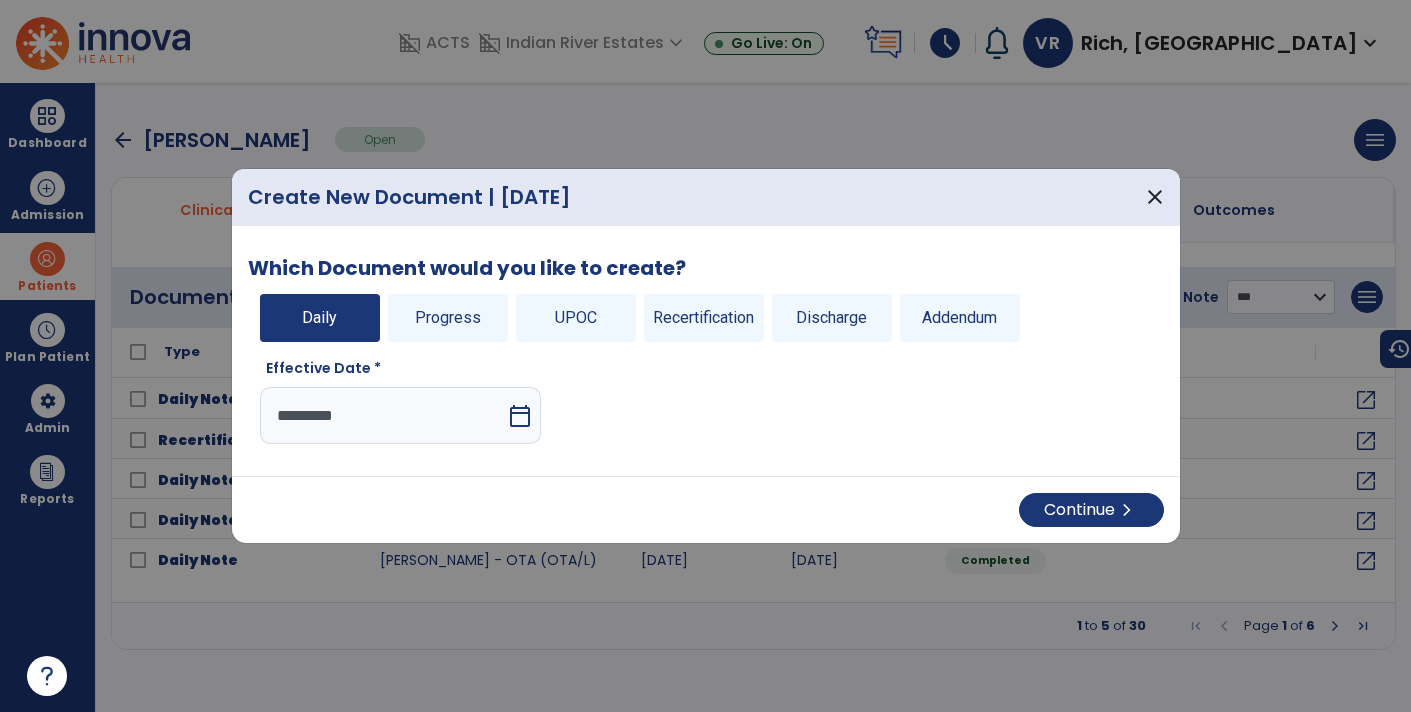 click on "*********" at bounding box center (383, 415) 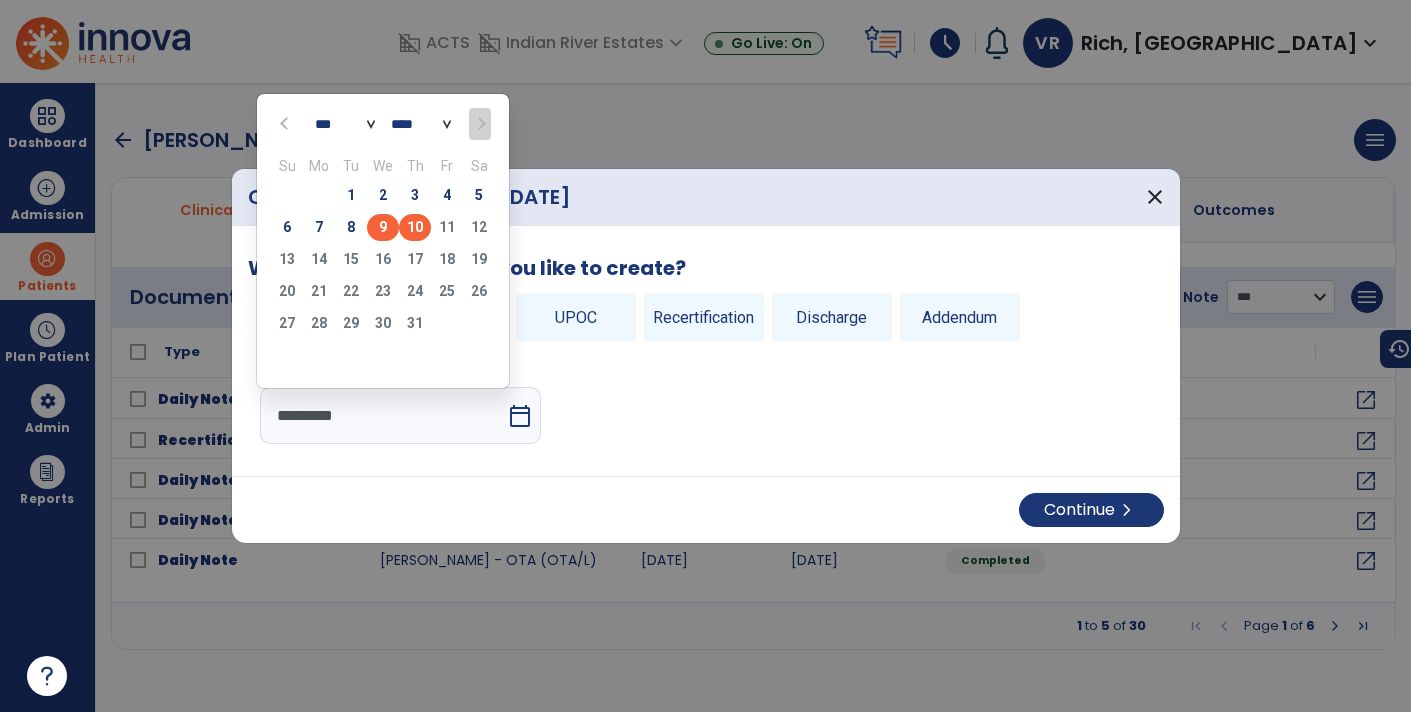 click on "9" 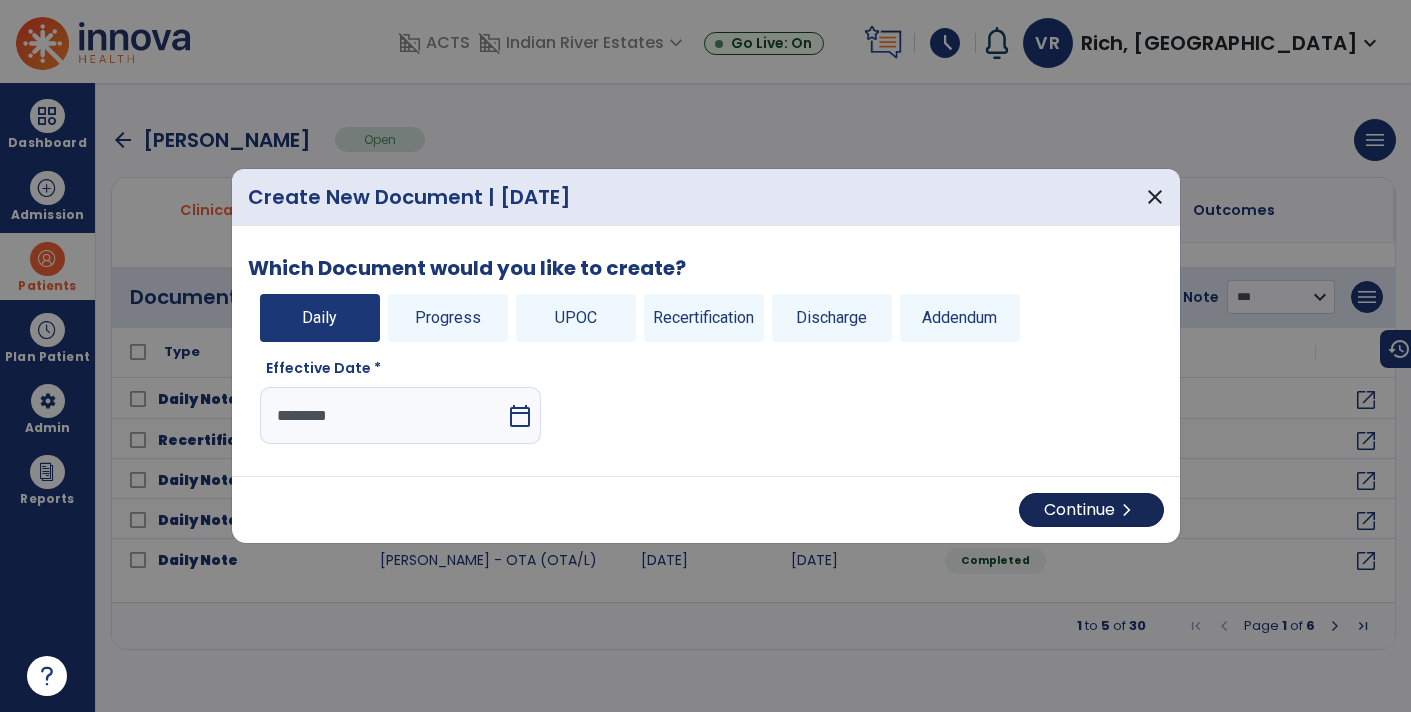 click on "Continue   chevron_right" at bounding box center [1091, 510] 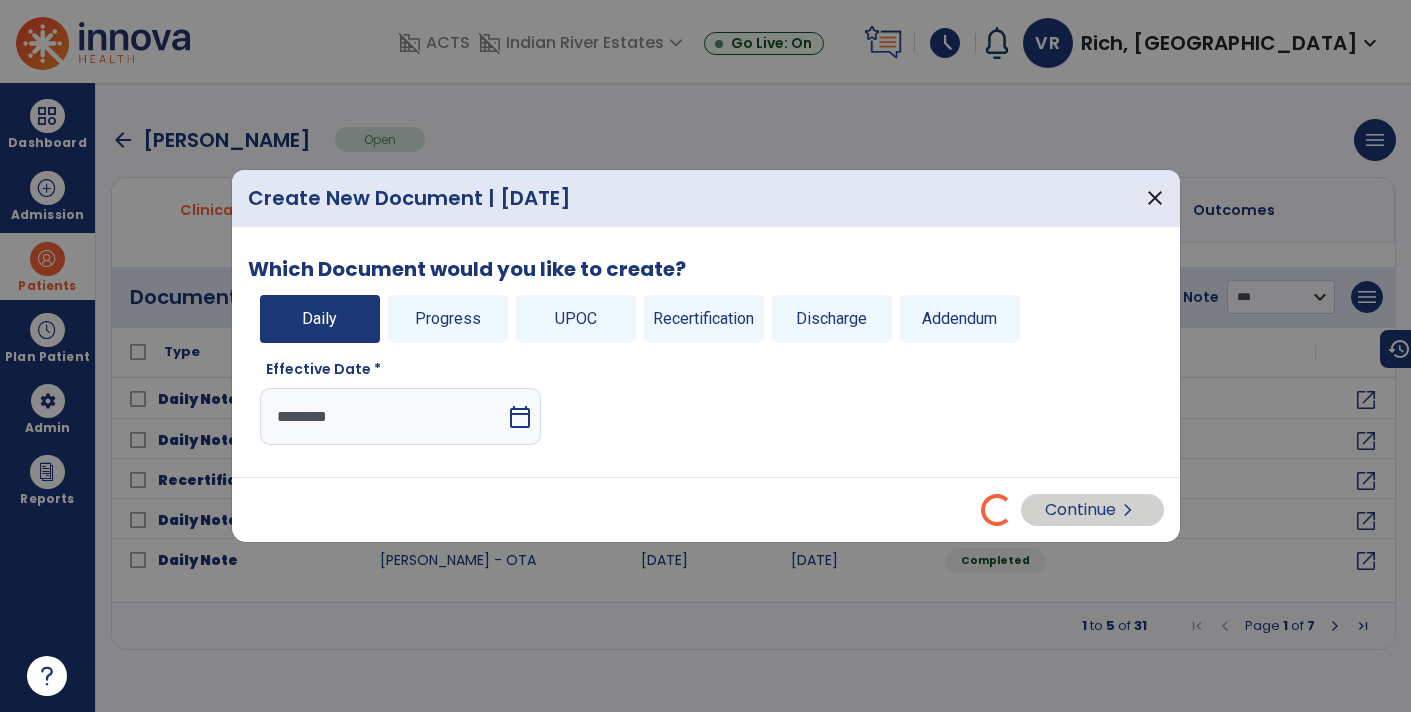 select on "*" 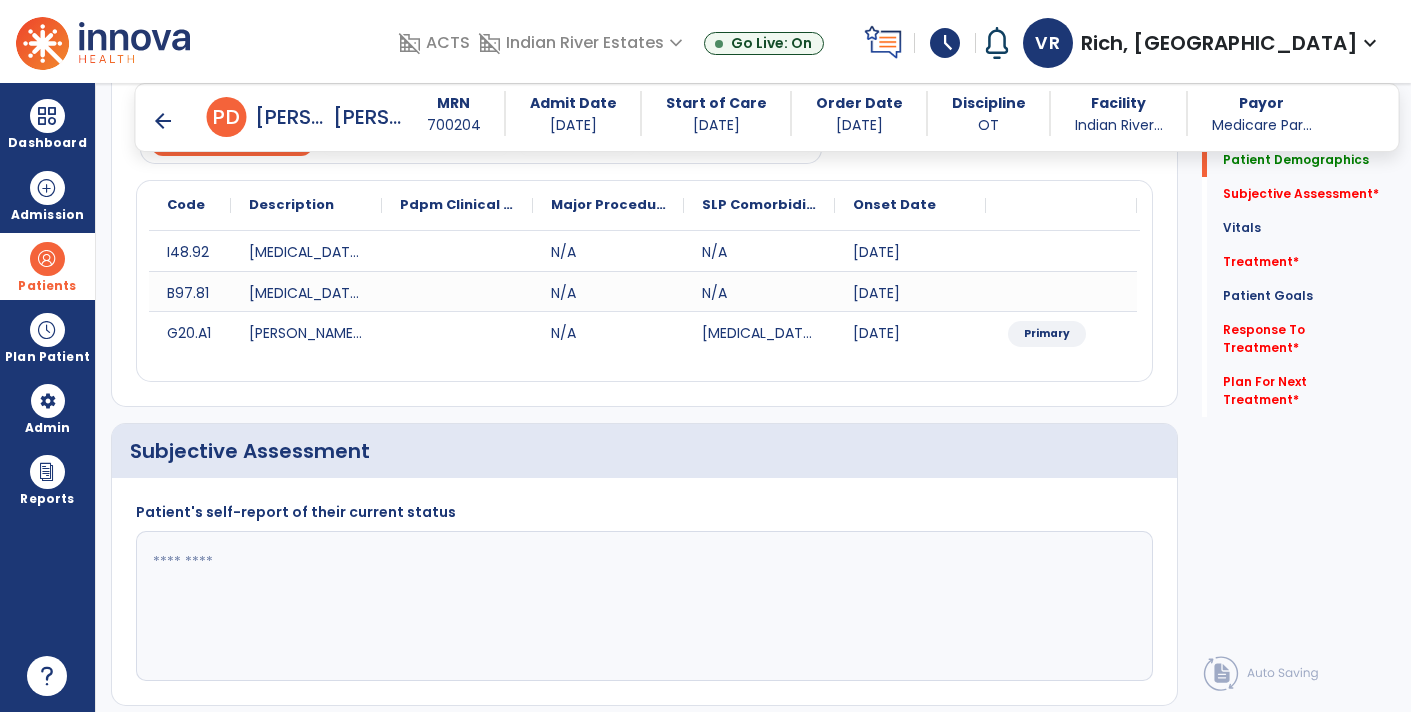 scroll, scrollTop: 223, scrollLeft: 0, axis: vertical 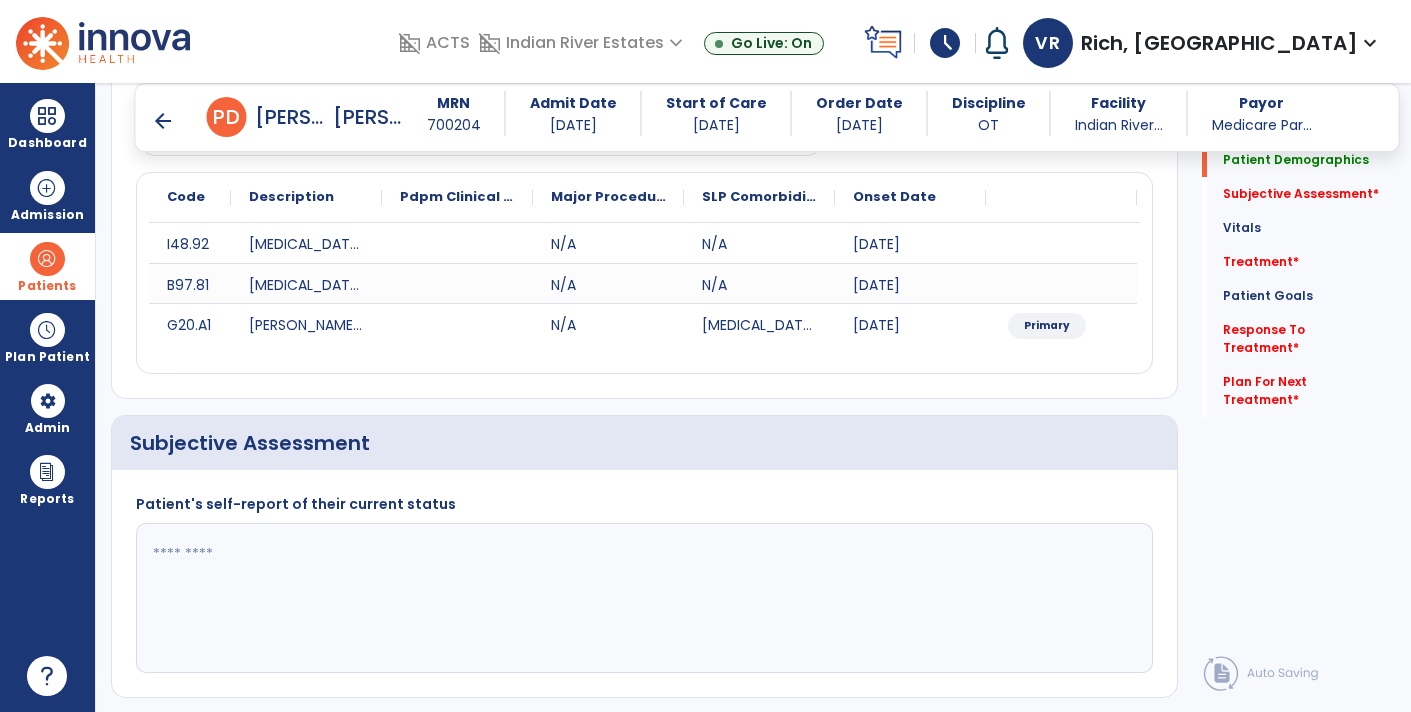 click 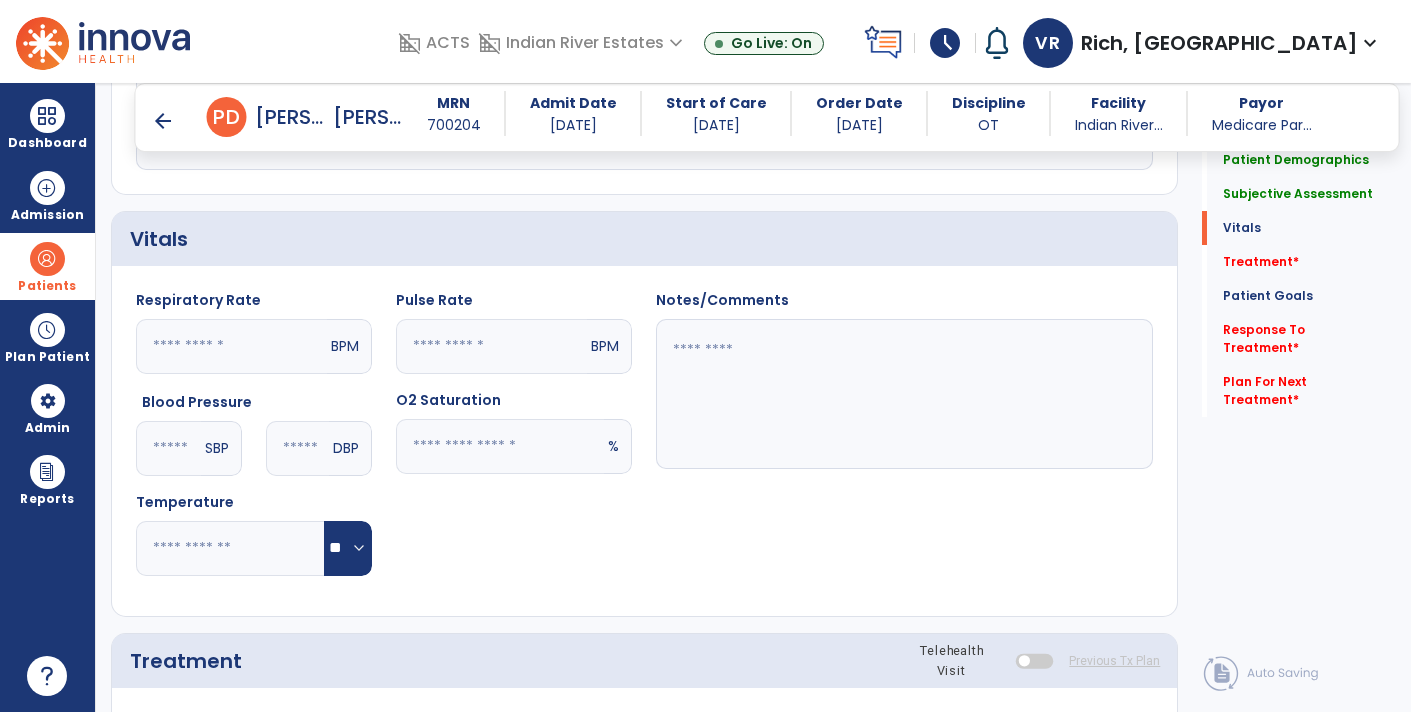 scroll, scrollTop: 906, scrollLeft: 0, axis: vertical 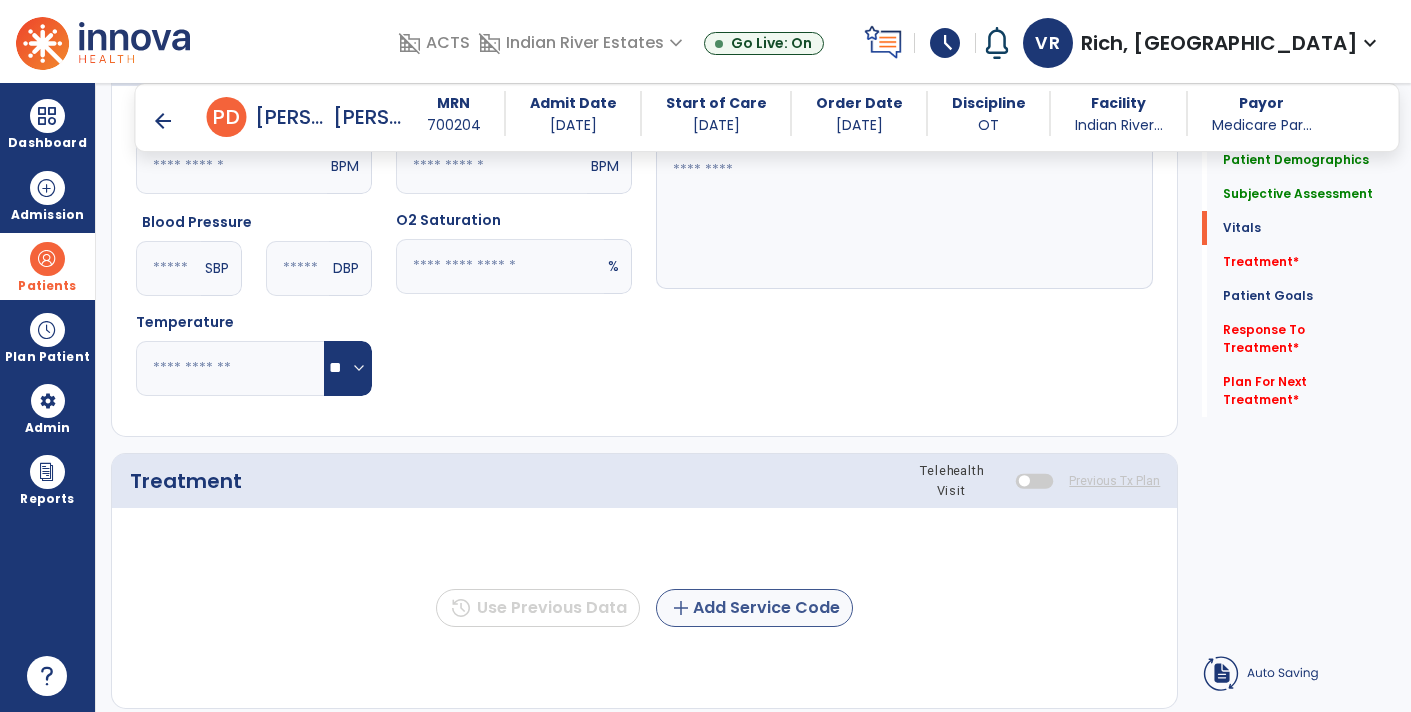 type on "**********" 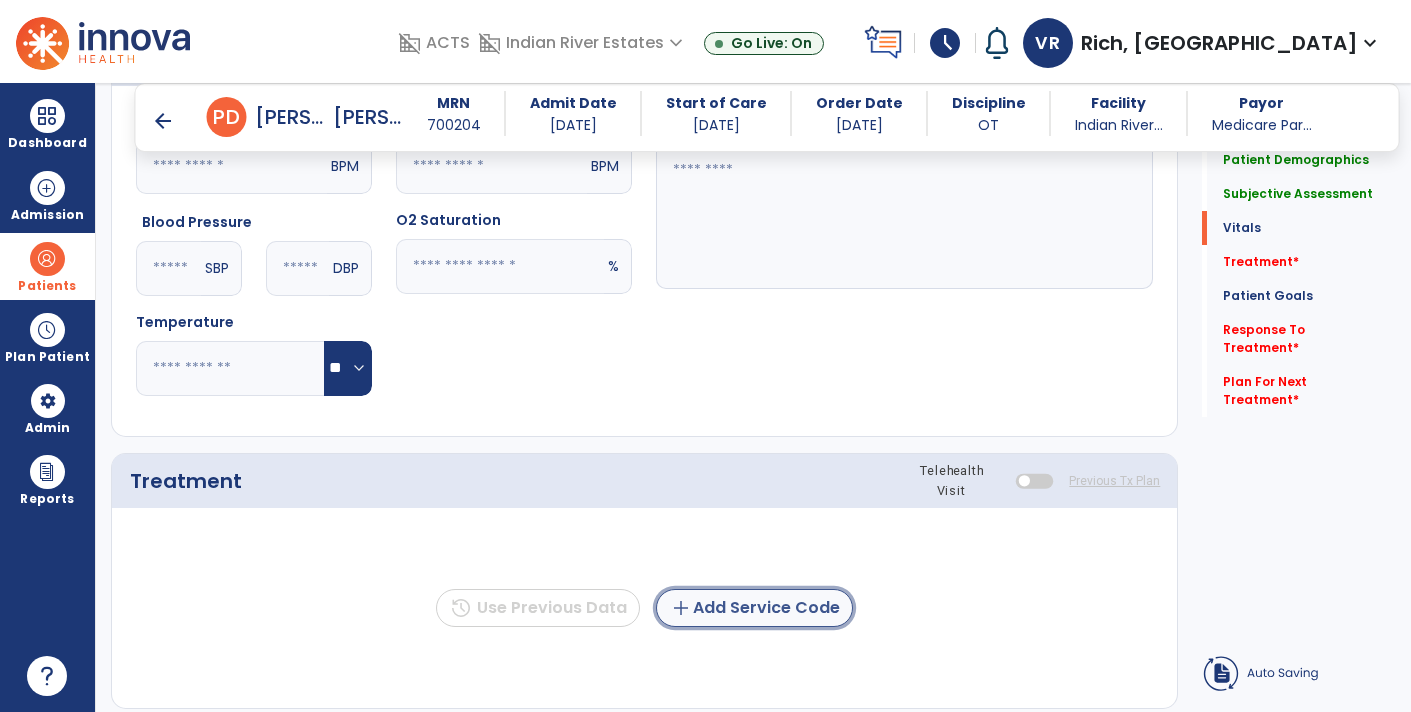 click on "add  Add Service Code" 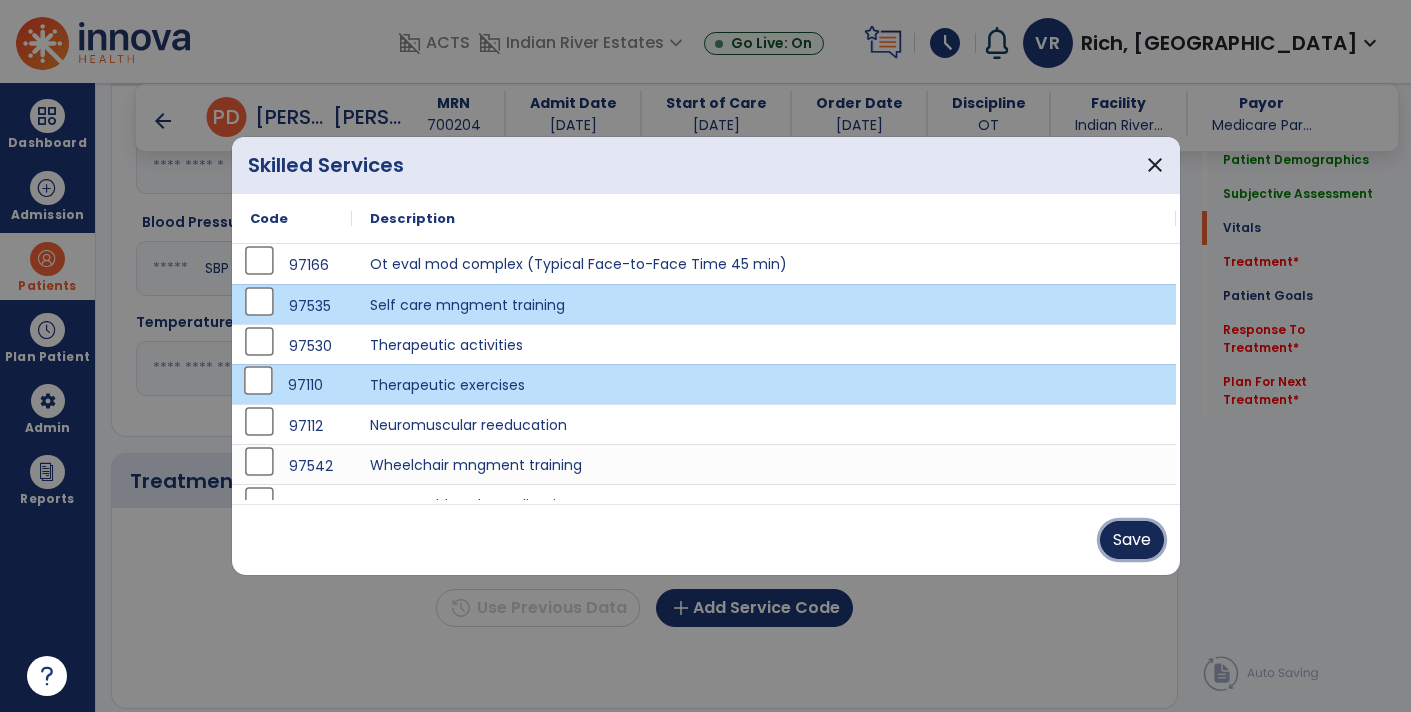 click on "Save" at bounding box center (1132, 540) 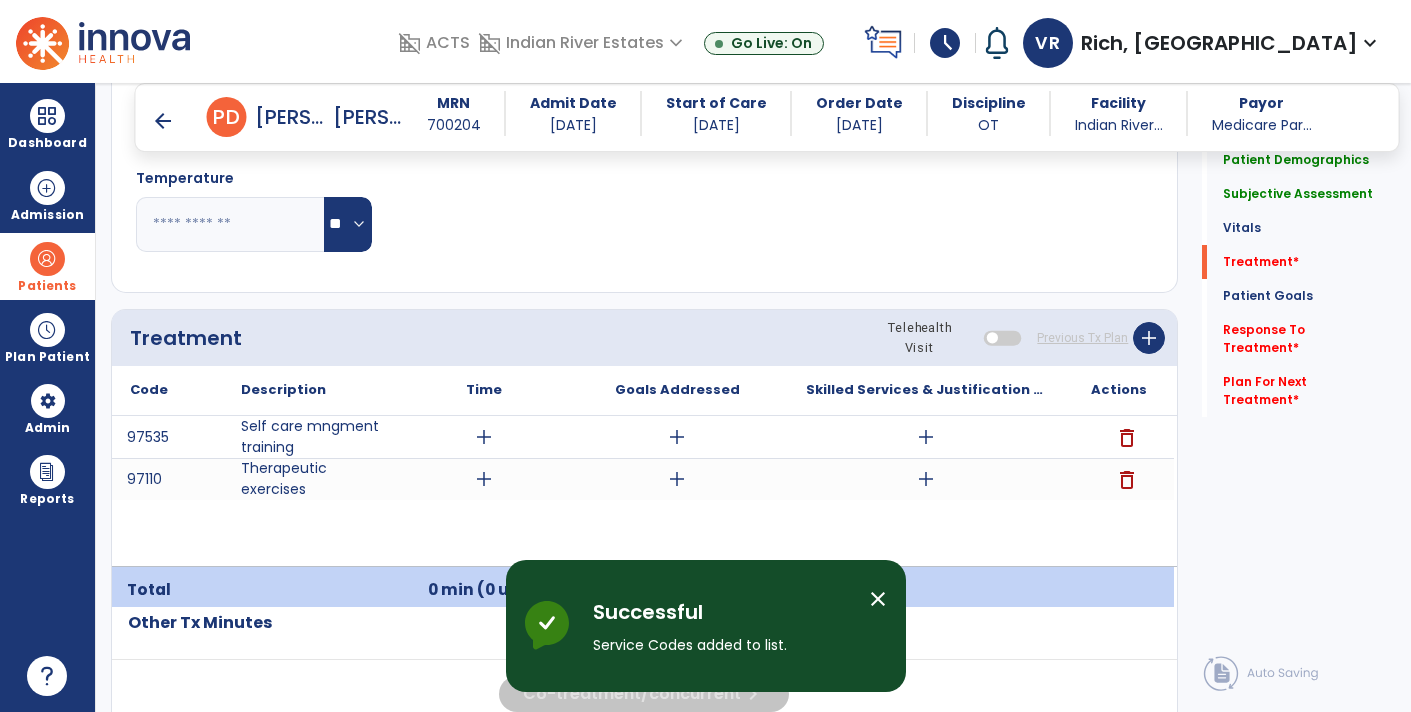 scroll, scrollTop: 1097, scrollLeft: 0, axis: vertical 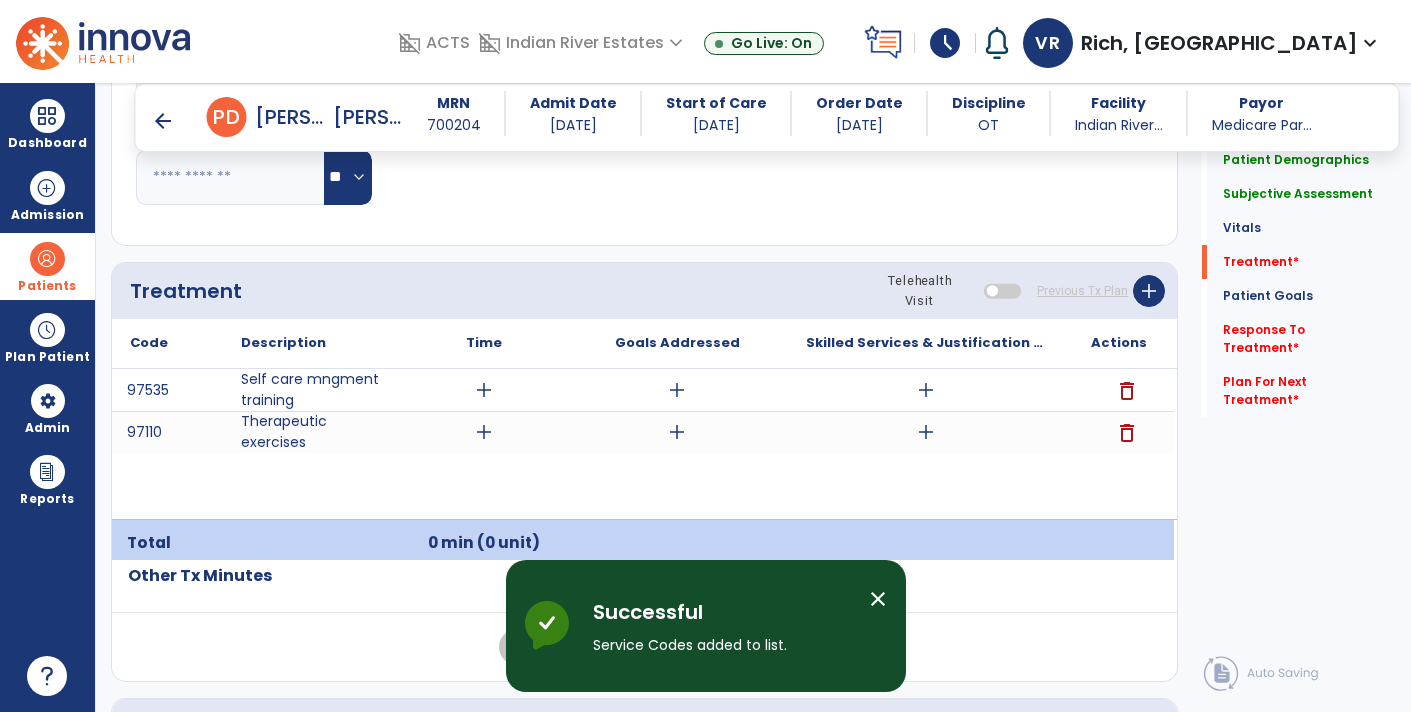 click on "add" at bounding box center (484, 390) 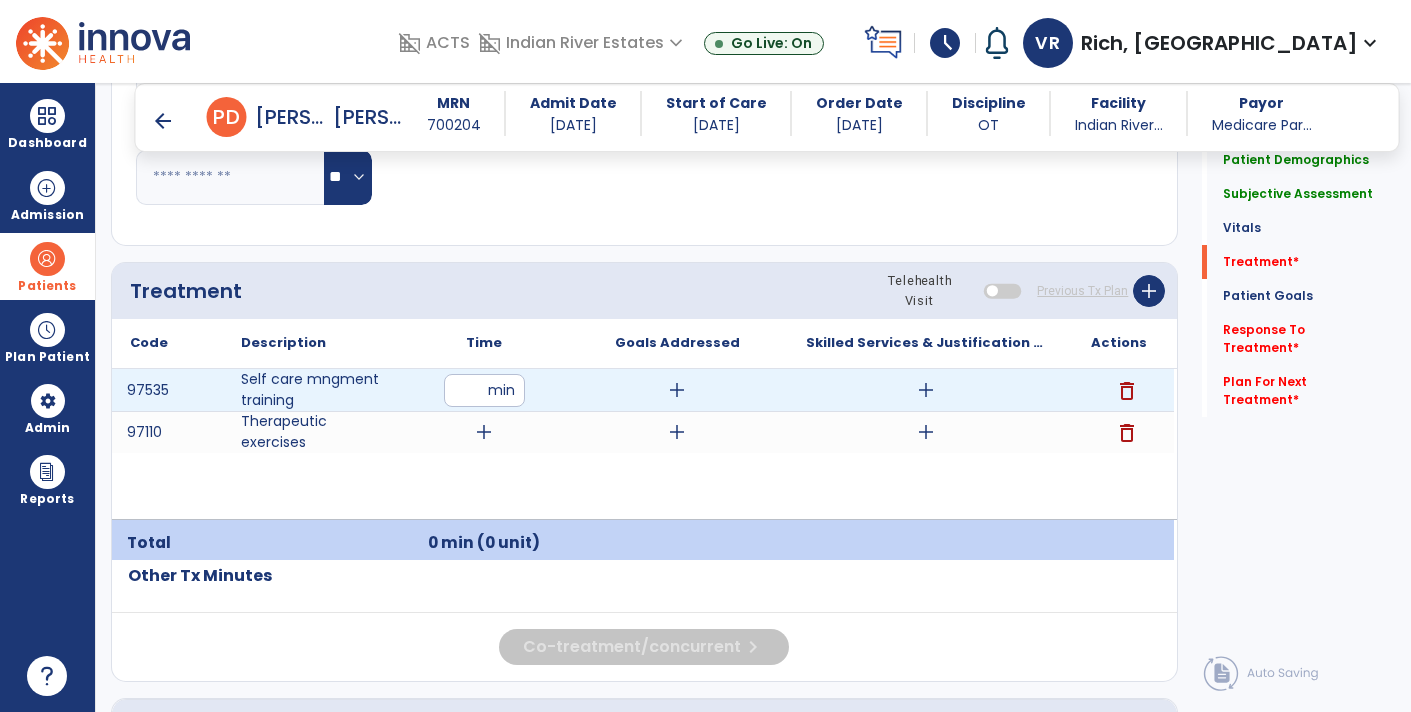 type on "**" 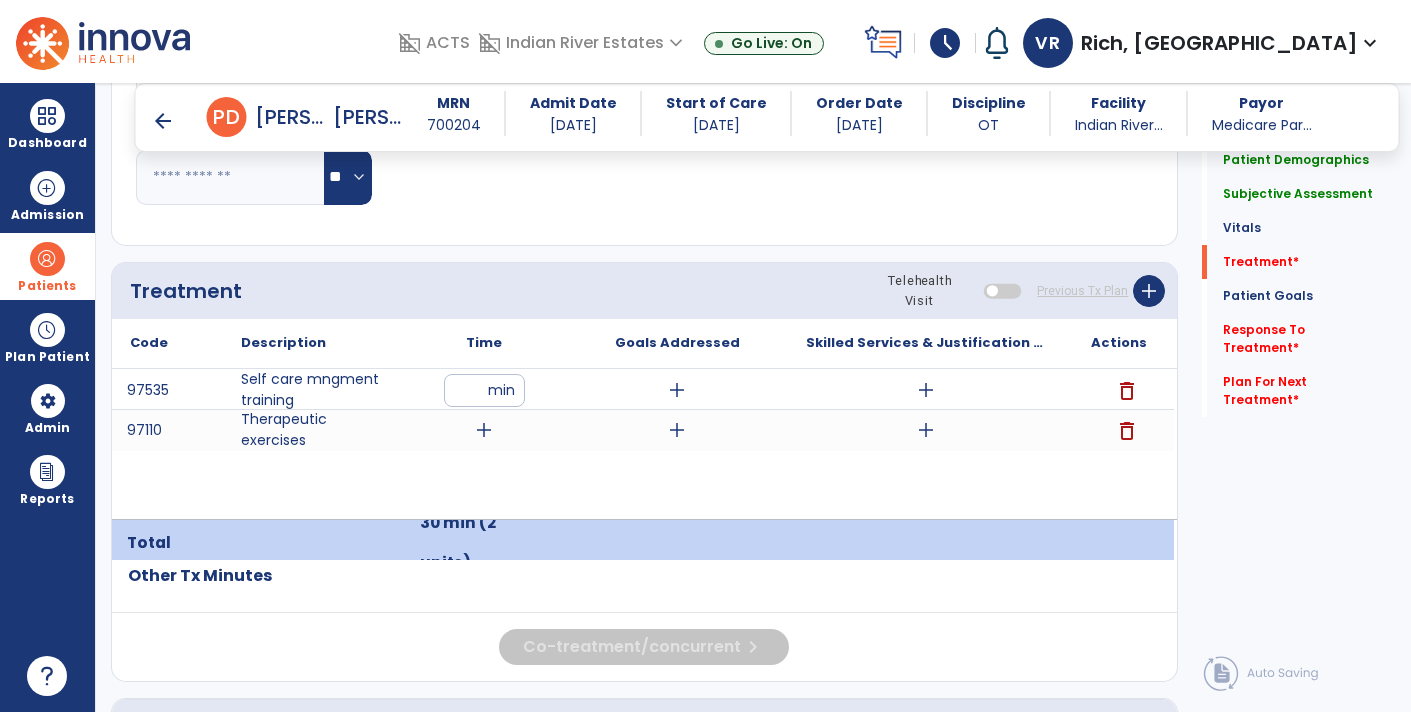 click on "add" at bounding box center (484, 430) 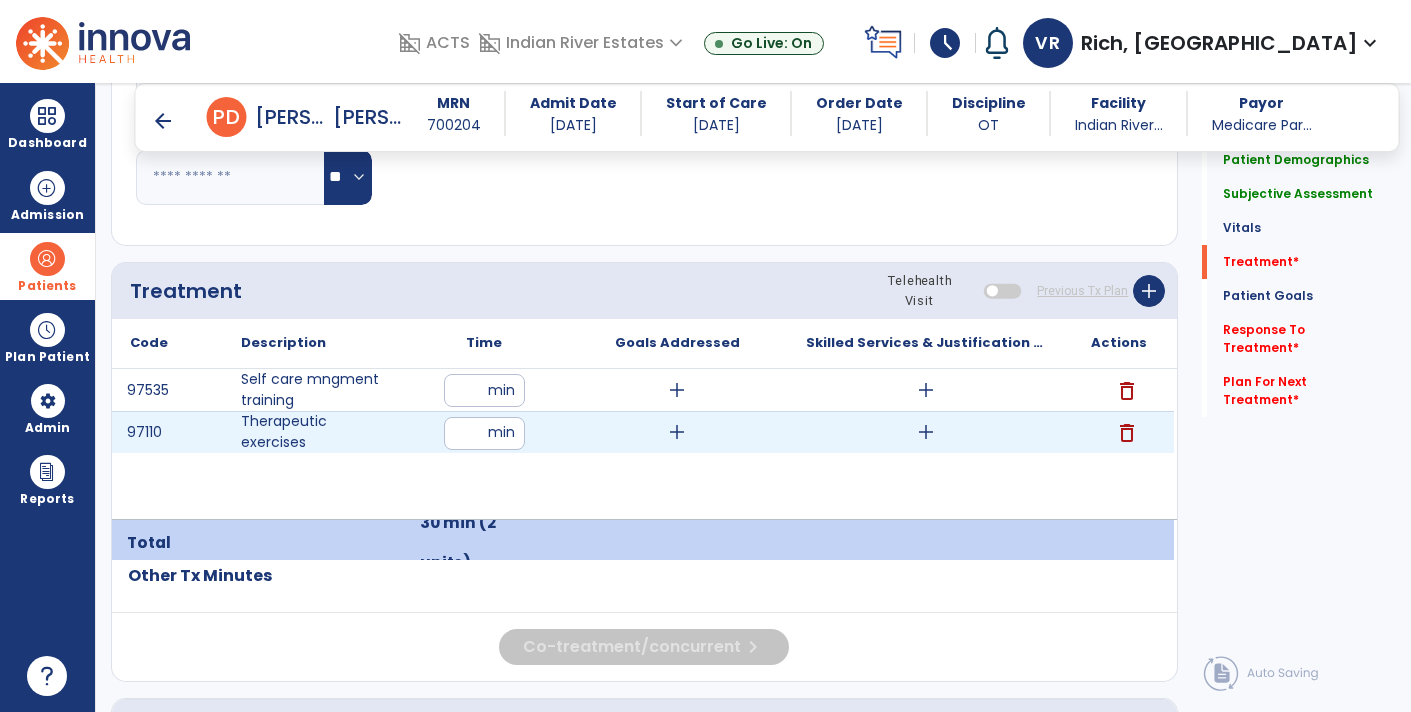 type on "**" 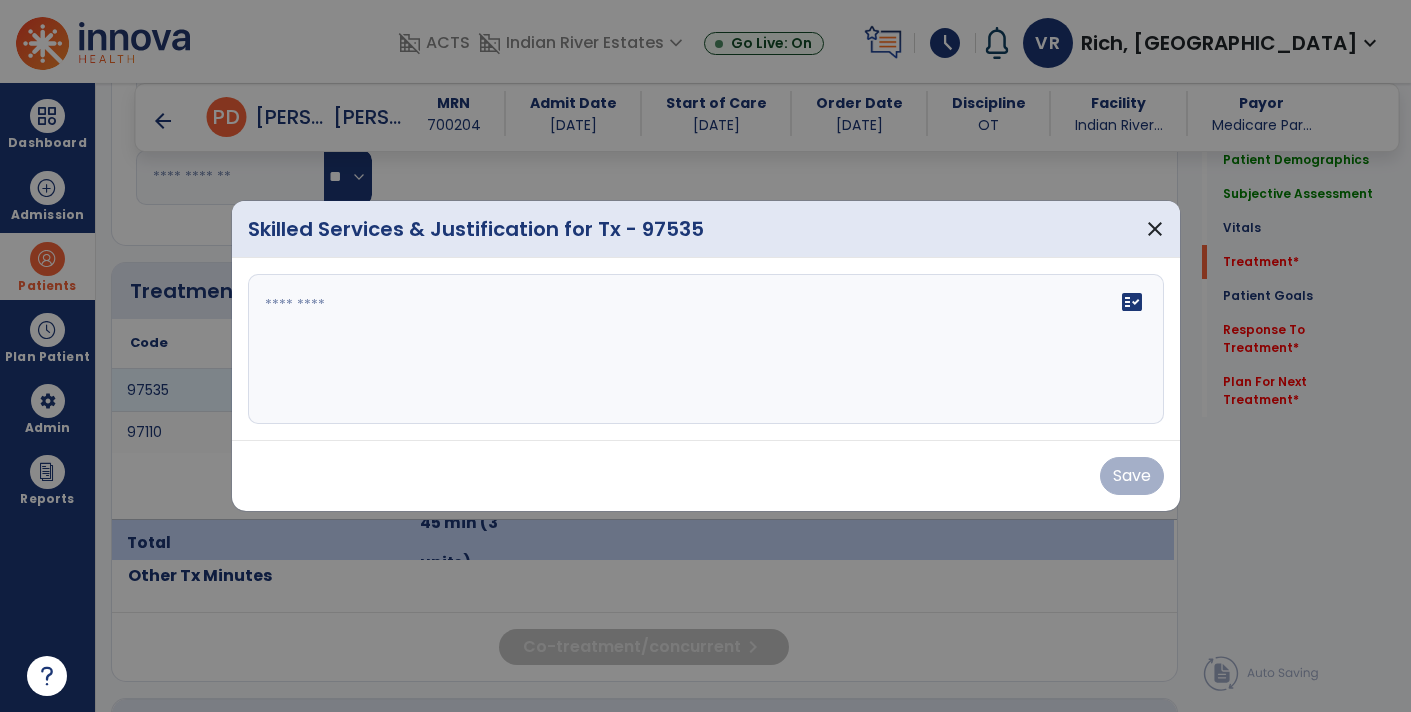 click on "fact_check" at bounding box center [706, 349] 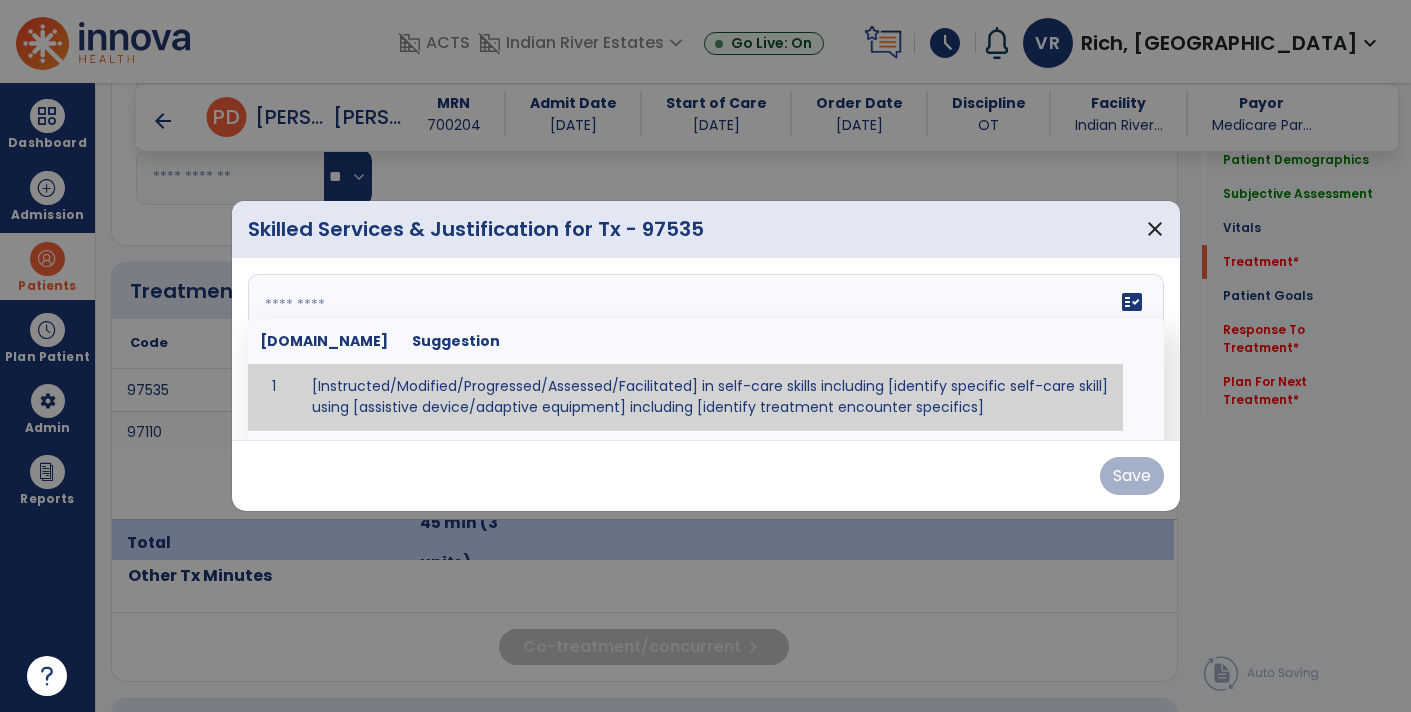 click 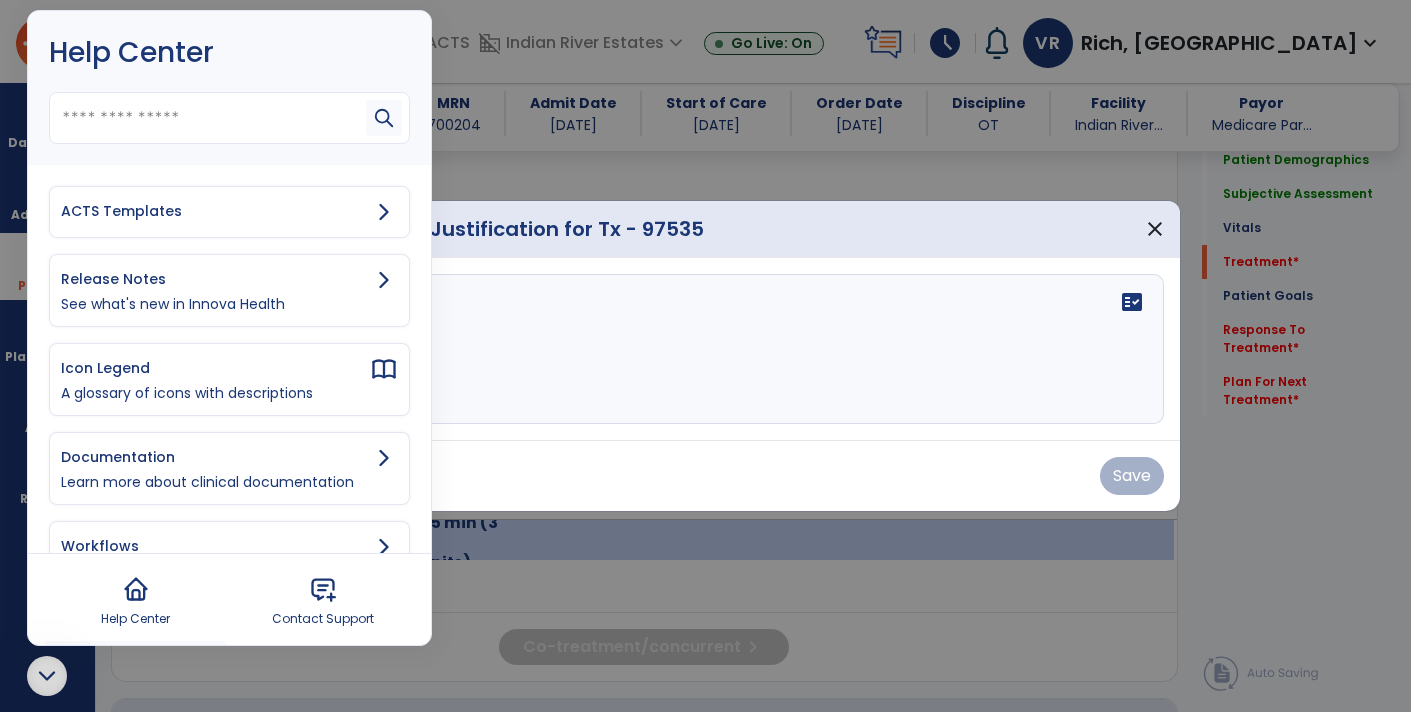 click on "ACTS Templates" at bounding box center (229, 212) 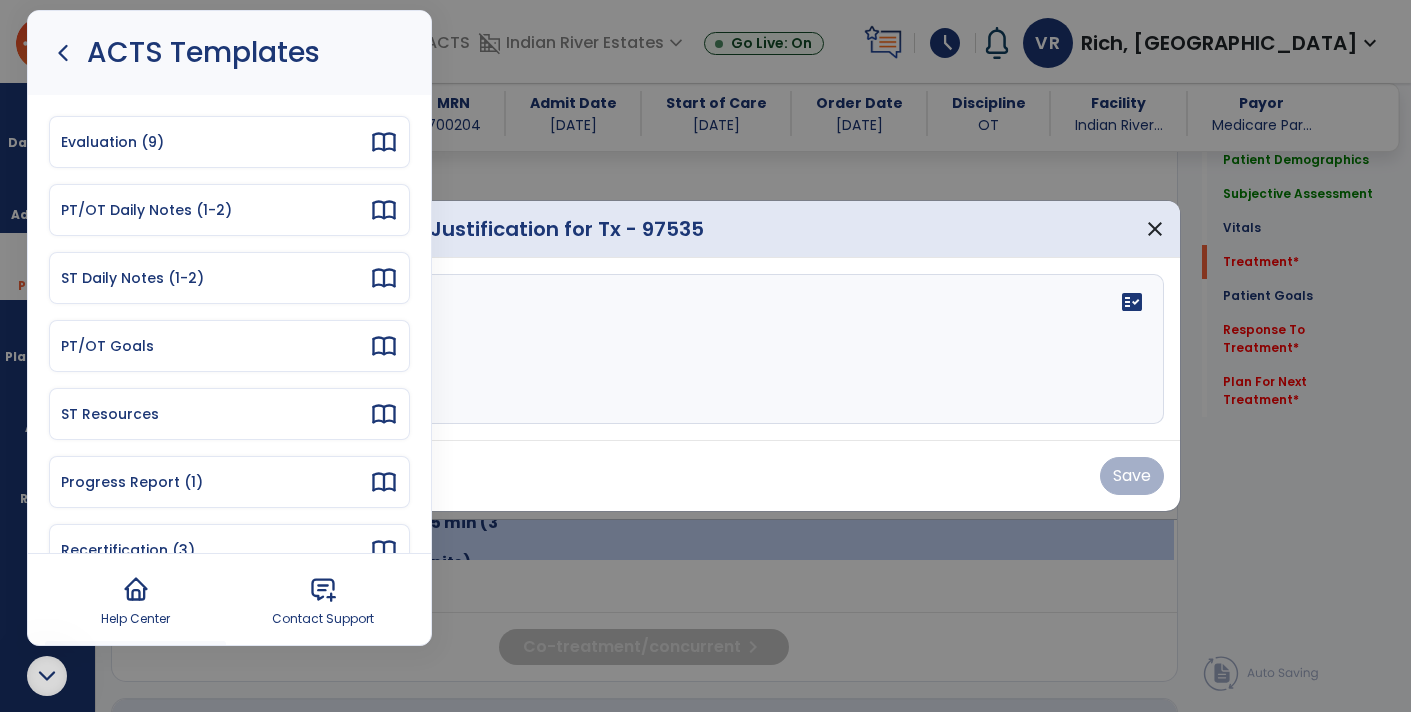 click on "PT/OT Daily Notes (1-2)" at bounding box center (215, 210) 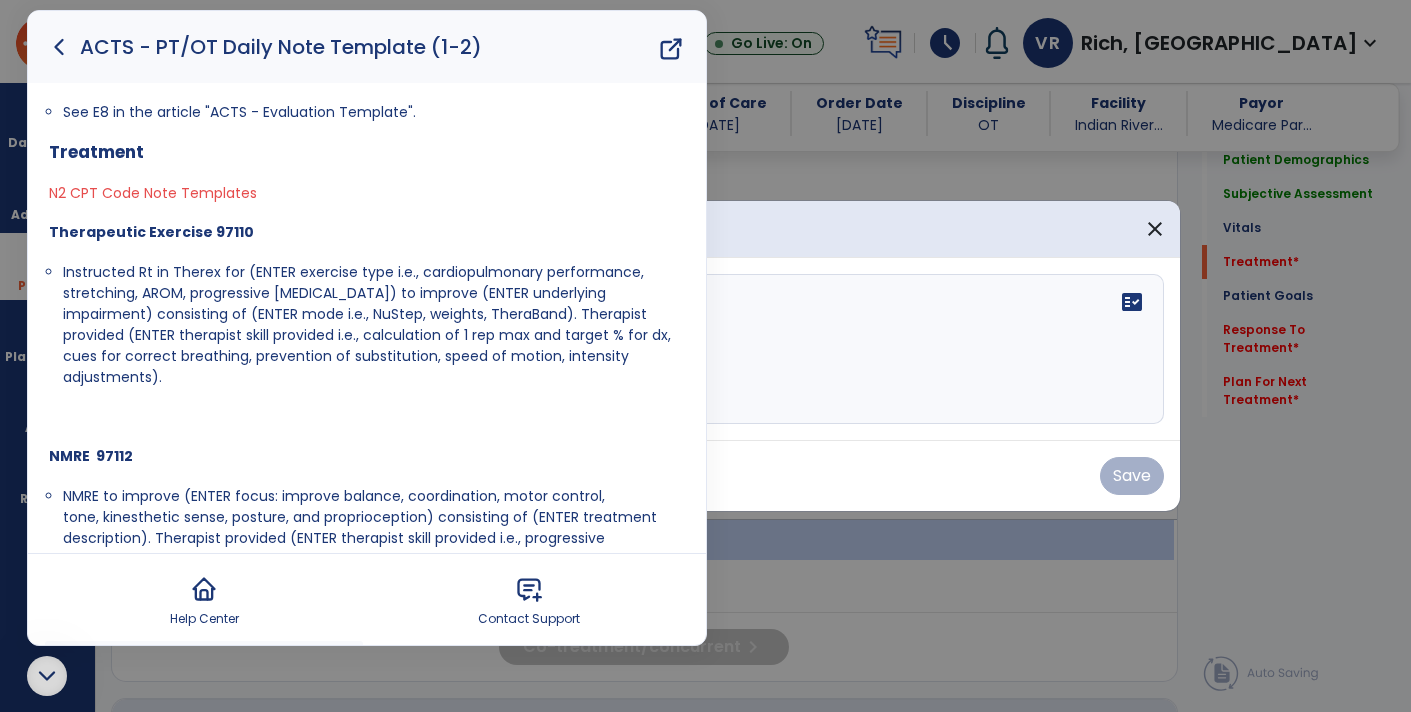 scroll, scrollTop: 87, scrollLeft: 0, axis: vertical 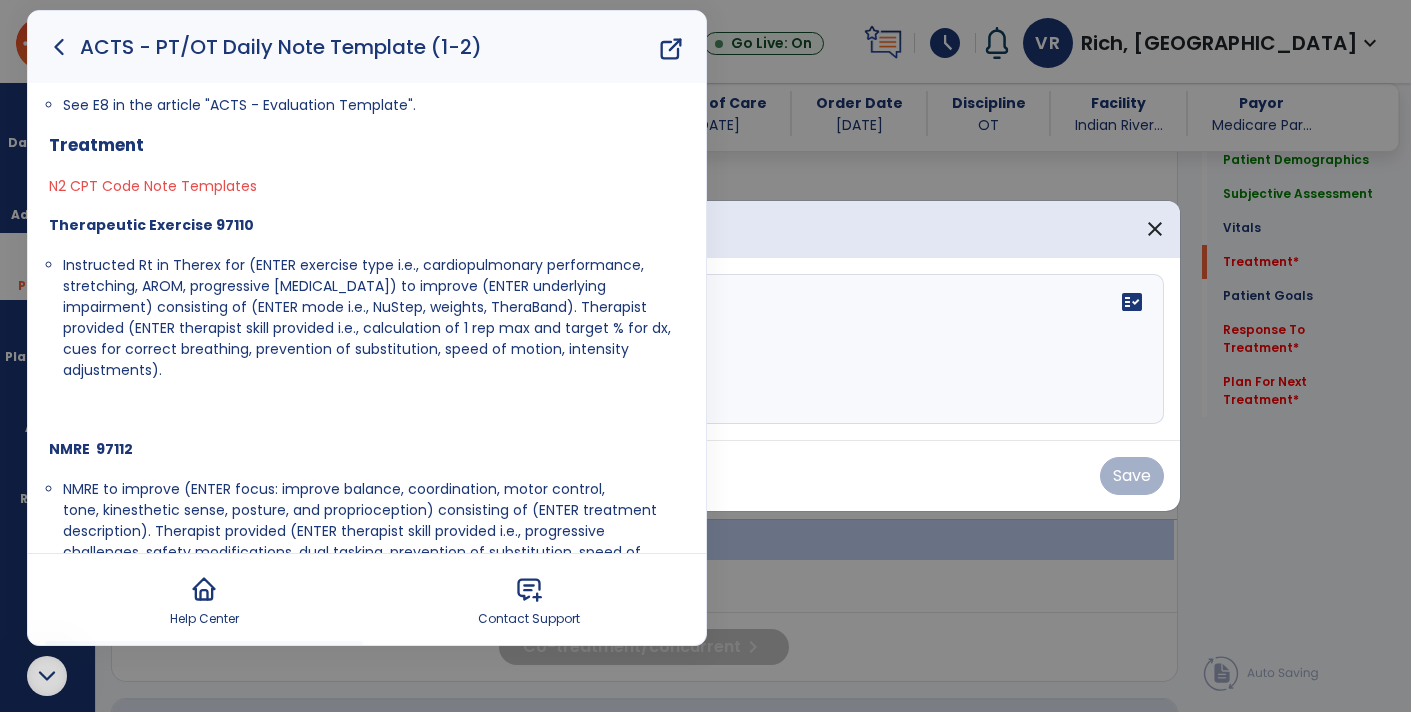 click on "Instructed Rt in Therex for (ENTER exercise type i.e., cardiopulmonary performance, stretching, AROM, progressive resistive exercise) to improve (ENTER underlying impairment) consisting of (ENTER mode i.e., NuStep, weights, TheraBand). Therapist provided (ENTER therapist skill provided i.e., calculation of 1 rep max and target % for dx, cues for correct breathing, prevention of substitution, speed of motion, intensity adjustments)." at bounding box center [367, 317] 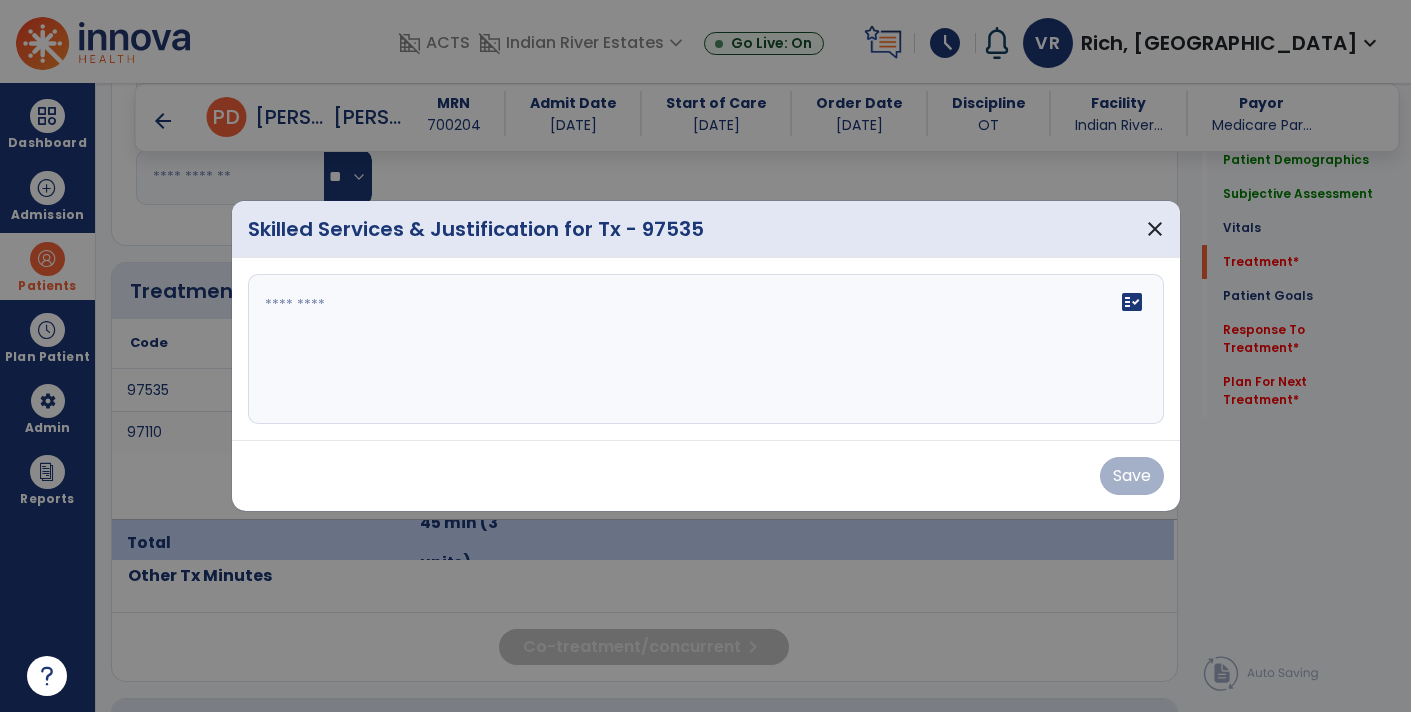 scroll, scrollTop: 0, scrollLeft: 0, axis: both 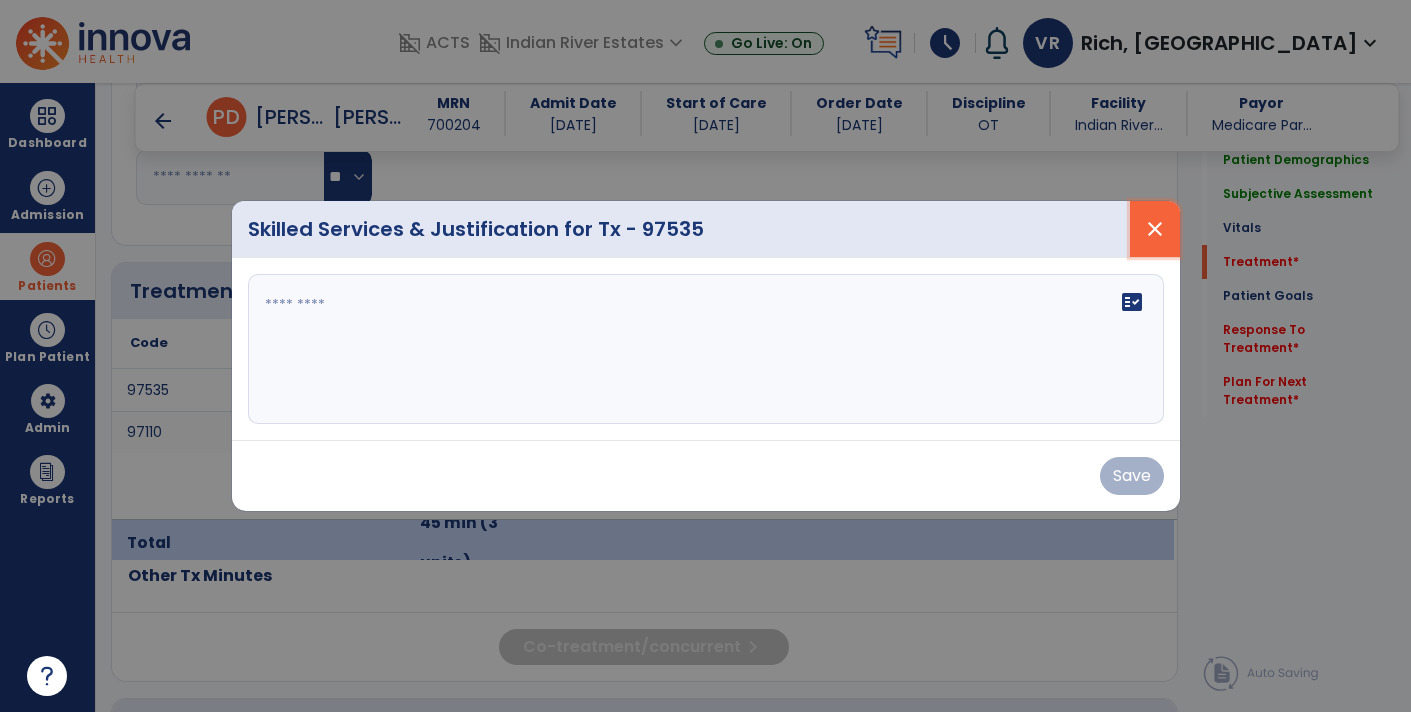 click on "close" at bounding box center (1155, 229) 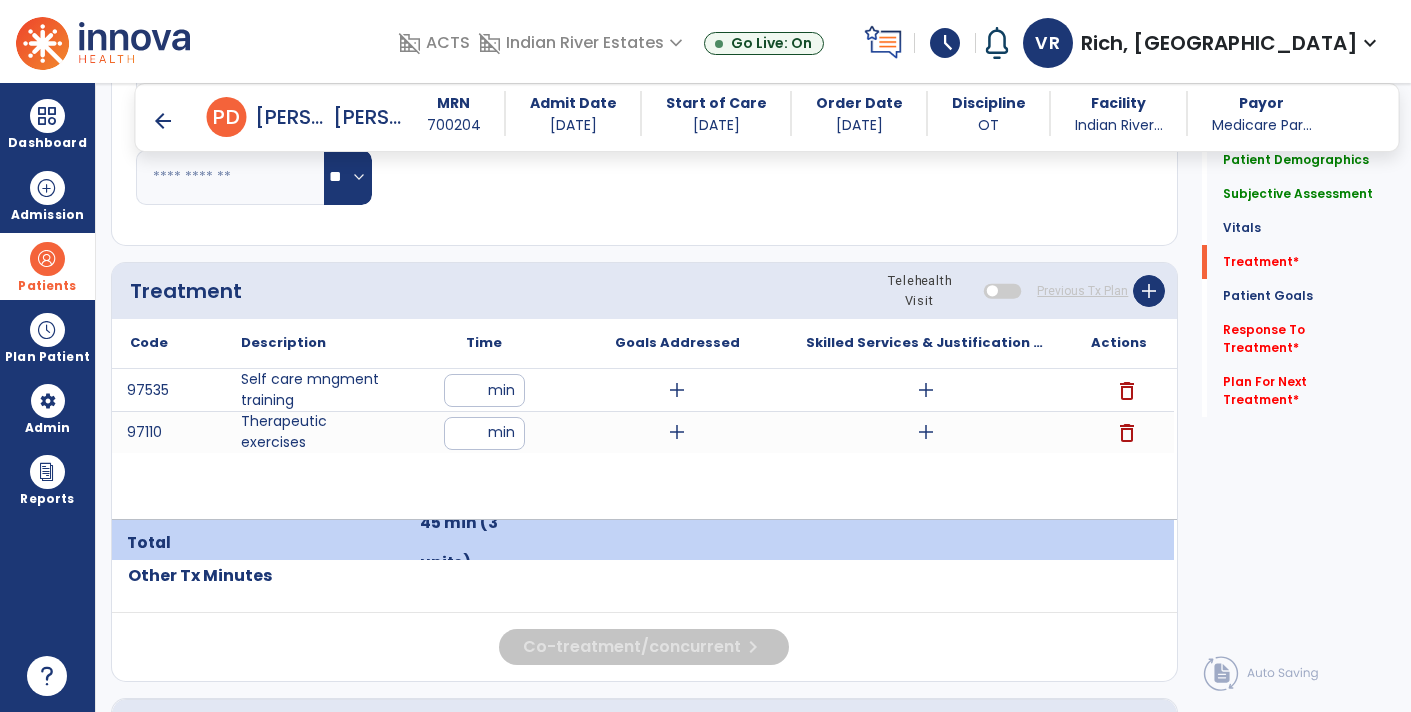 click on "add" at bounding box center (926, 432) 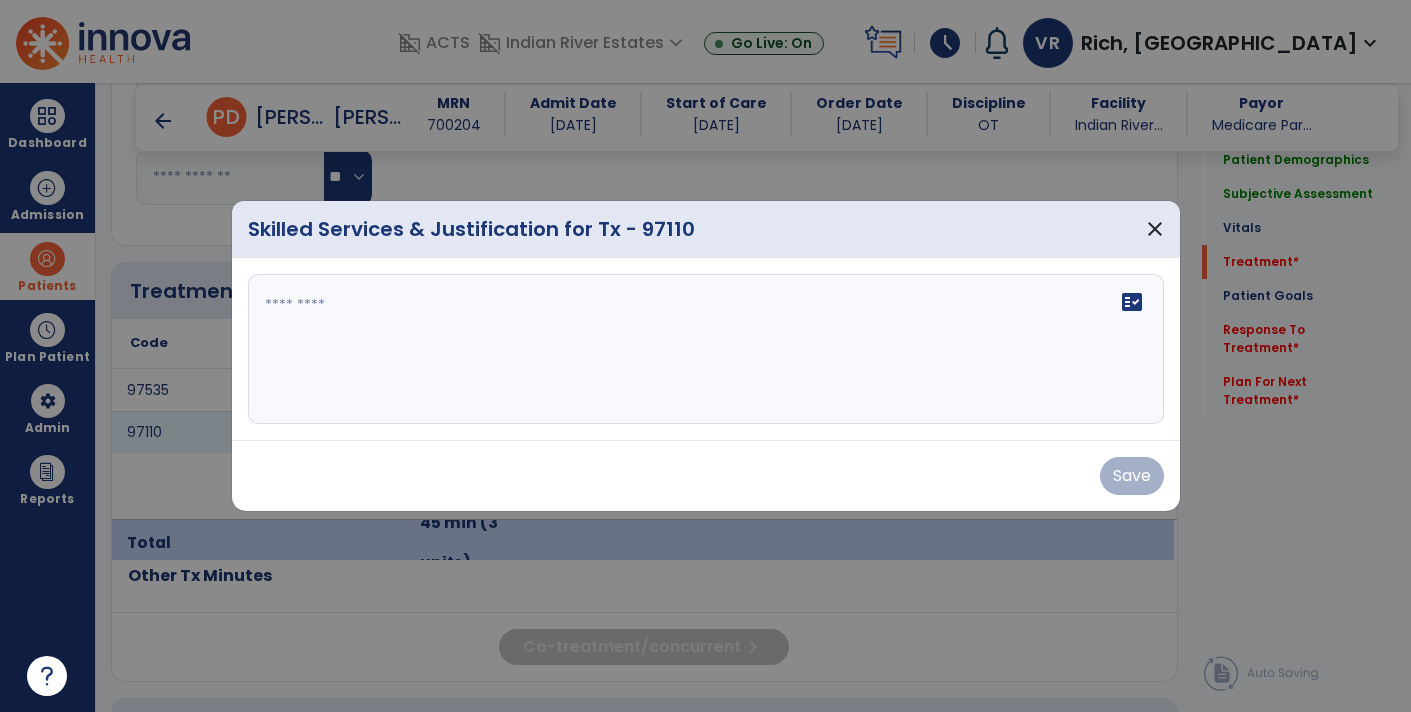 click at bounding box center (706, 349) 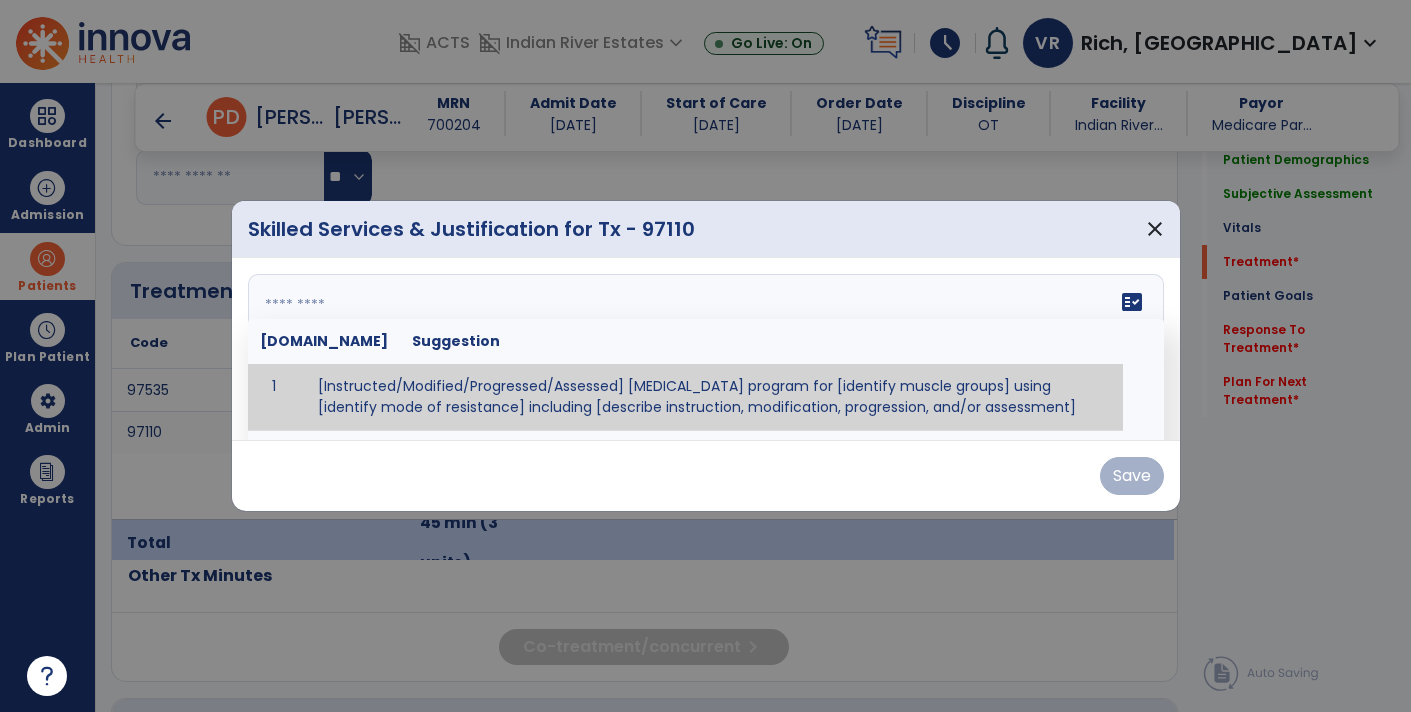 click at bounding box center (704, 349) 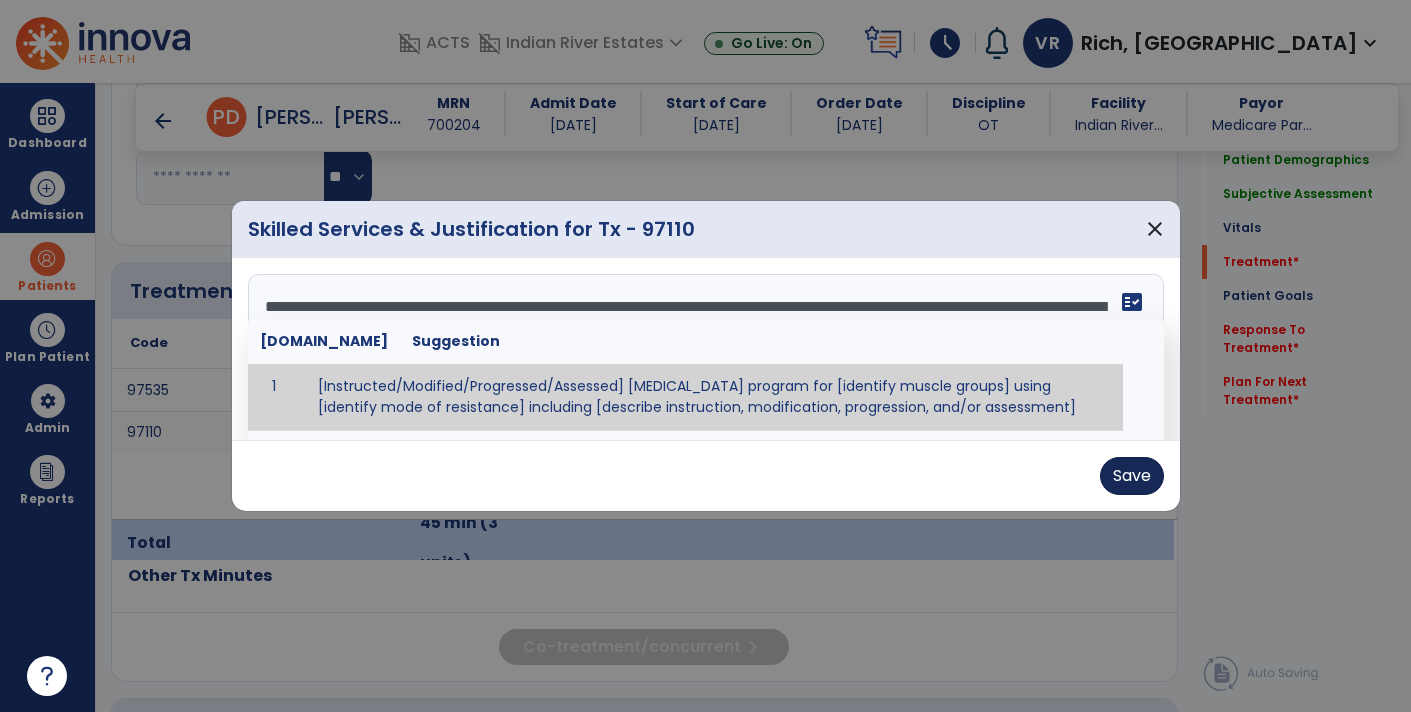 type on "**********" 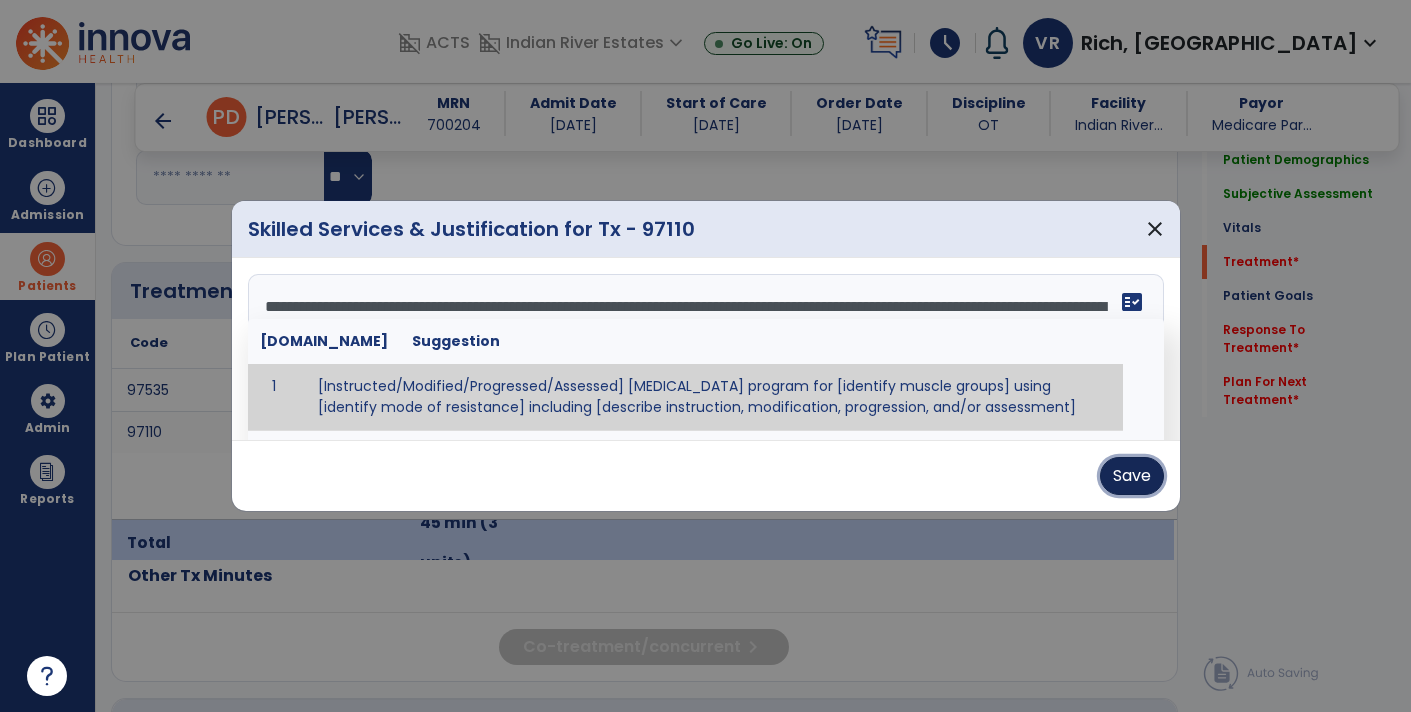 click on "Save" at bounding box center [1132, 476] 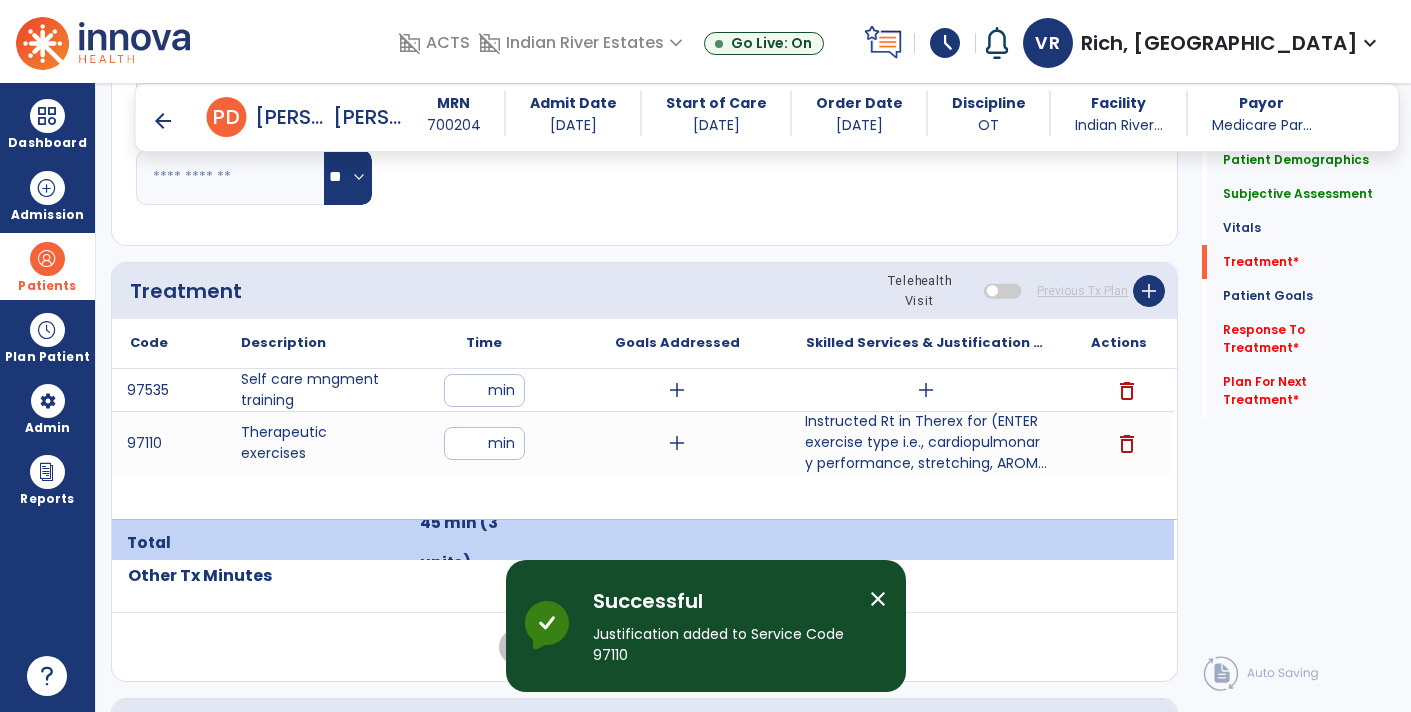 click 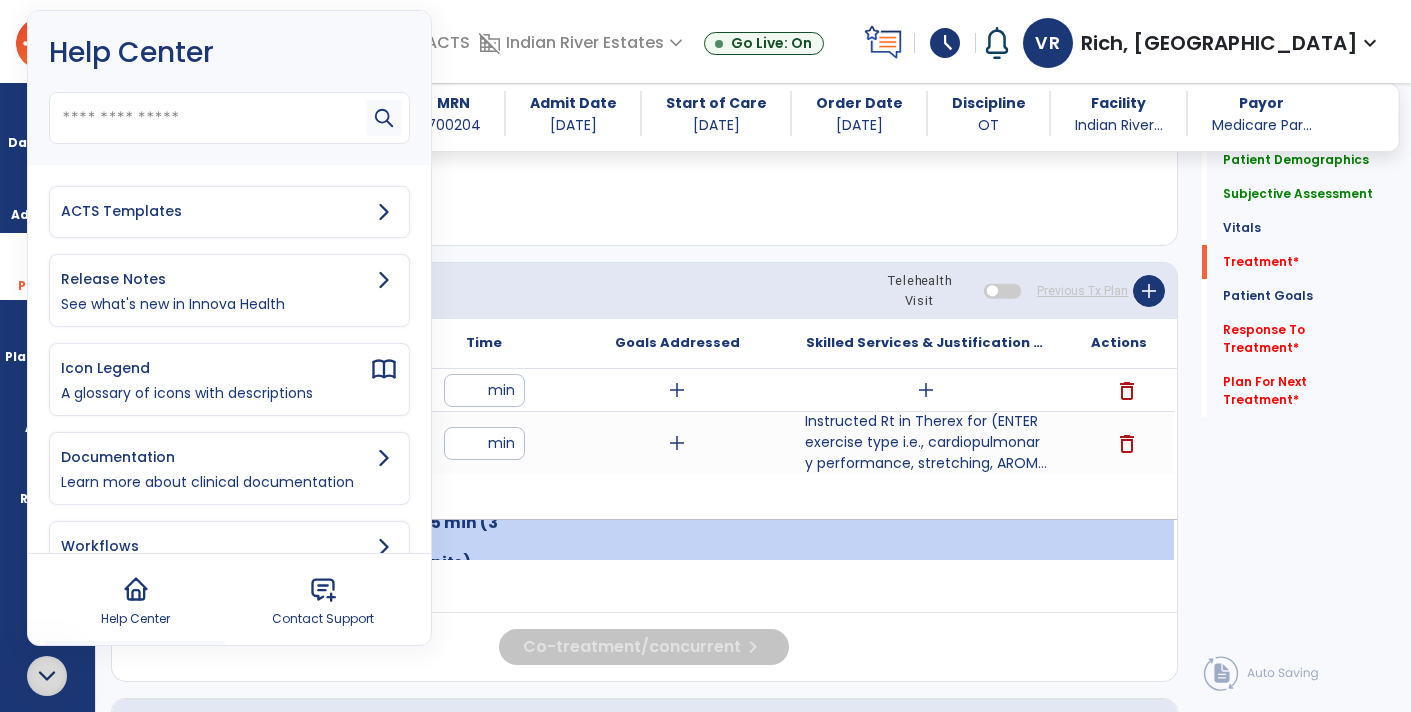 click on "ACTS Templates" at bounding box center [215, 211] 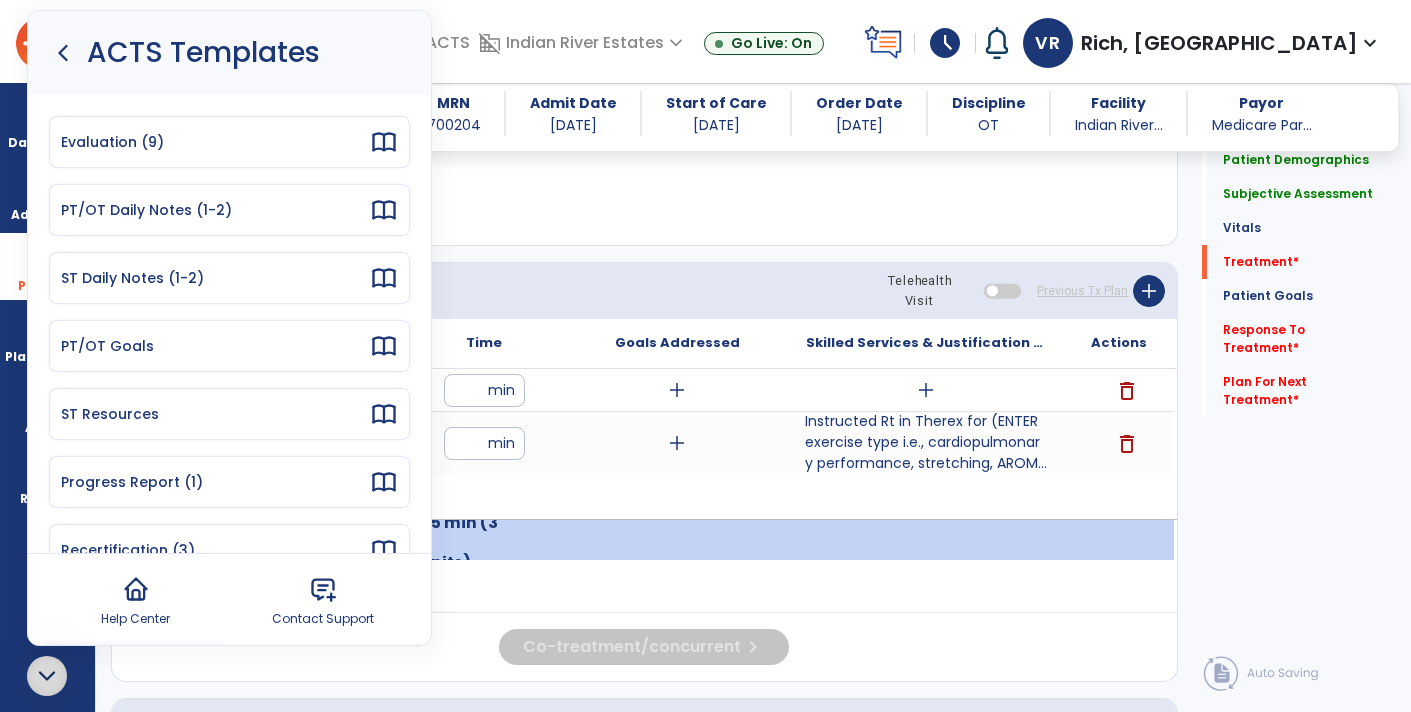 click on "PT/OT Daily Notes (1-2)" at bounding box center (215, 210) 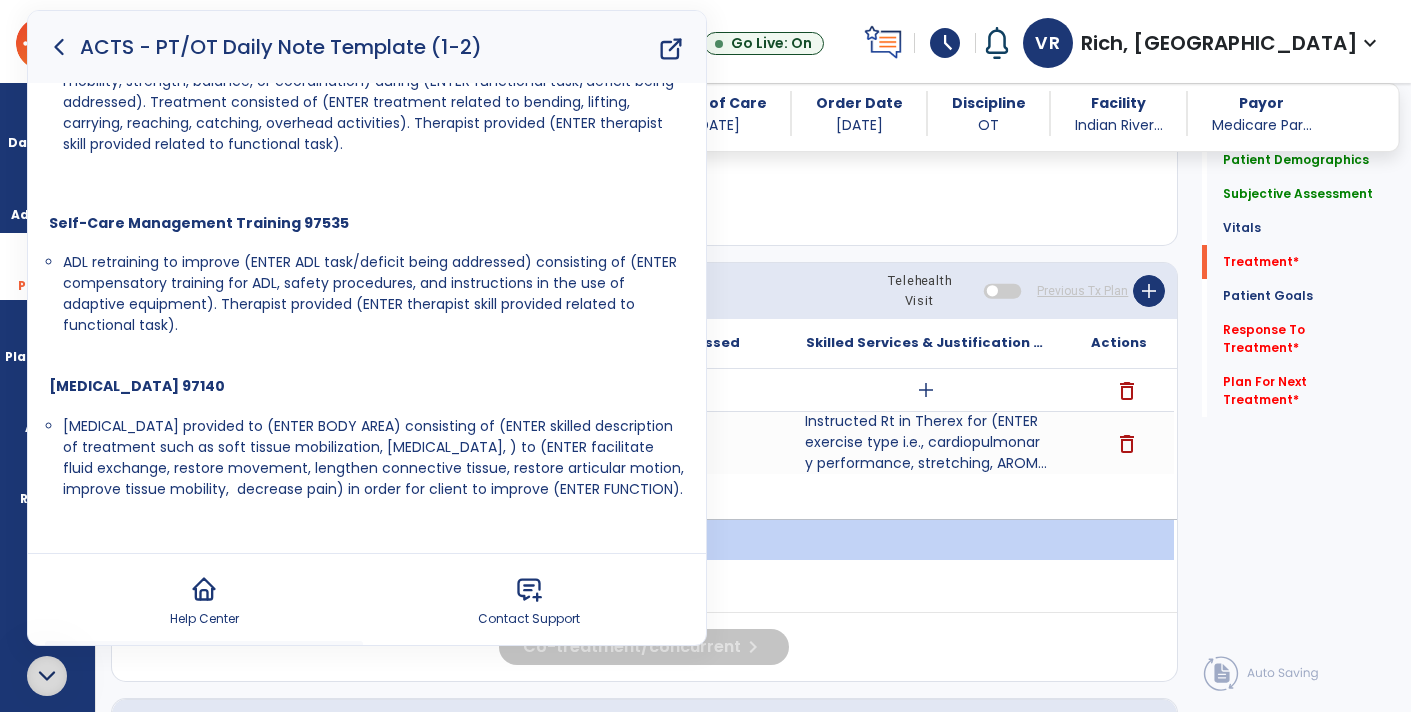 scroll, scrollTop: 841, scrollLeft: 0, axis: vertical 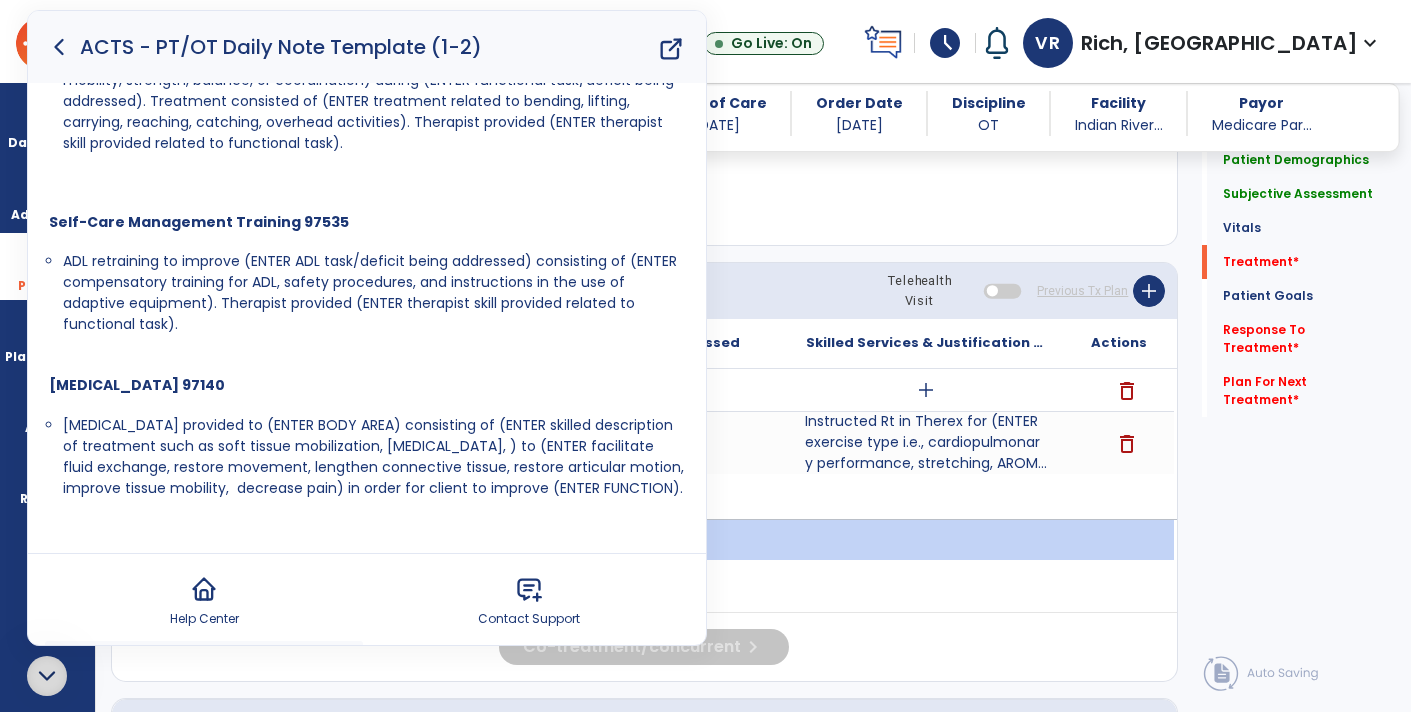 click on "ADL retraining to improve (ENTER ADL task/deficit being addressed) consisting of (ENTER compensatory training for ADL, safety procedures, and instructions in the use of adaptive equipment). Therapist provided (ENTER therapist skill provided related to functional task)." at bounding box center (370, 292) 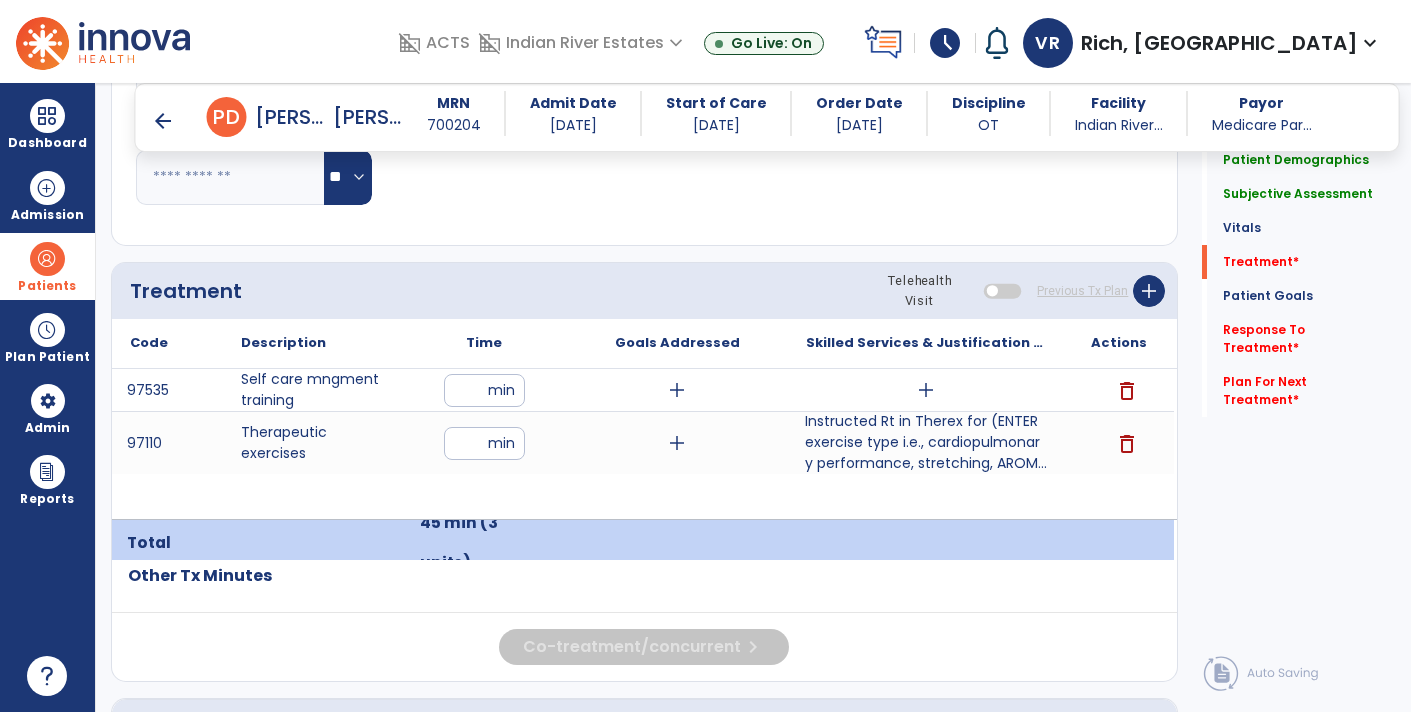 scroll, scrollTop: 0, scrollLeft: 0, axis: both 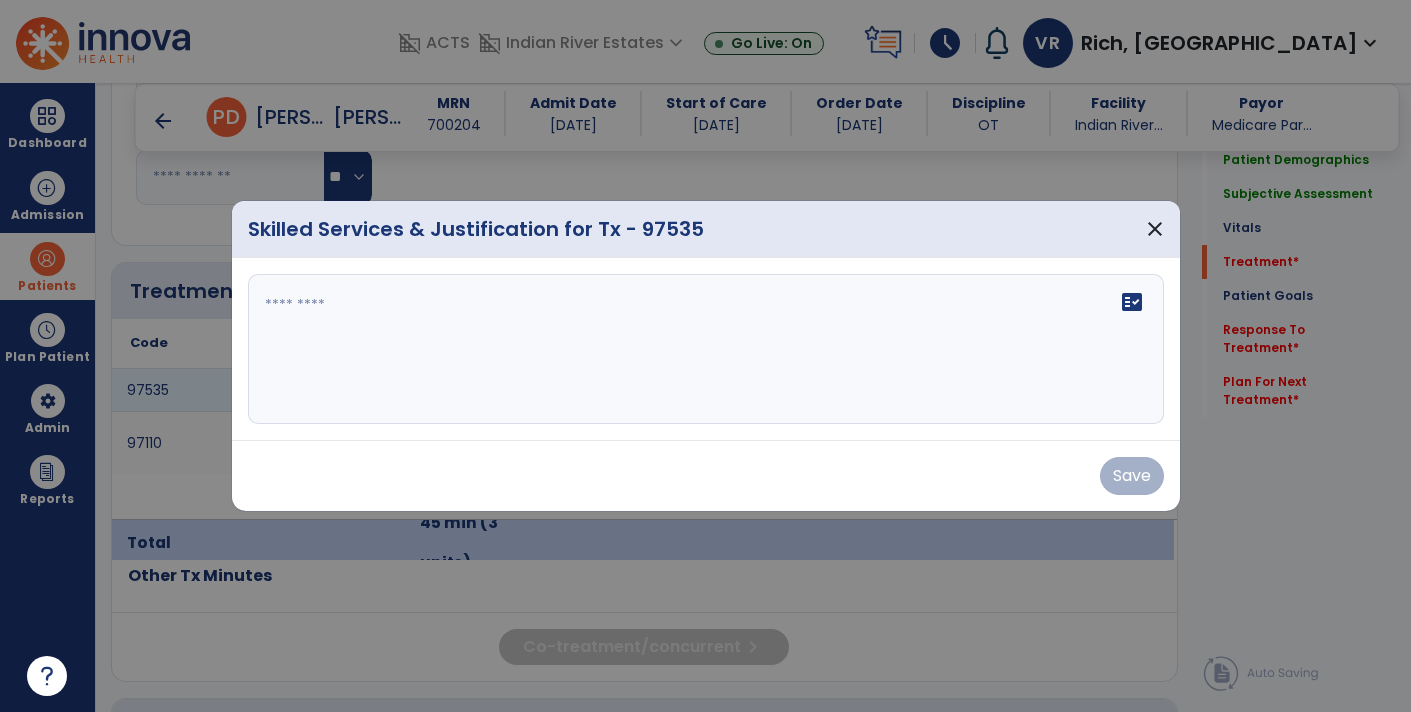 click at bounding box center [706, 349] 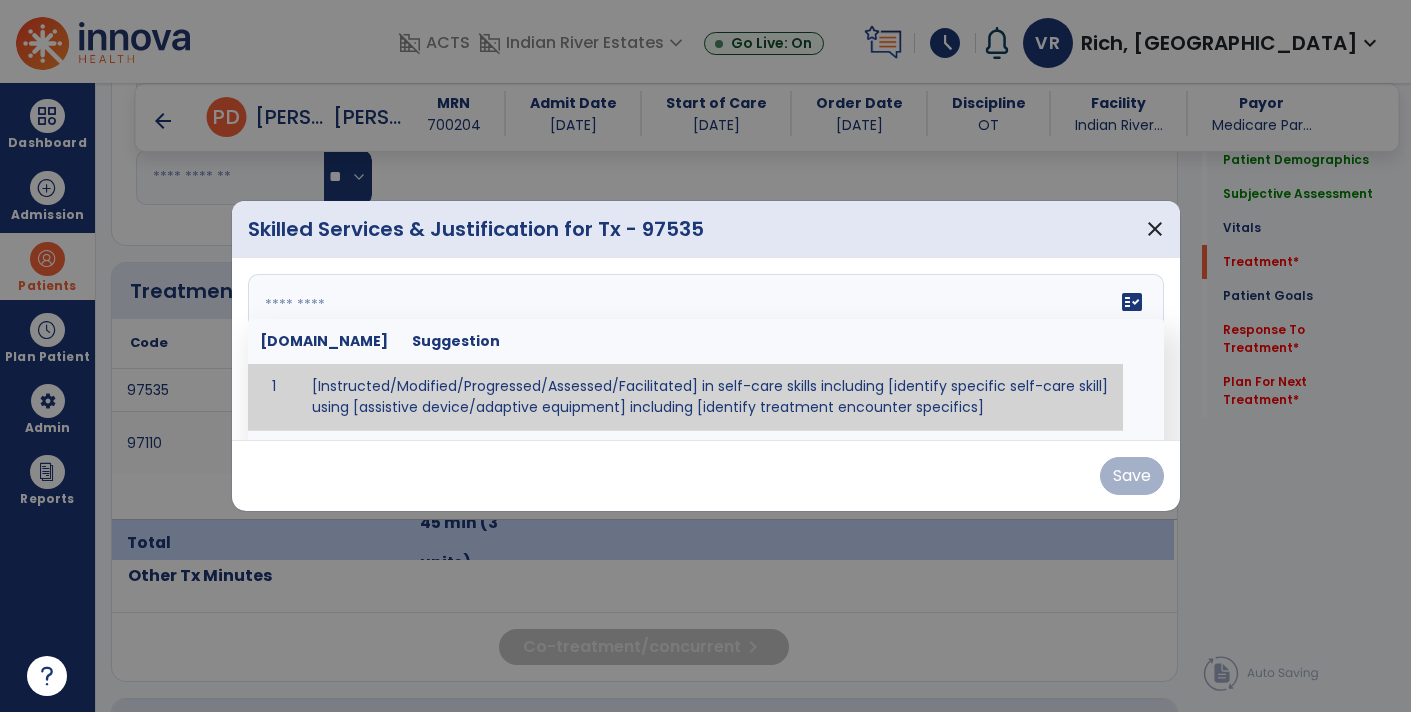 click at bounding box center (704, 349) 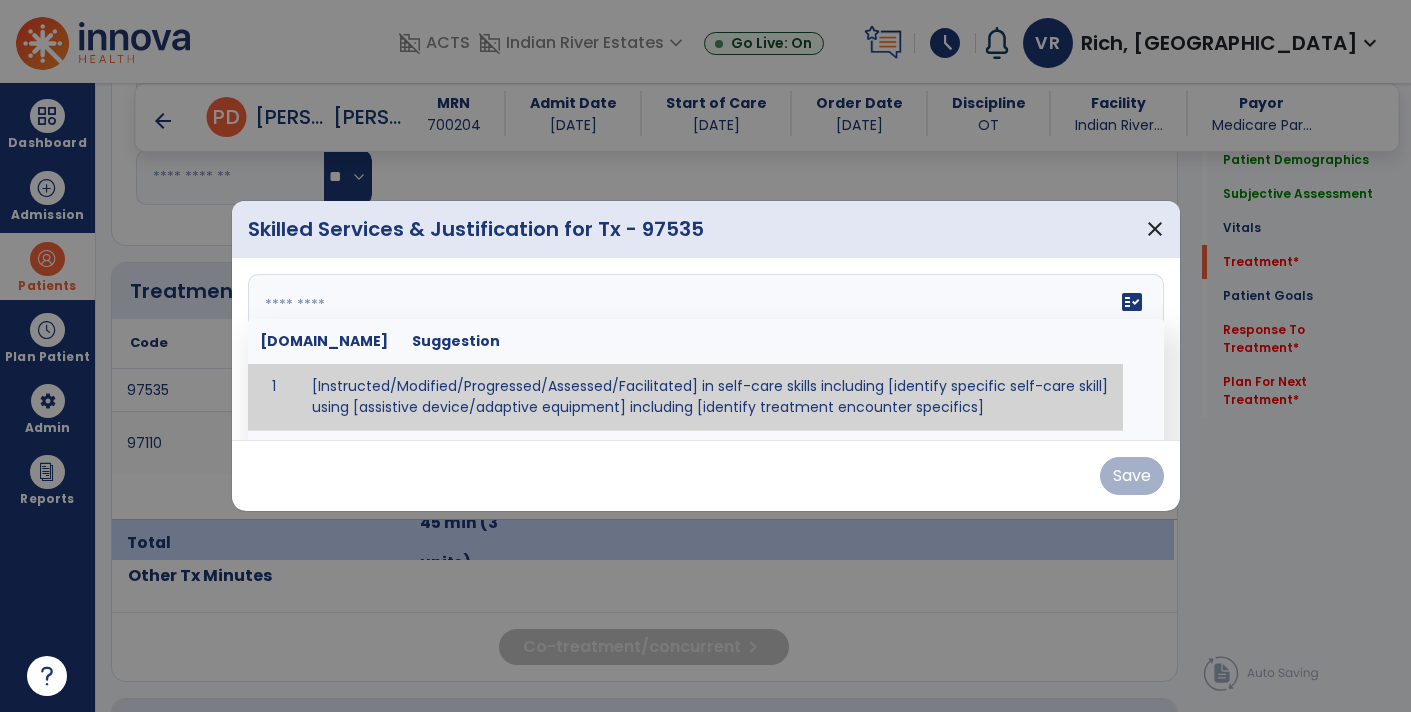 paste on "**********" 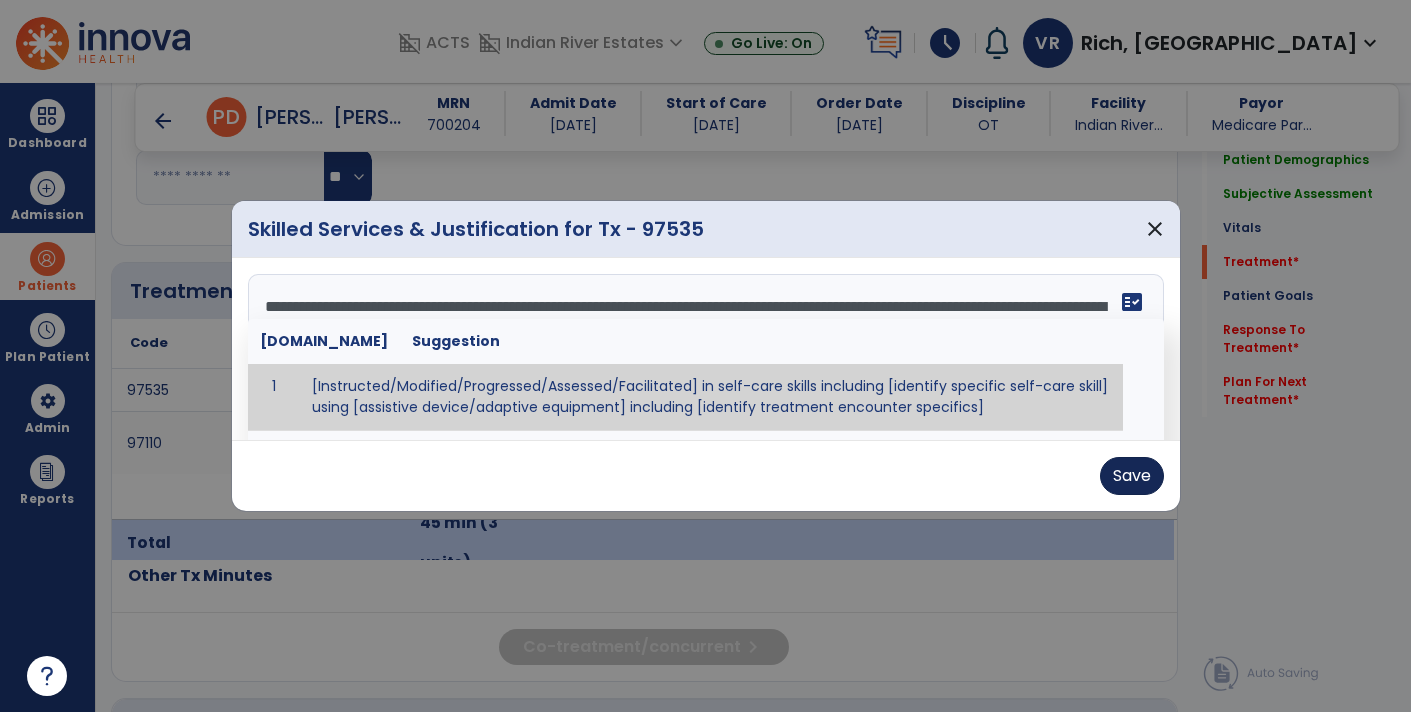 type on "**********" 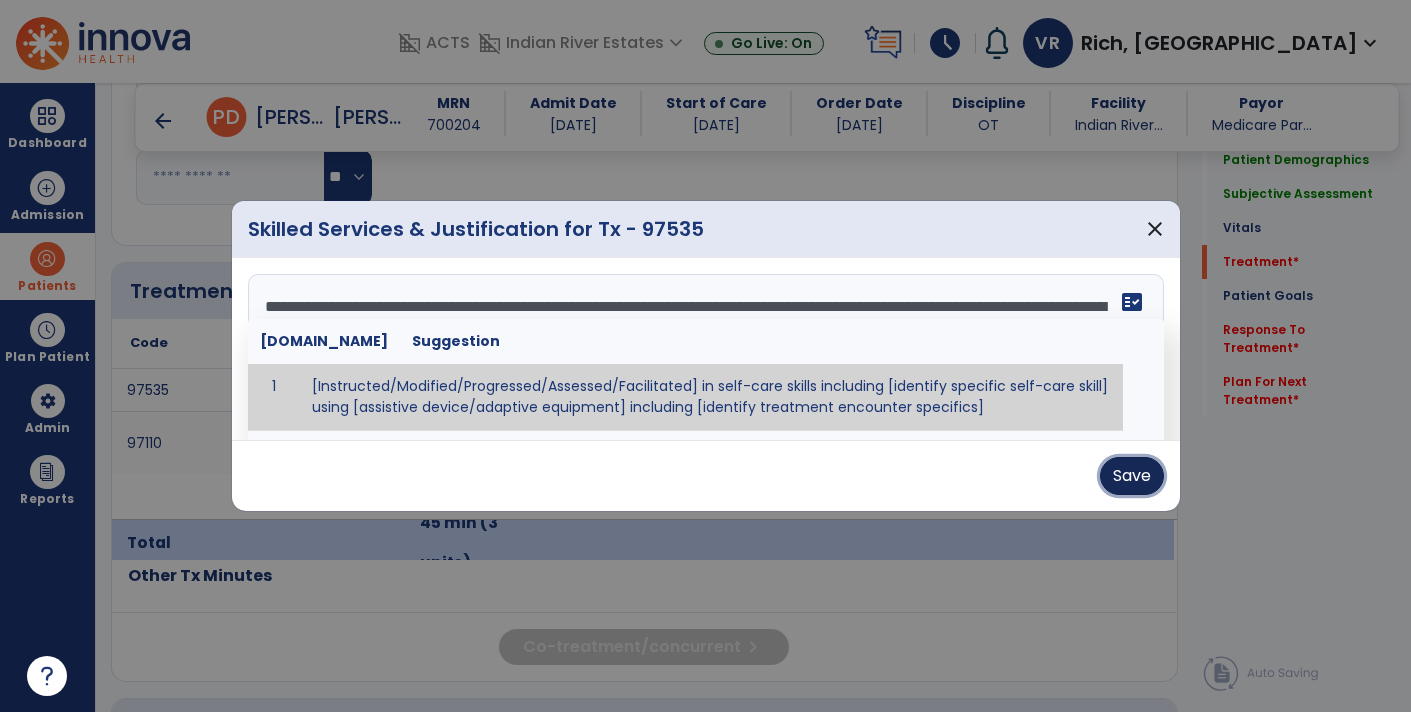 click on "Save" at bounding box center (1132, 476) 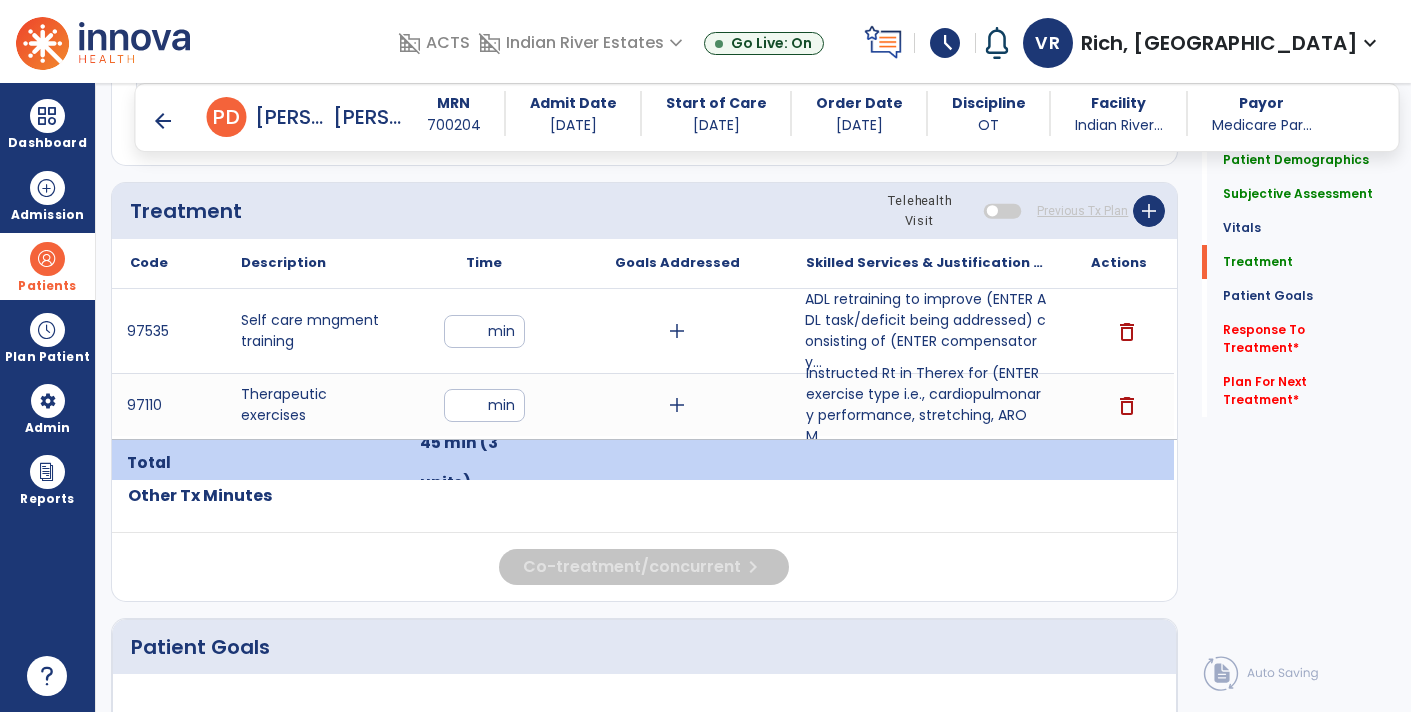 scroll, scrollTop: 1121, scrollLeft: 0, axis: vertical 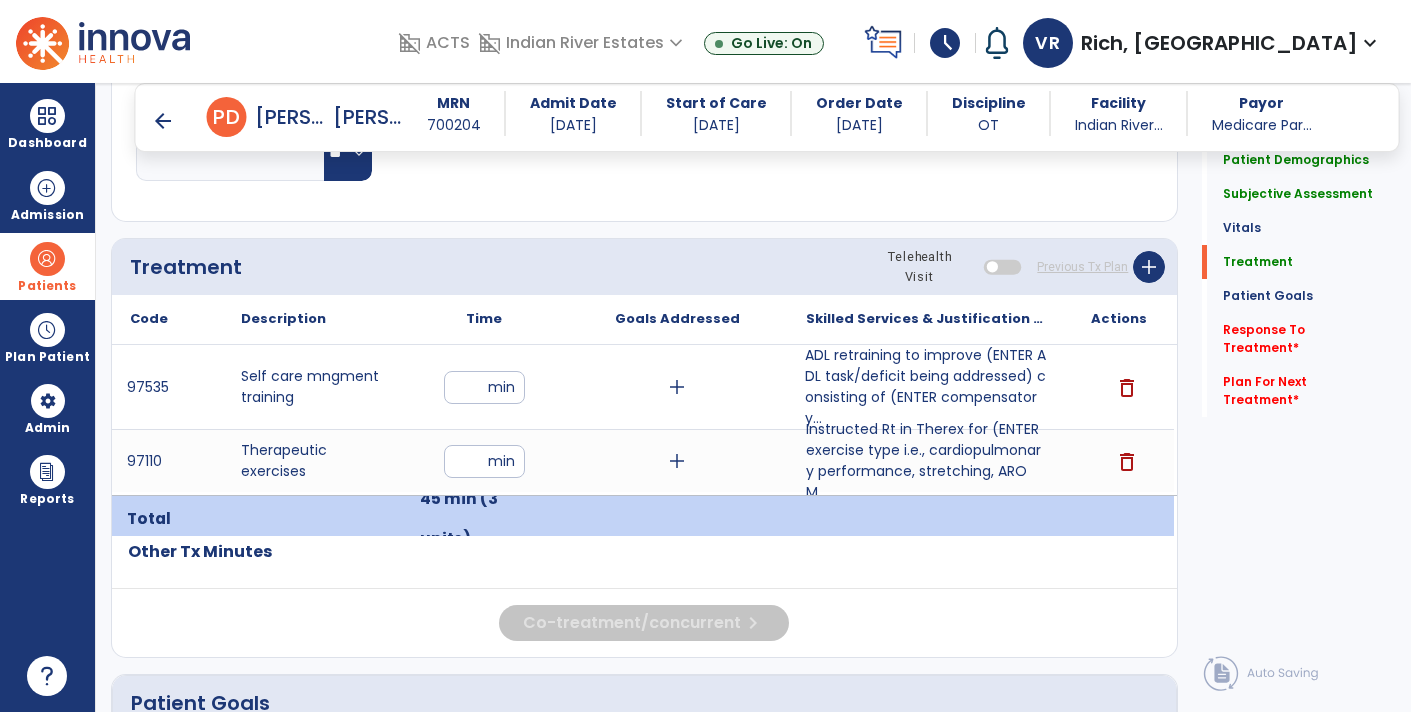 click on "ADL retraining to improve (ENTER ADL task/deficit being addressed) consisting of (ENTER compensatory..." at bounding box center [926, 387] 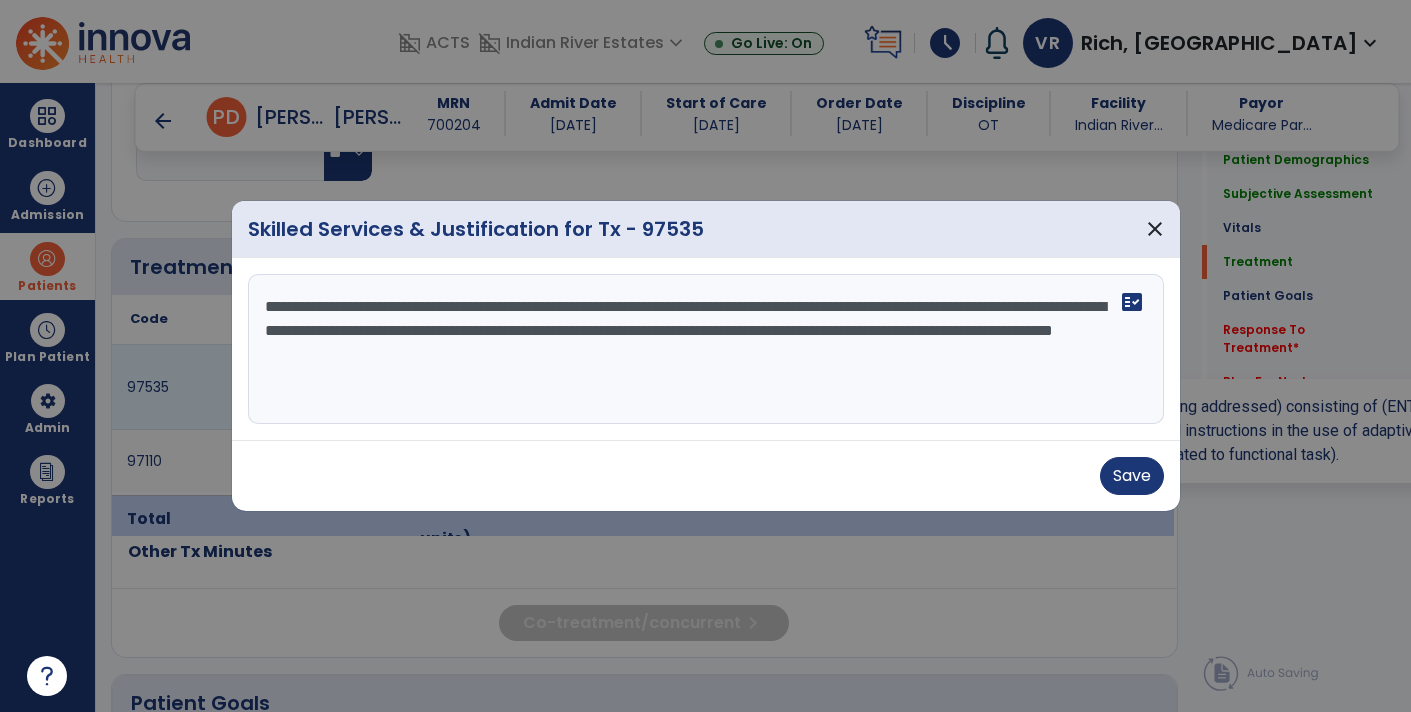 click on "**********" at bounding box center (706, 349) 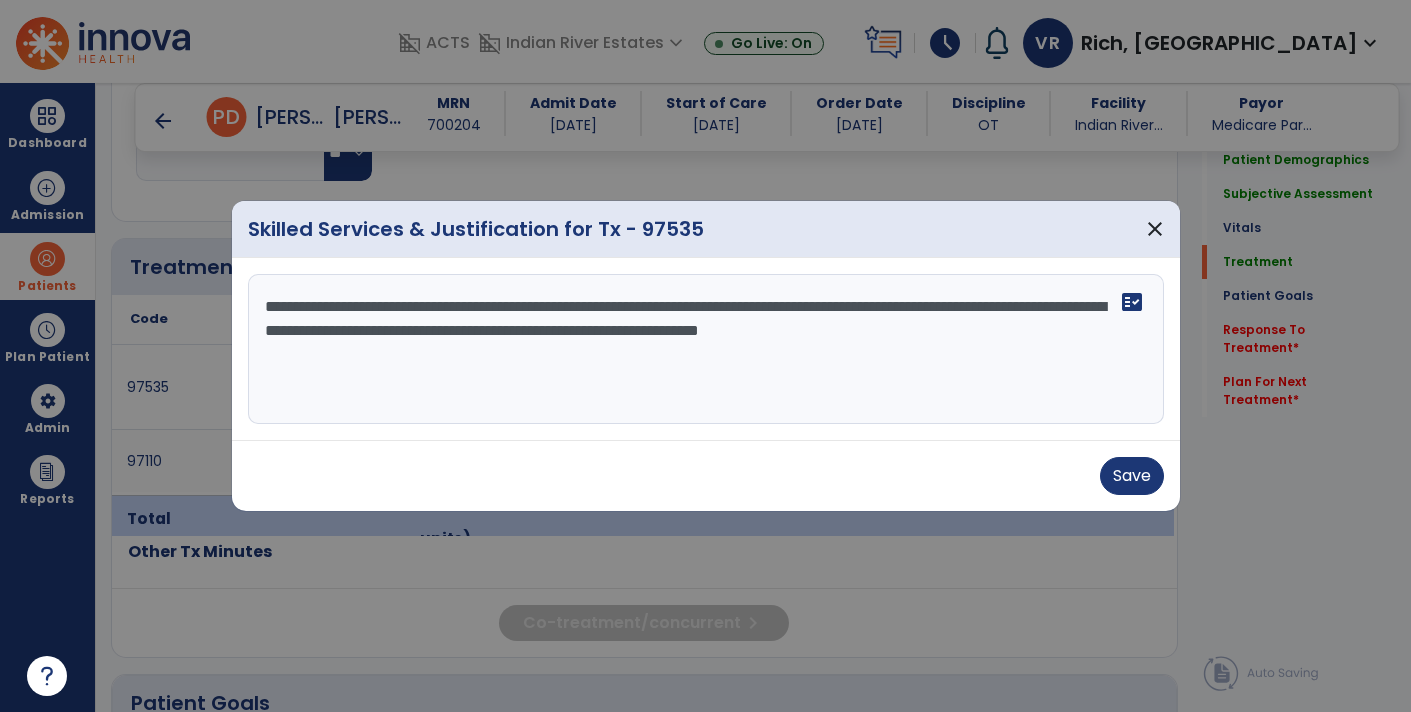 click on "**********" at bounding box center [706, 349] 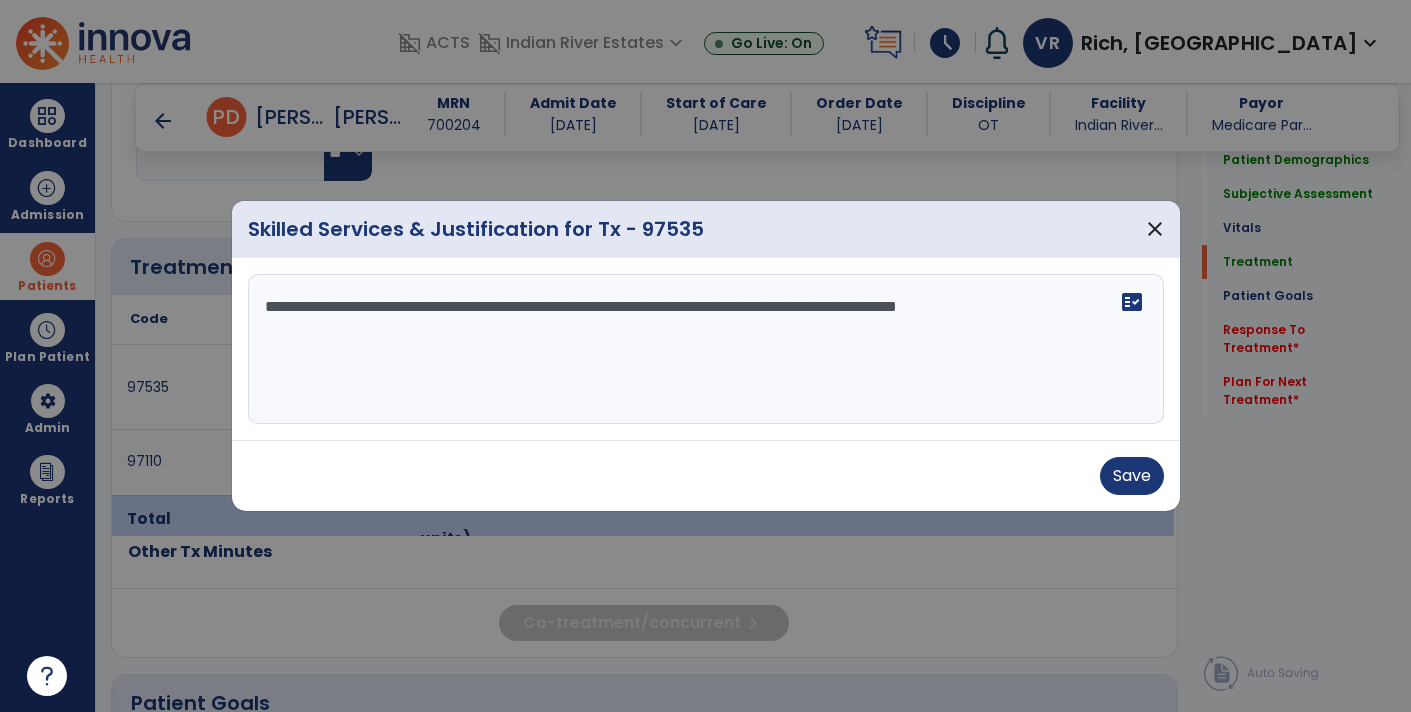 click on "**********" at bounding box center (706, 349) 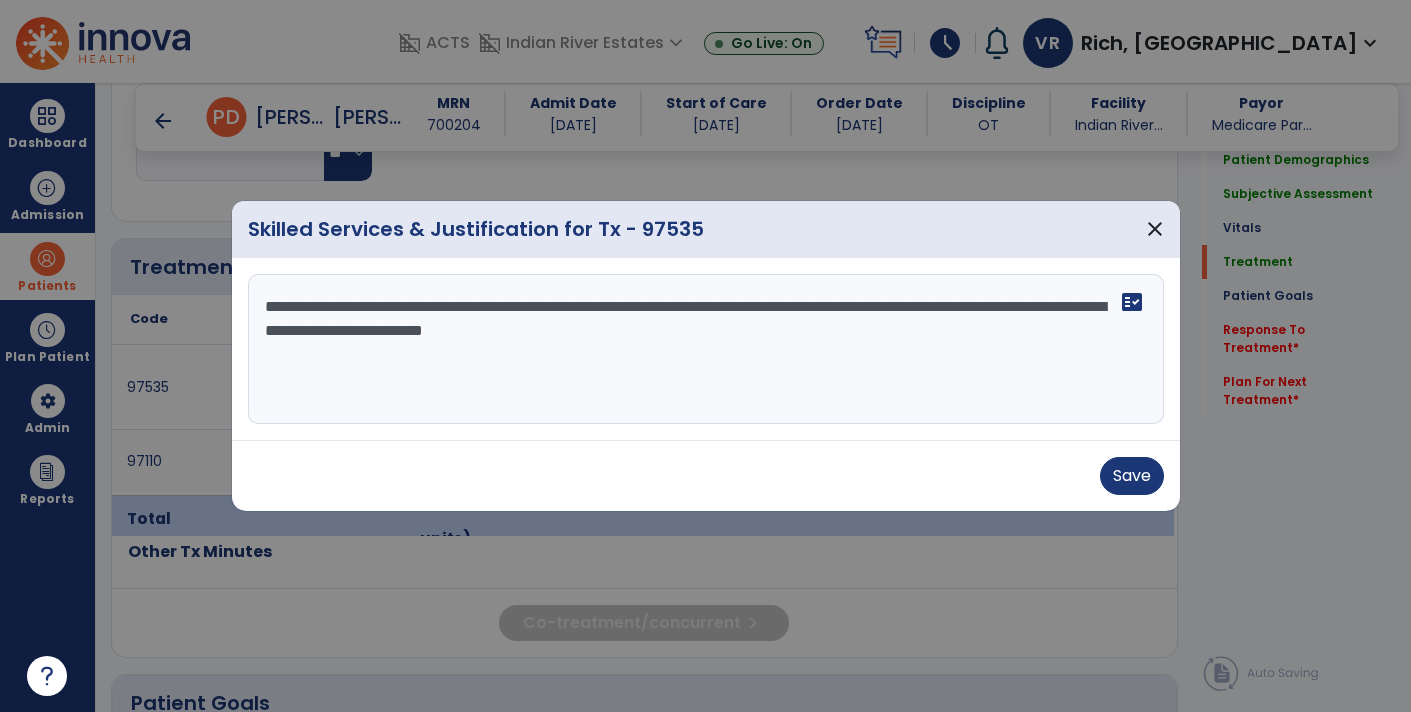 click on "**********" at bounding box center [706, 349] 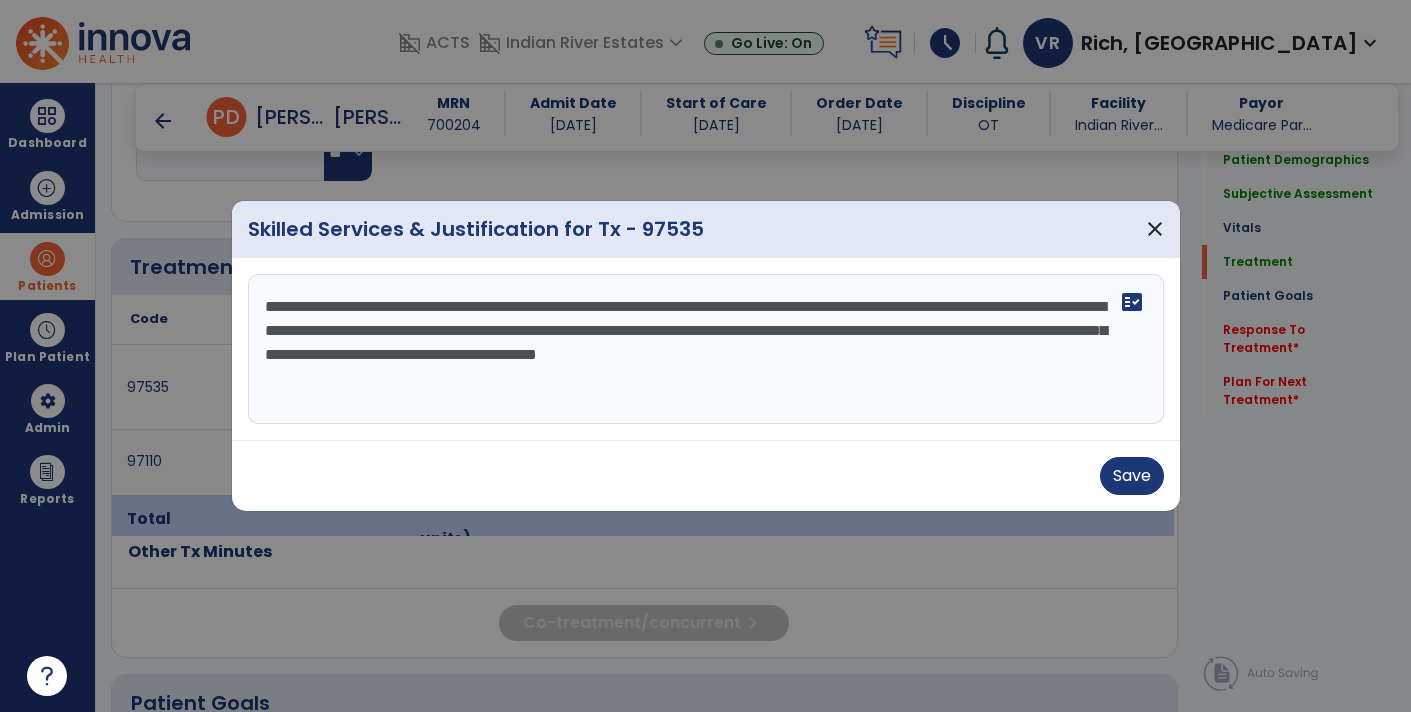 click on "**********" at bounding box center [706, 349] 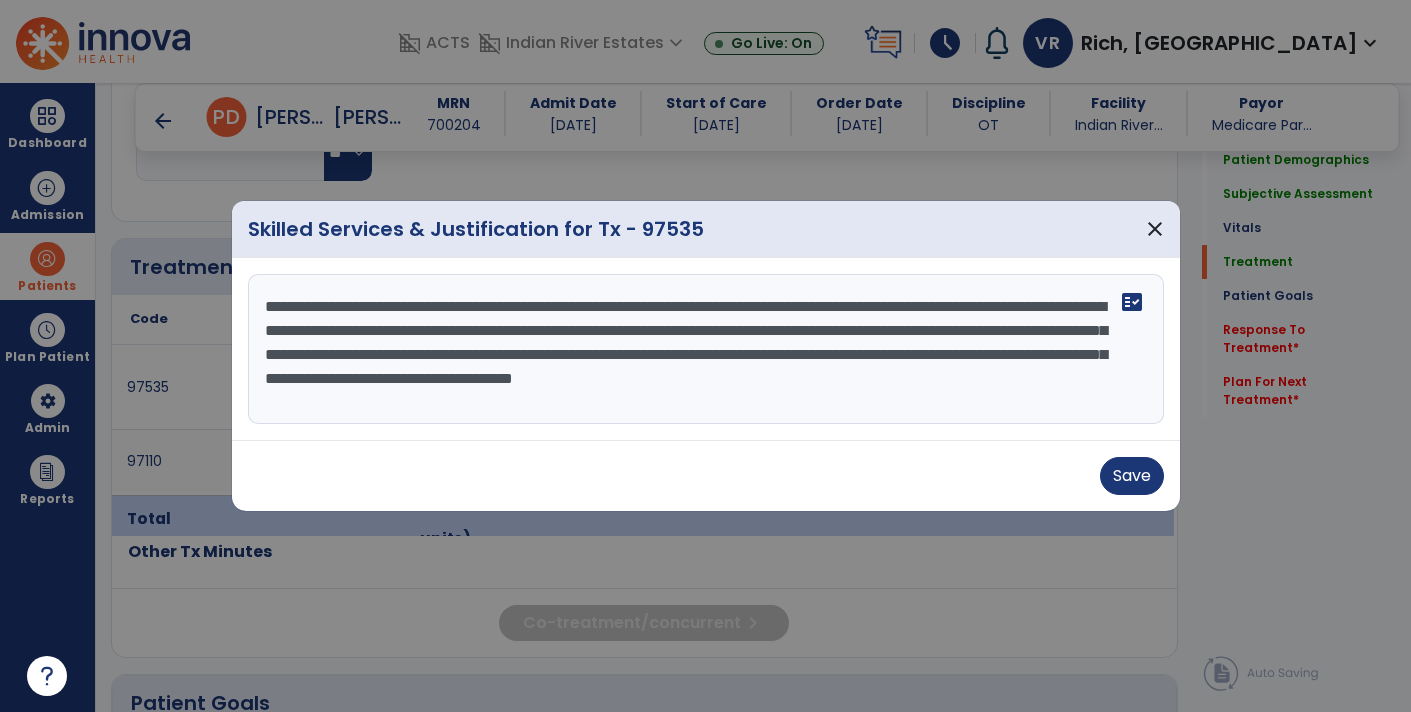 click at bounding box center (705, 356) 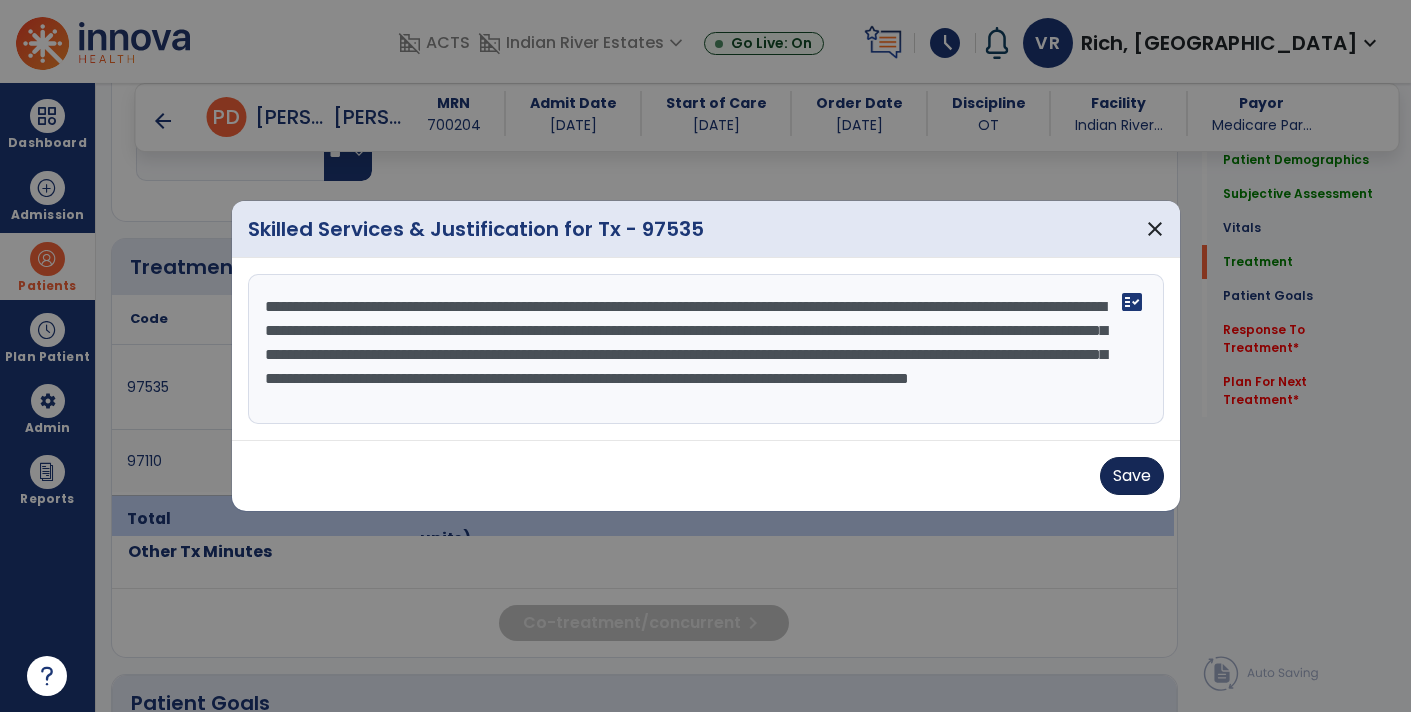 type on "**********" 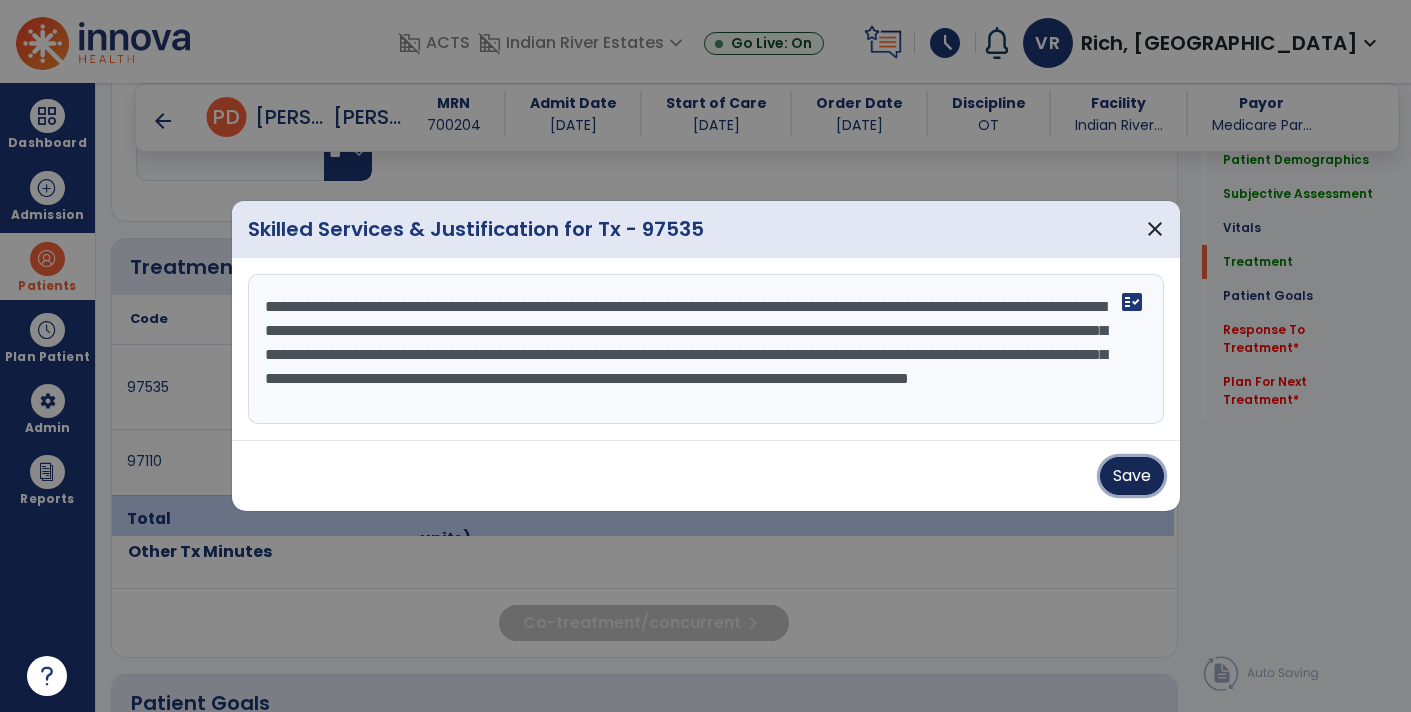 click on "Save" at bounding box center (1132, 476) 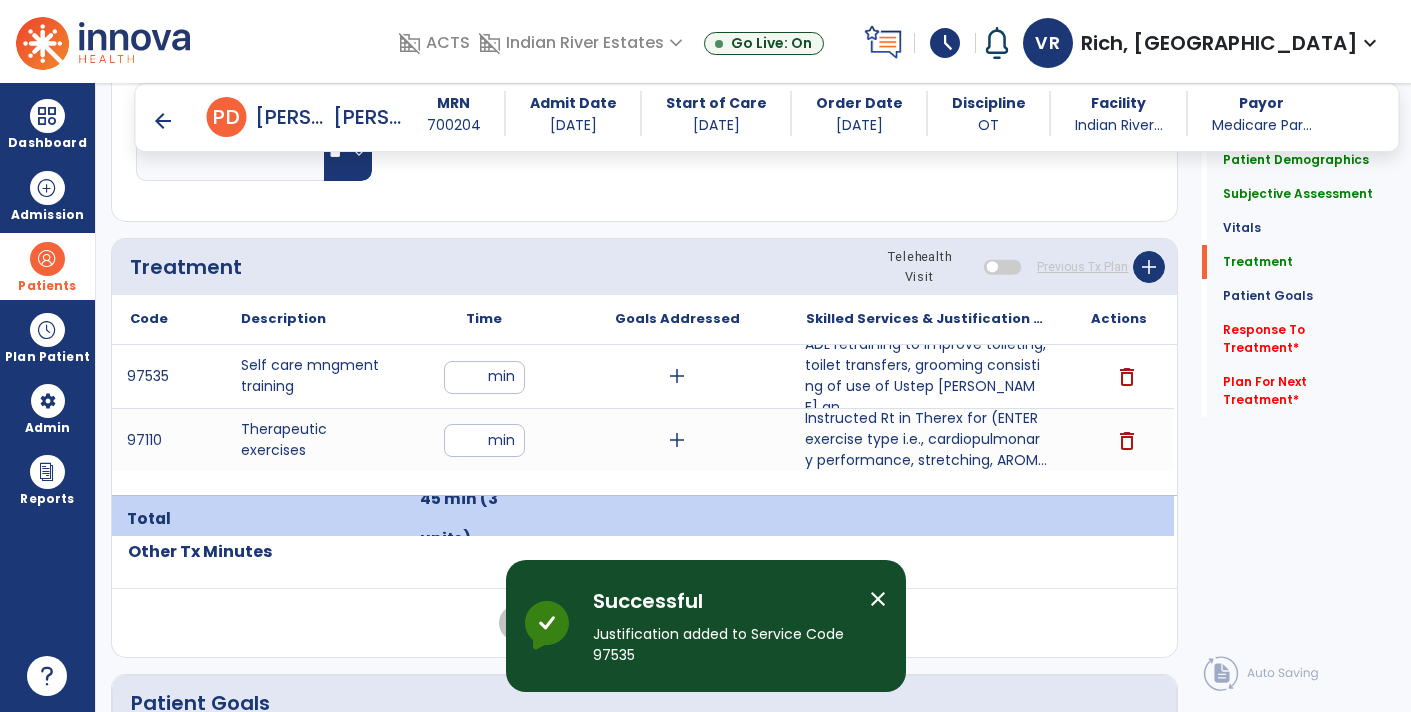 click on "Instructed Rt in Therex for (ENTER exercise type i.e., cardiopulmonary performance, stretching, AROM..." at bounding box center (926, 439) 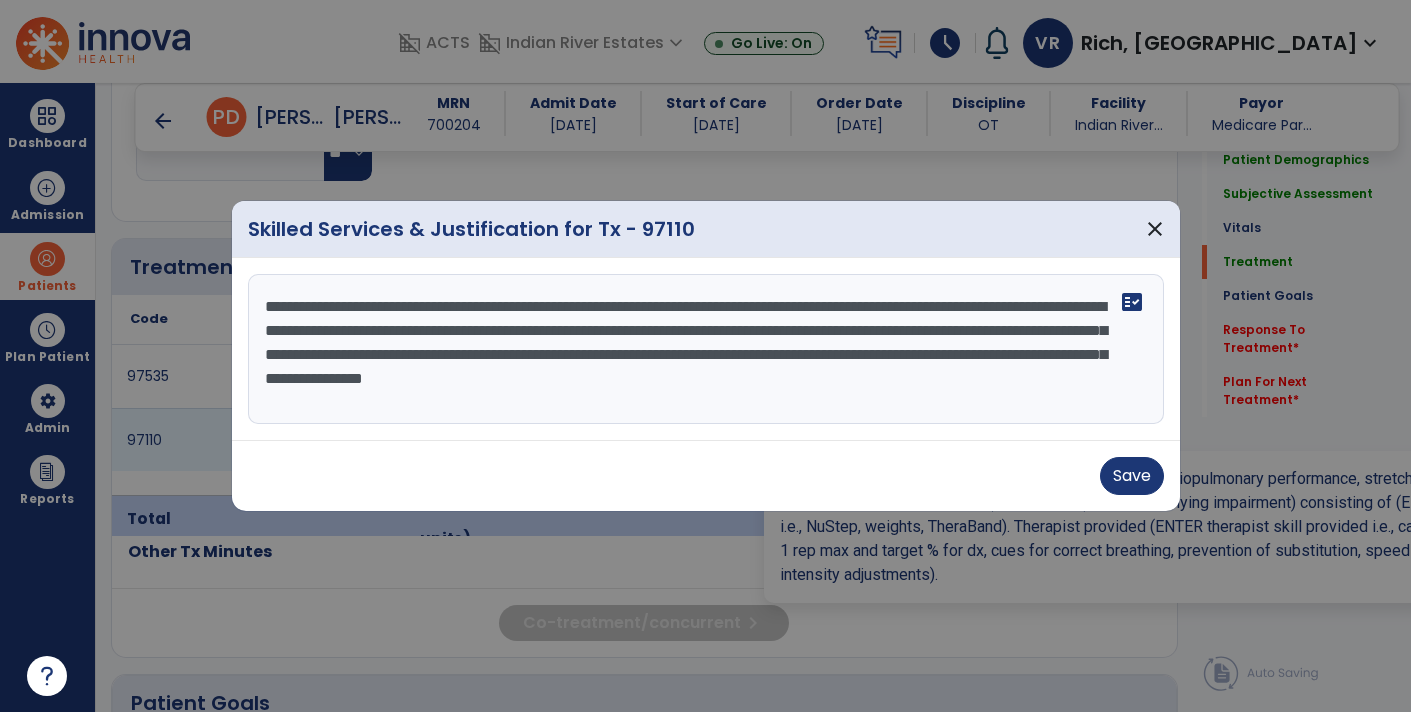click on "**********" at bounding box center (706, 349) 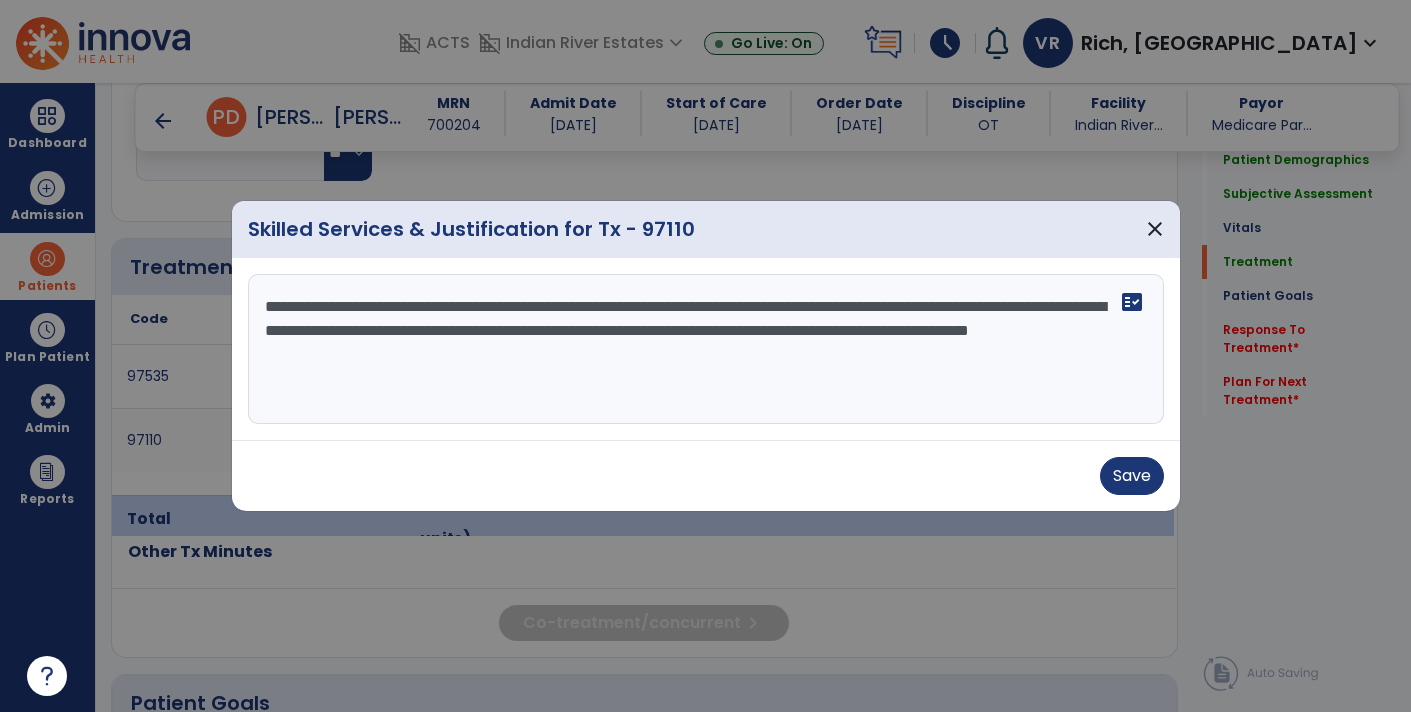click on "**********" at bounding box center (706, 349) 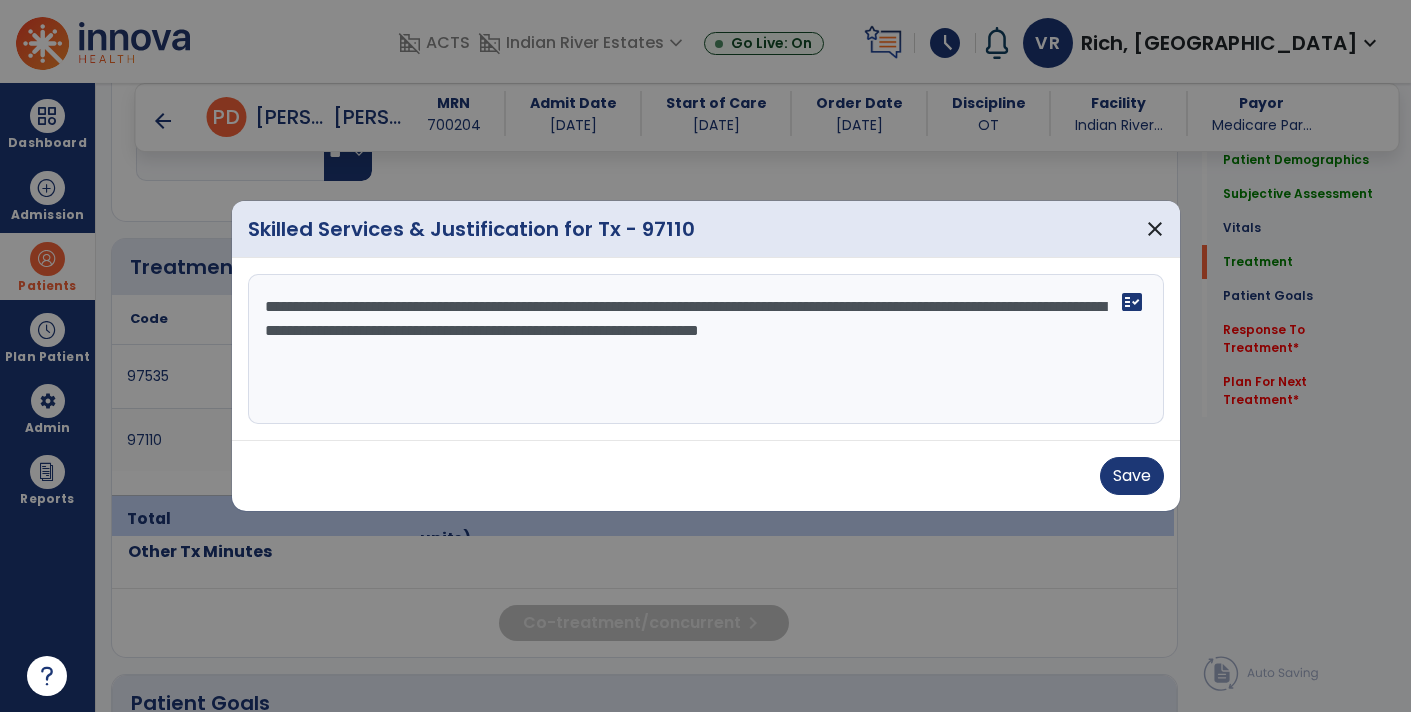 click on "**********" at bounding box center (706, 349) 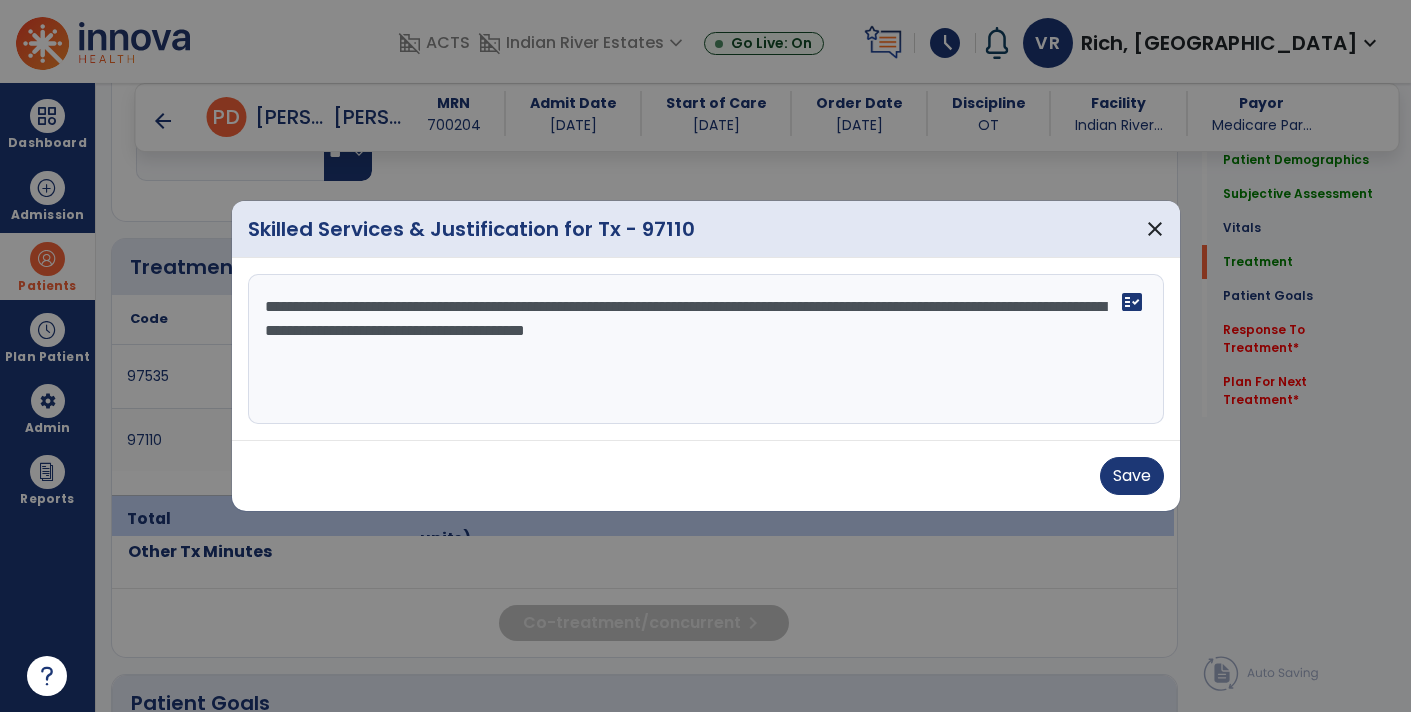 click on "**********" at bounding box center [706, 349] 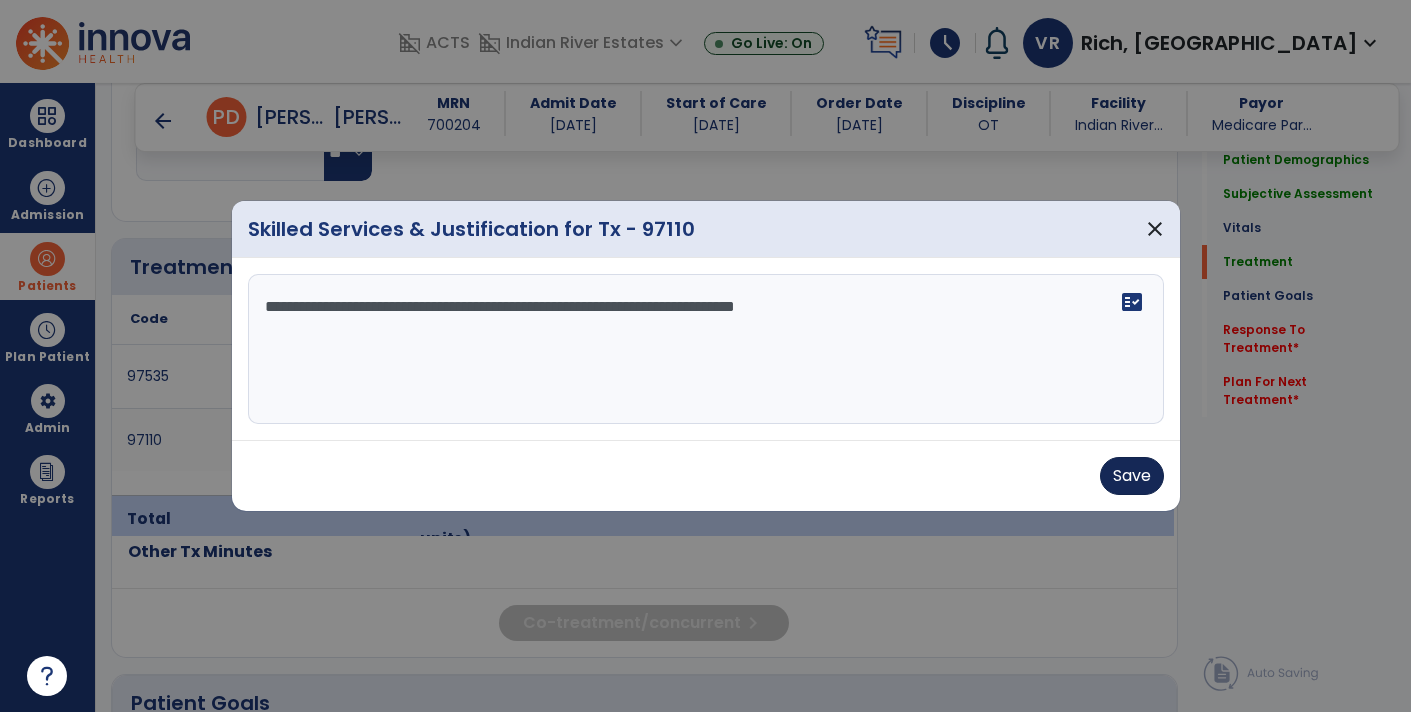 type on "**********" 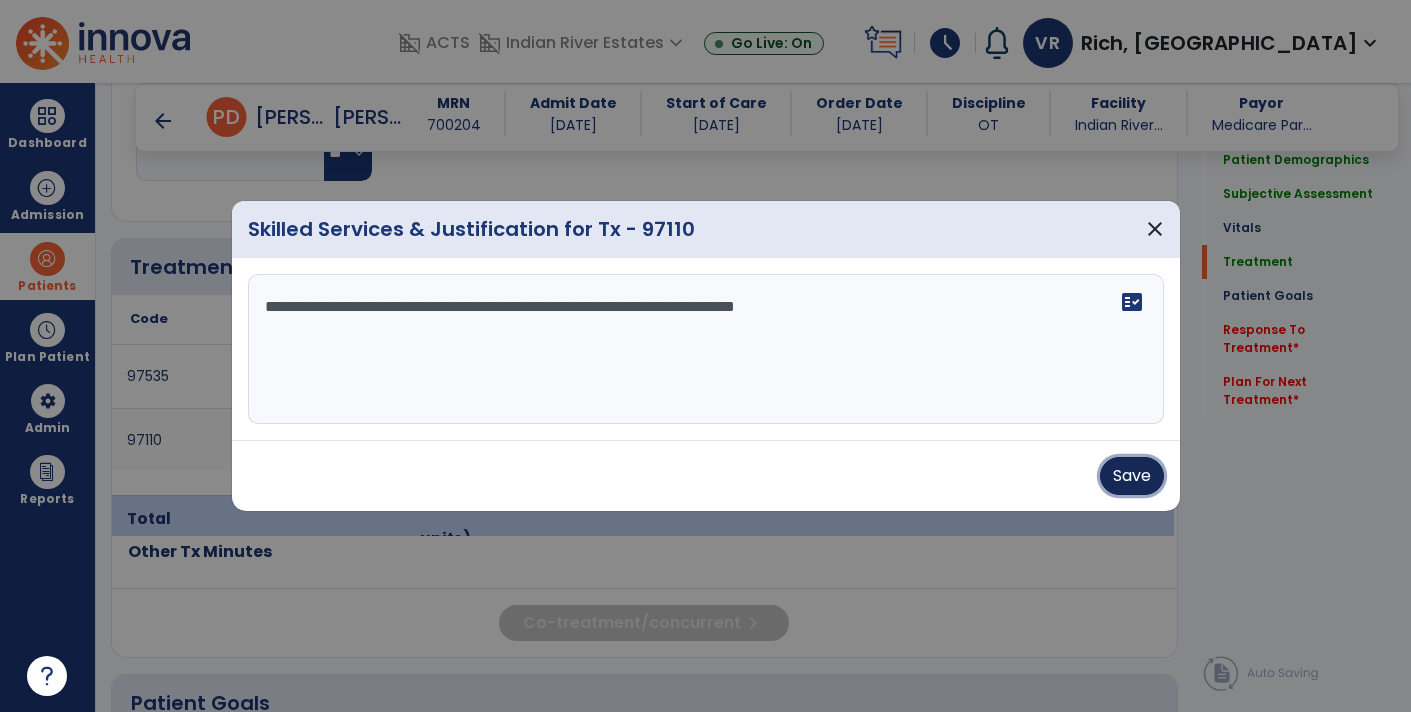 click on "Save" at bounding box center (1132, 476) 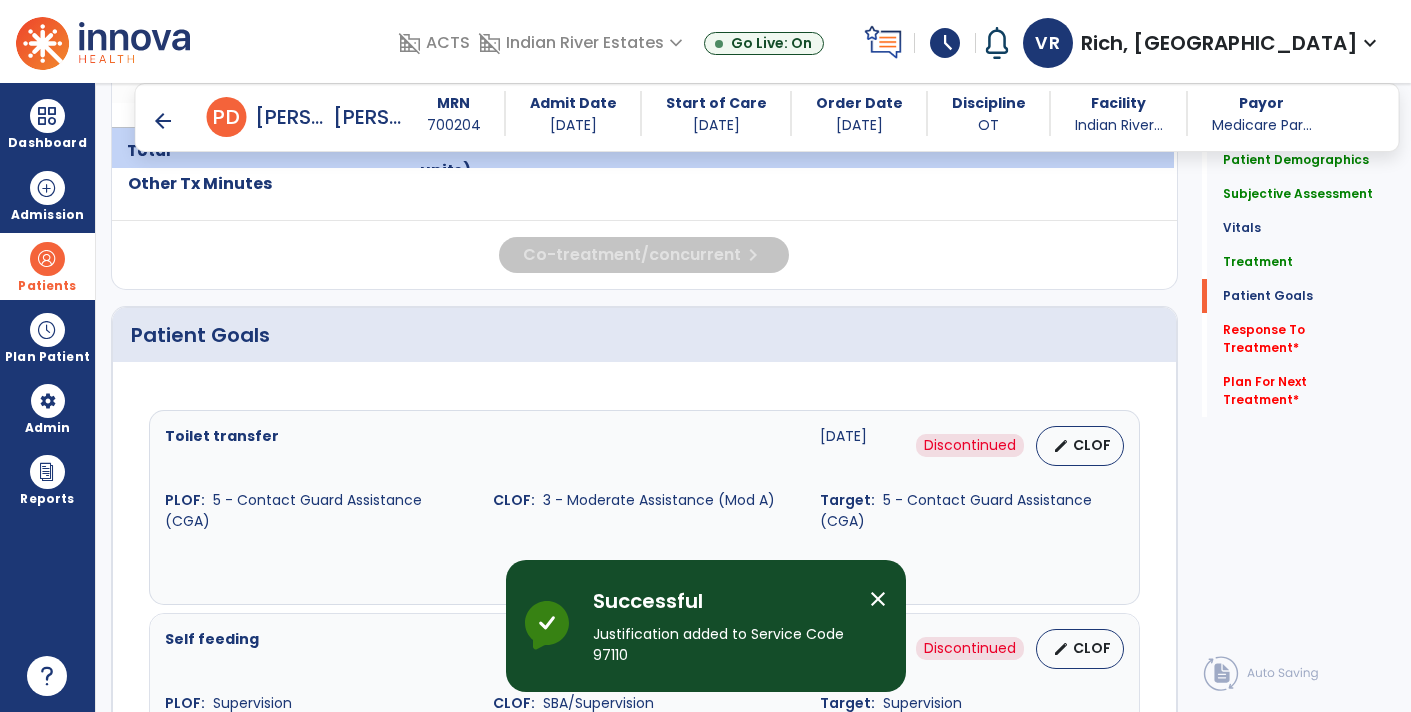 scroll, scrollTop: 1491, scrollLeft: 0, axis: vertical 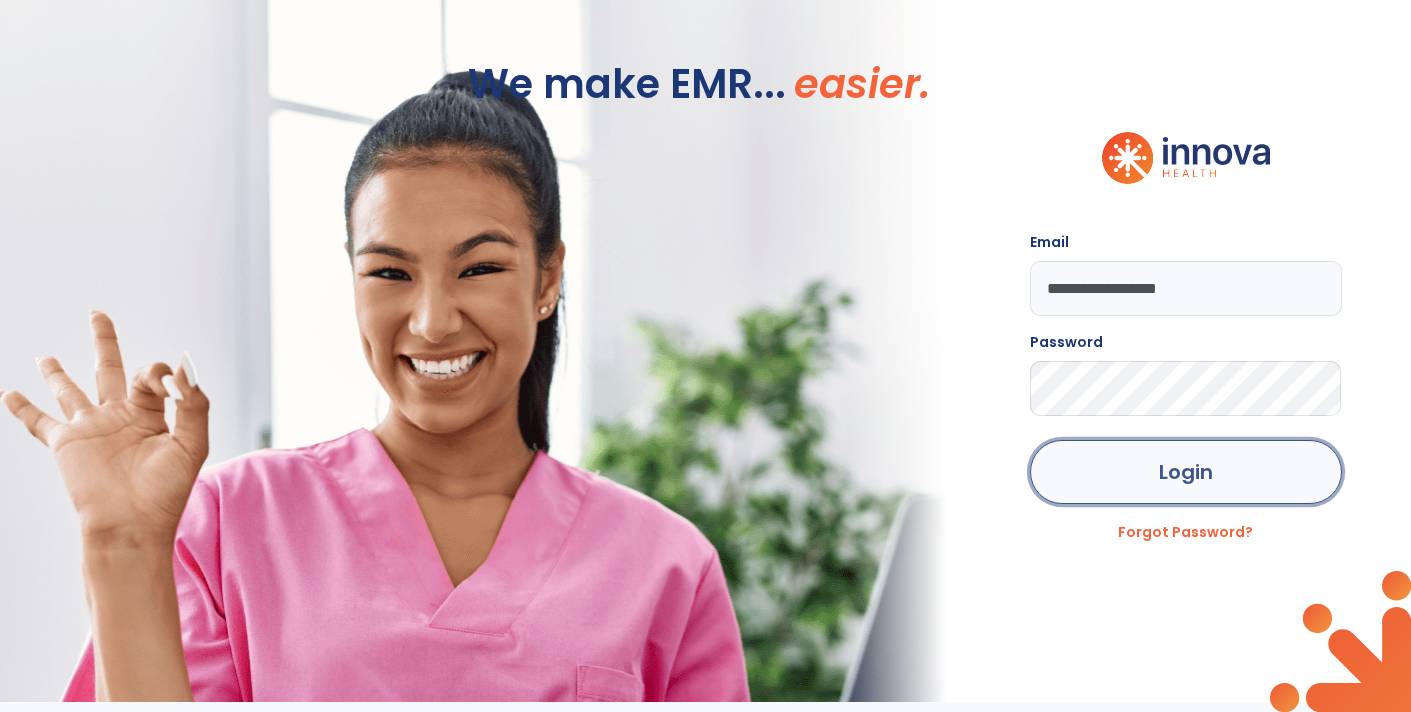 click on "Login" 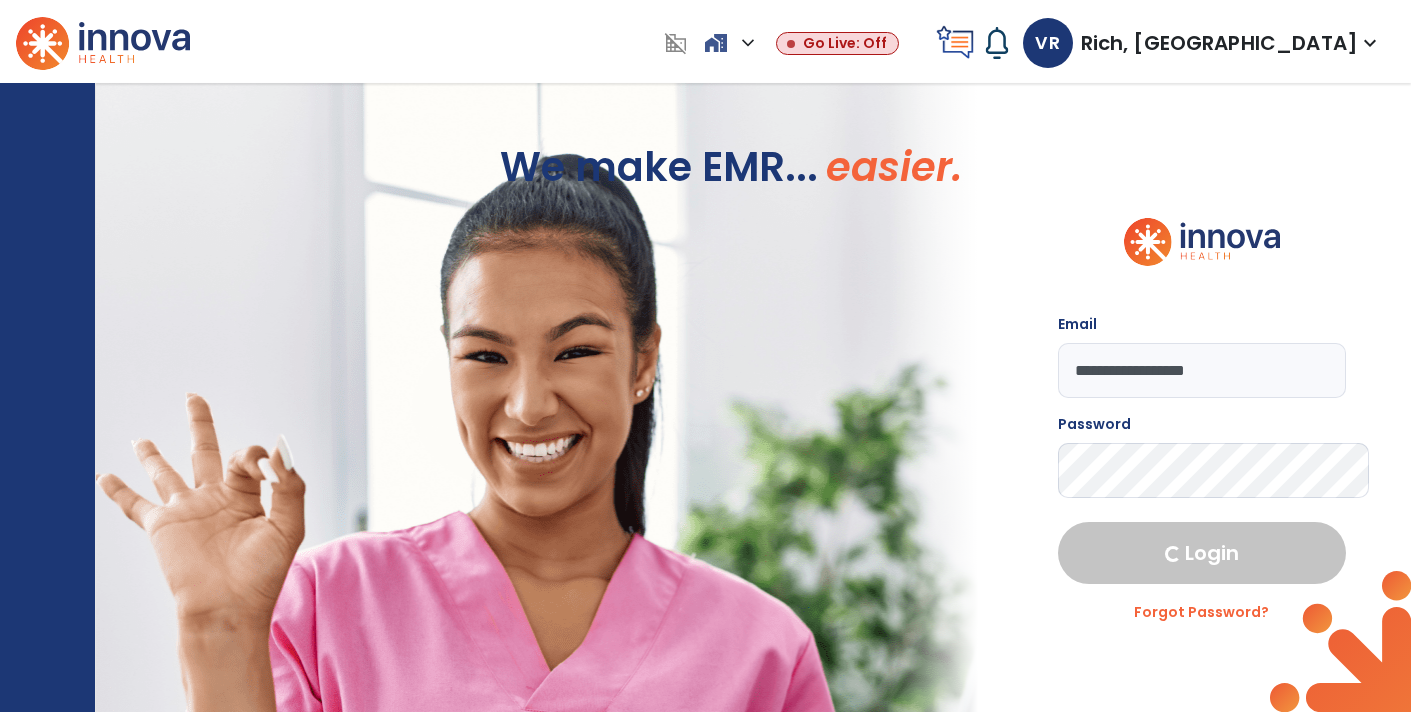 select on "****" 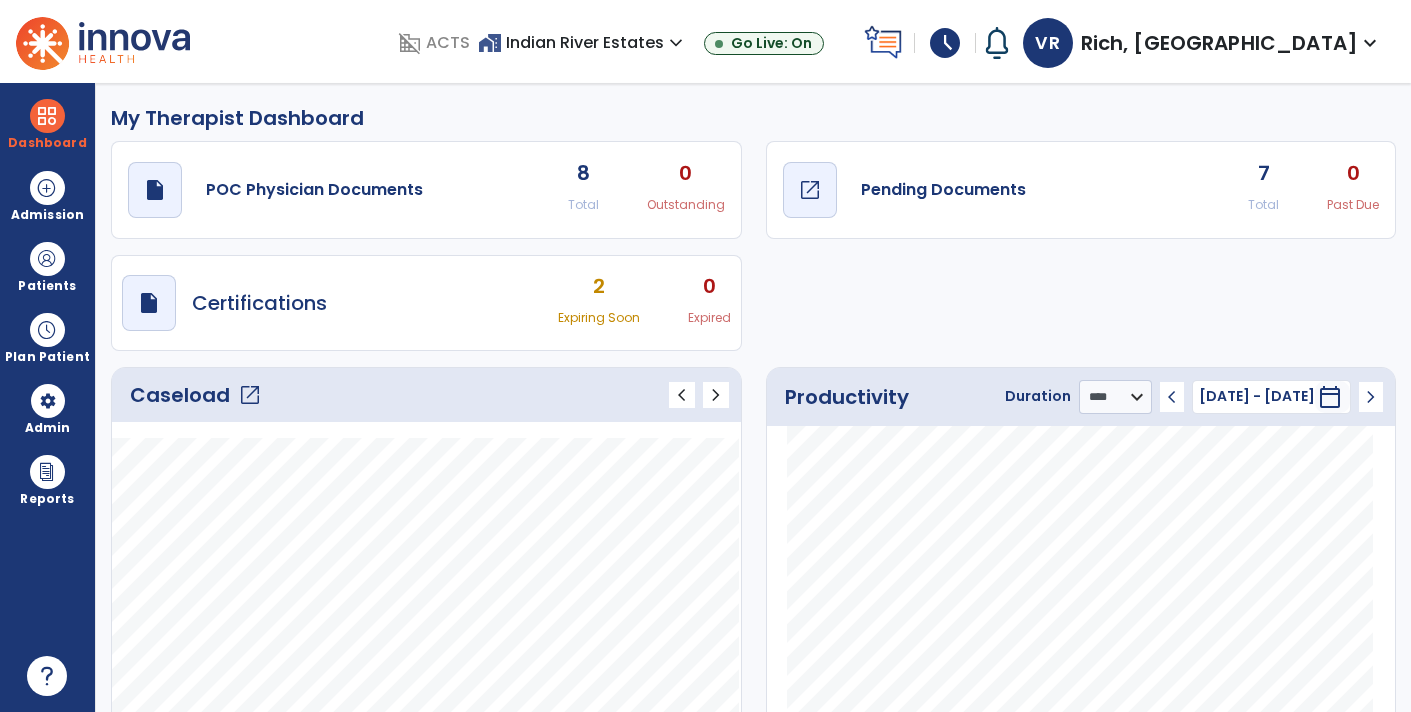 click on "Pending Documents" 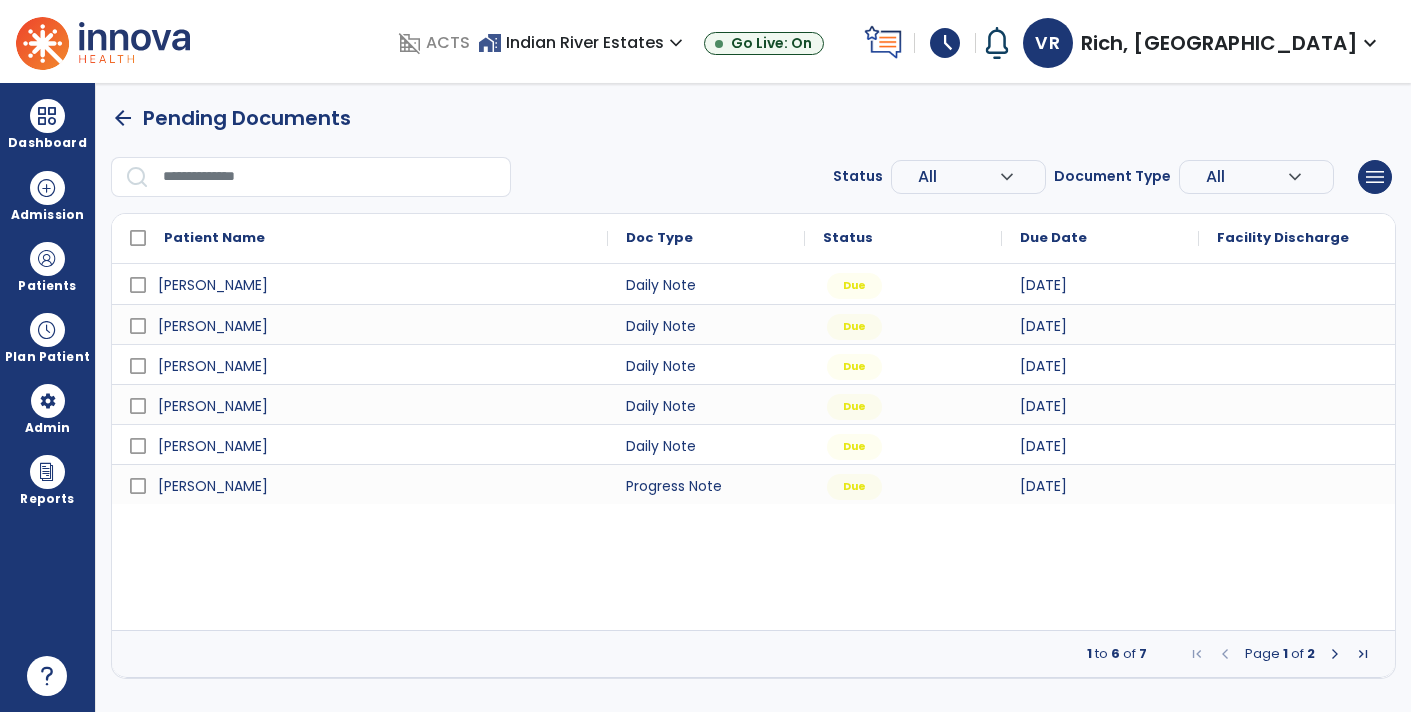 scroll, scrollTop: 0, scrollLeft: 0, axis: both 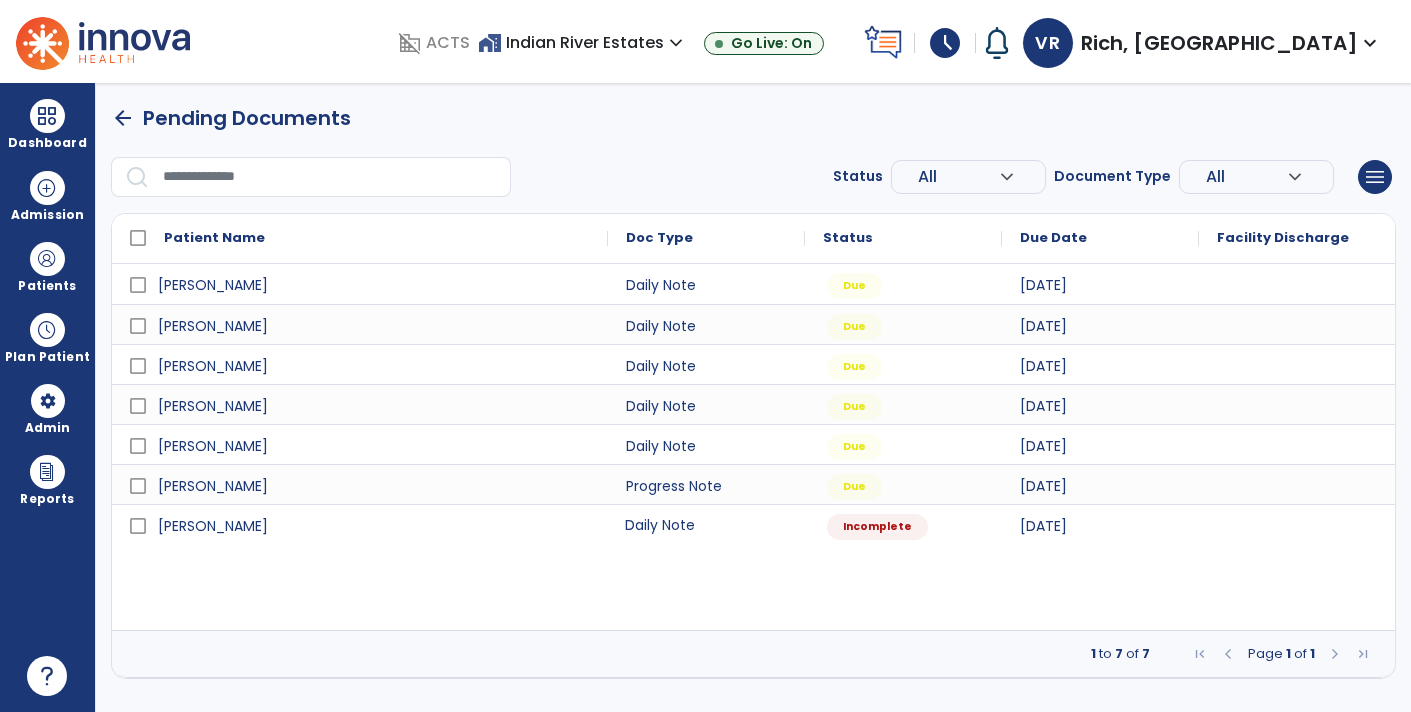 click on "Daily Note" at bounding box center [706, 524] 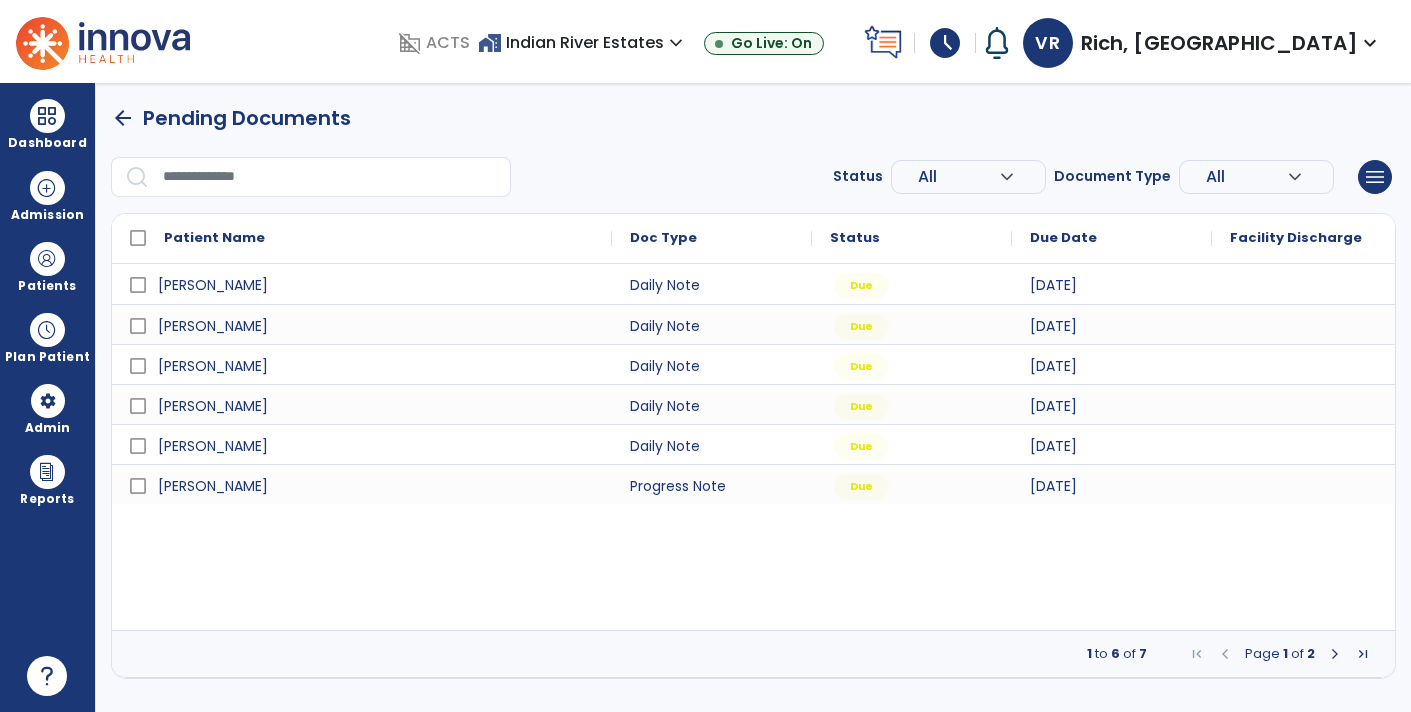 select on "*" 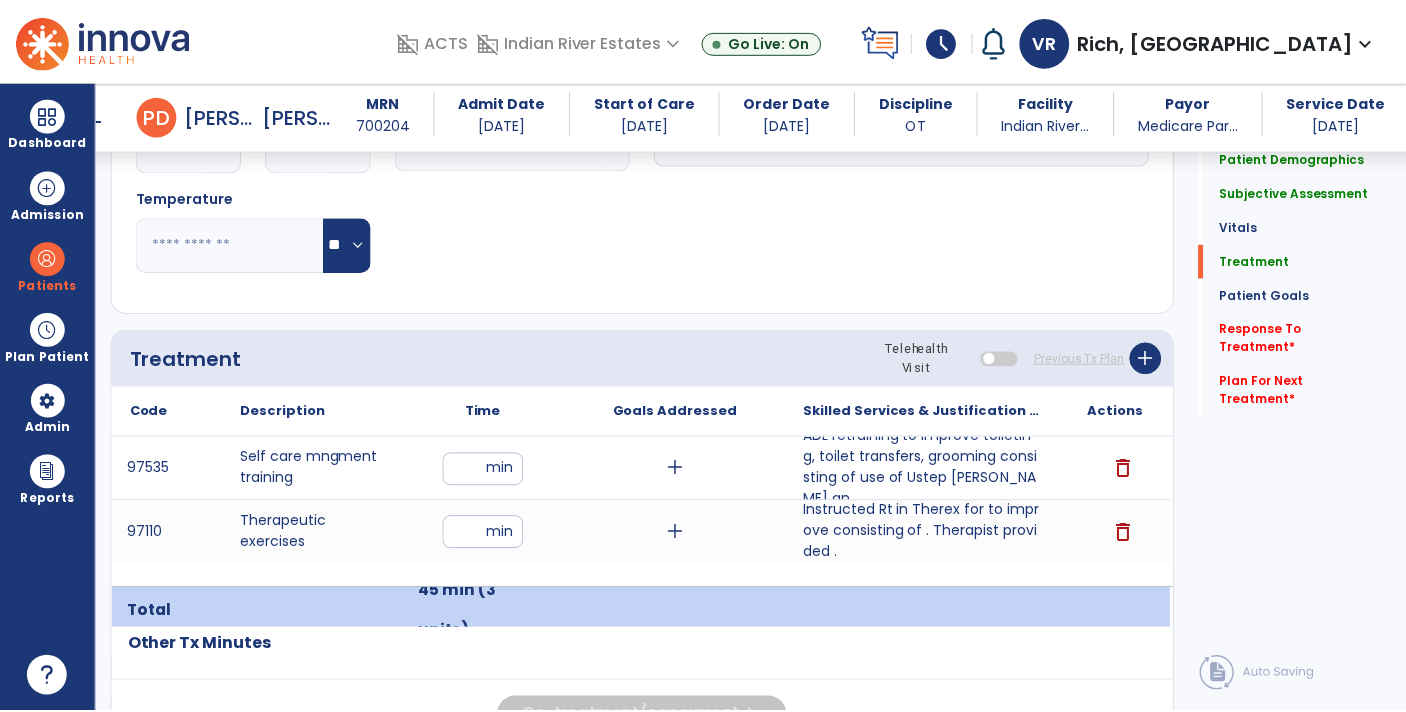scroll, scrollTop: 1061, scrollLeft: 0, axis: vertical 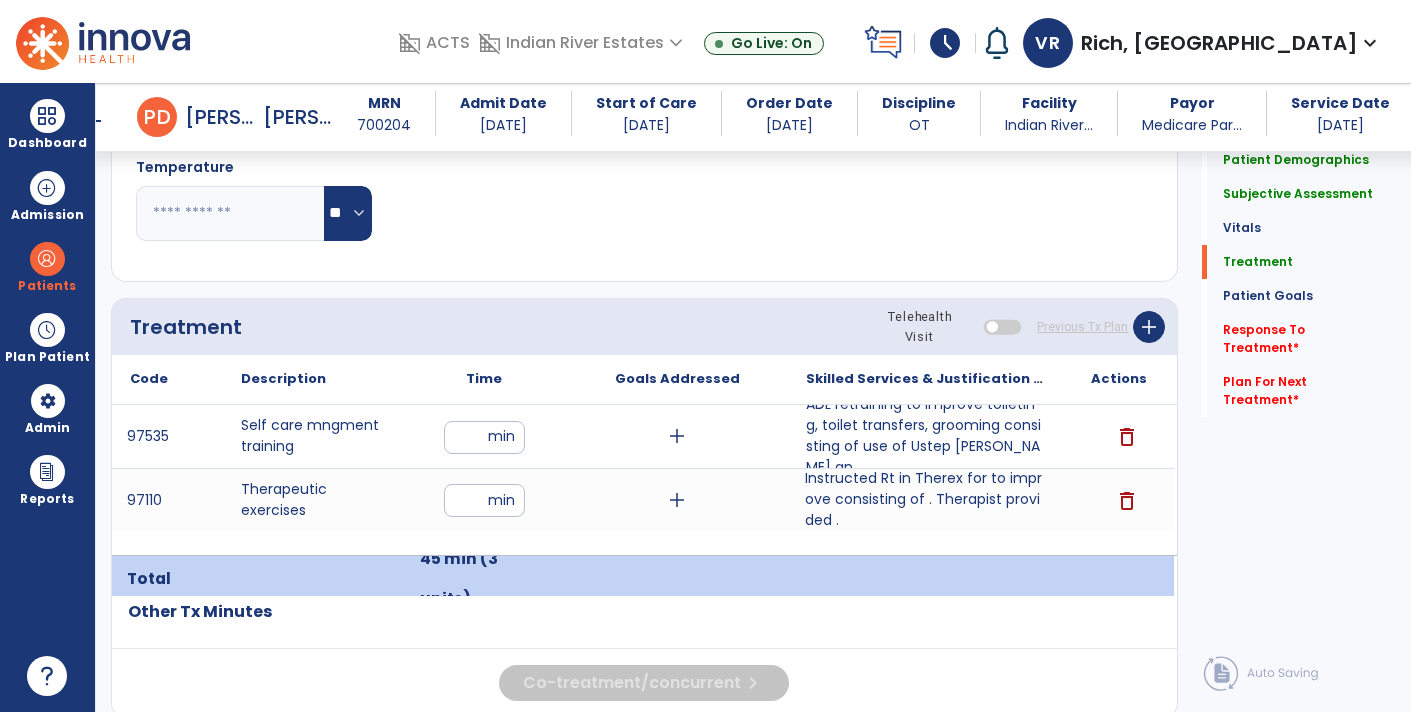 click on "Instructed Rt in Therex for  to improve  consisting of . Therapist provided ." at bounding box center (926, 499) 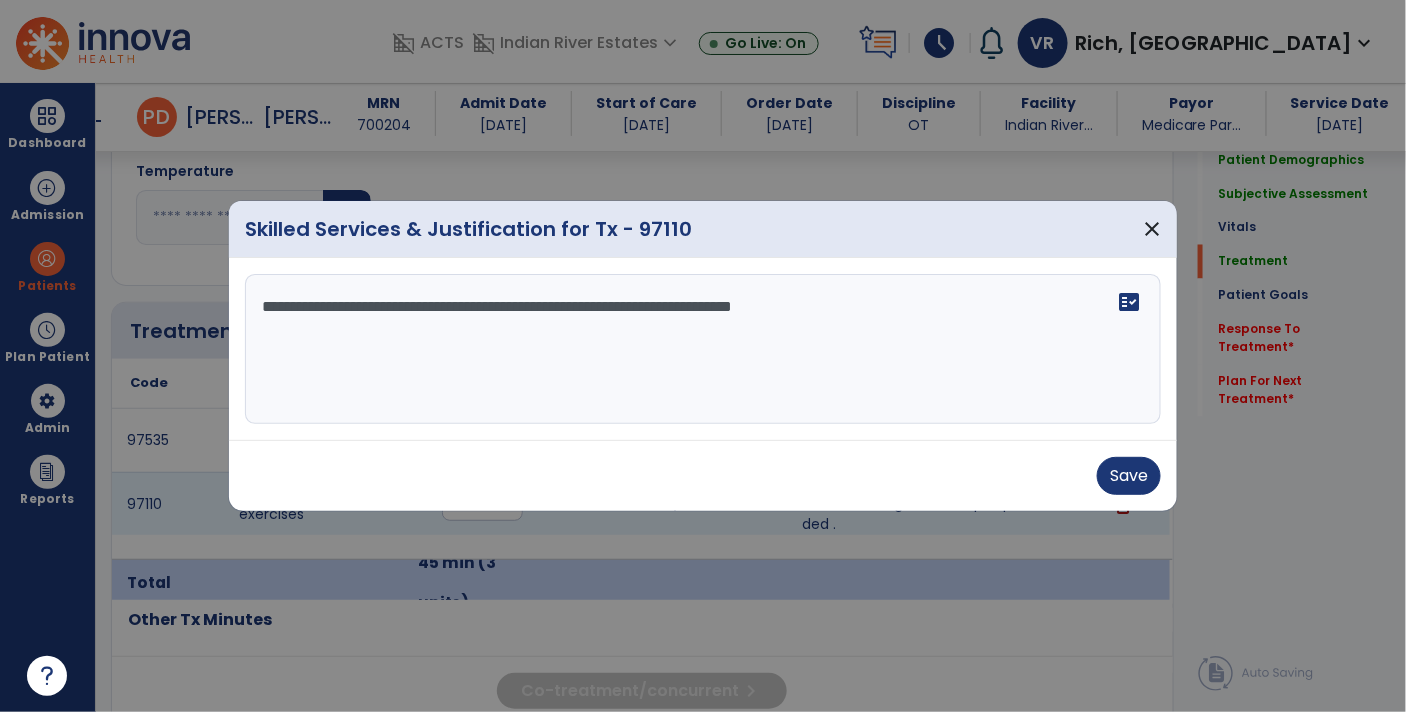 scroll, scrollTop: 1061, scrollLeft: 0, axis: vertical 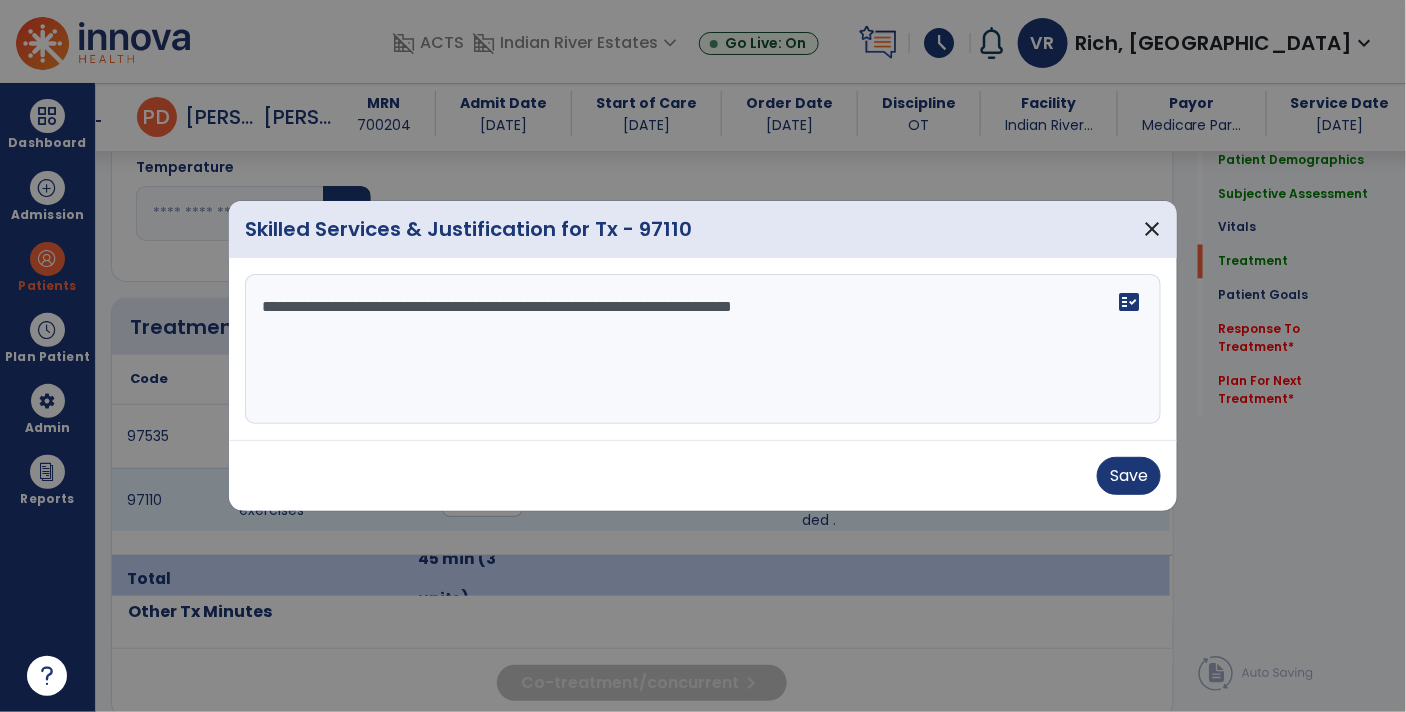 click on "**********" at bounding box center (703, 349) 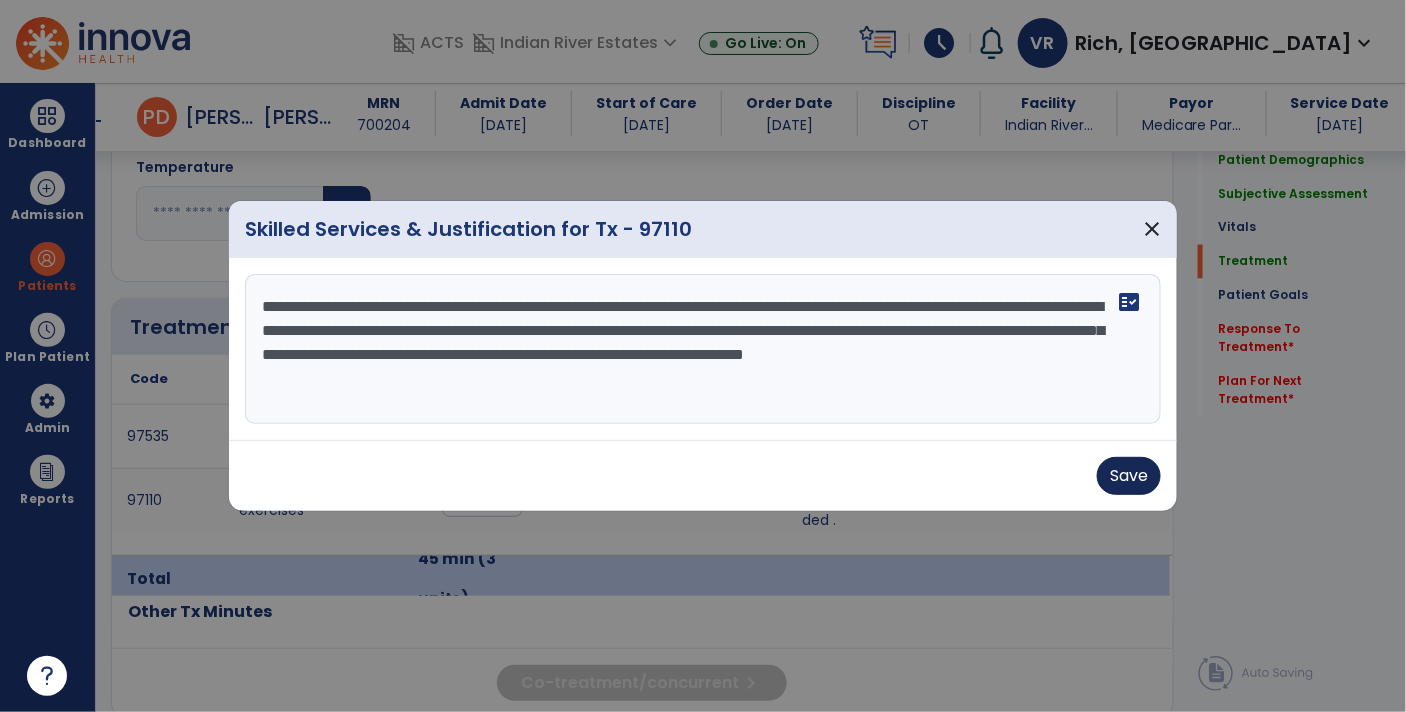 type on "**********" 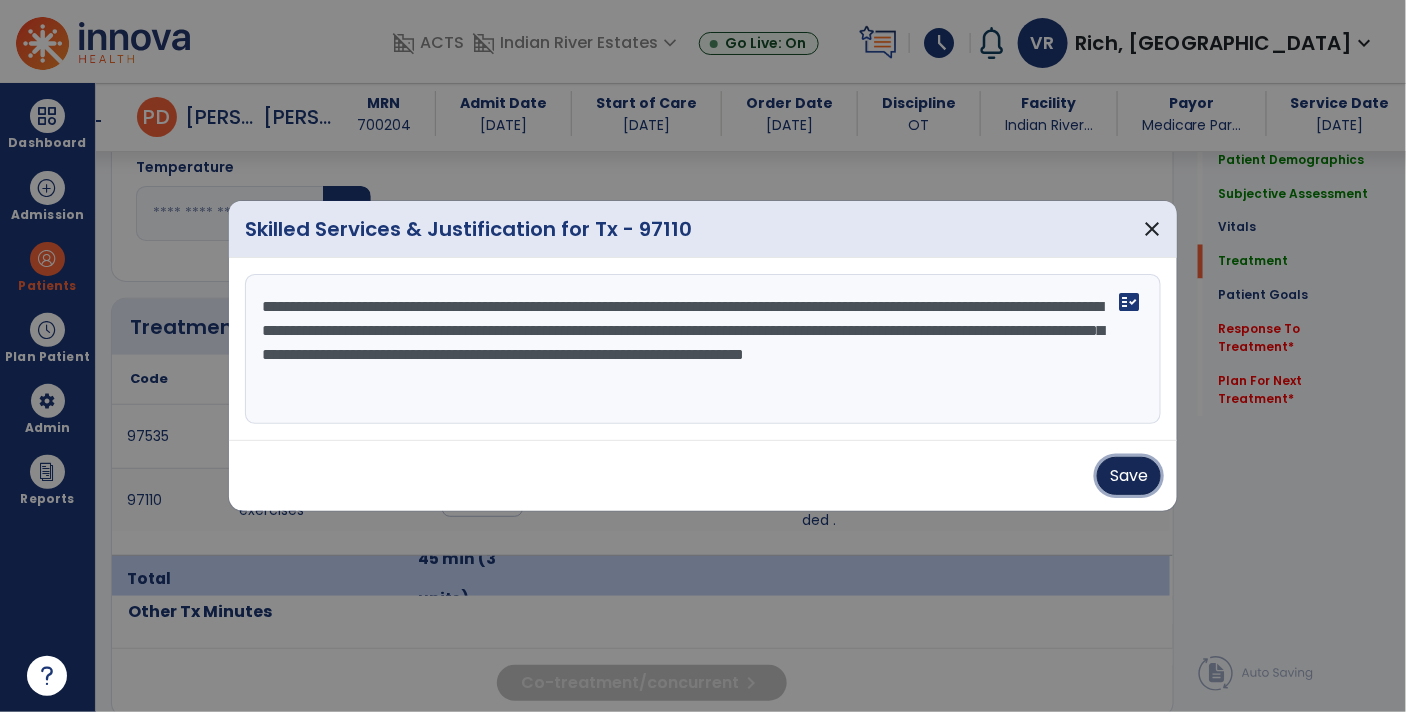 click on "Save" at bounding box center (1129, 476) 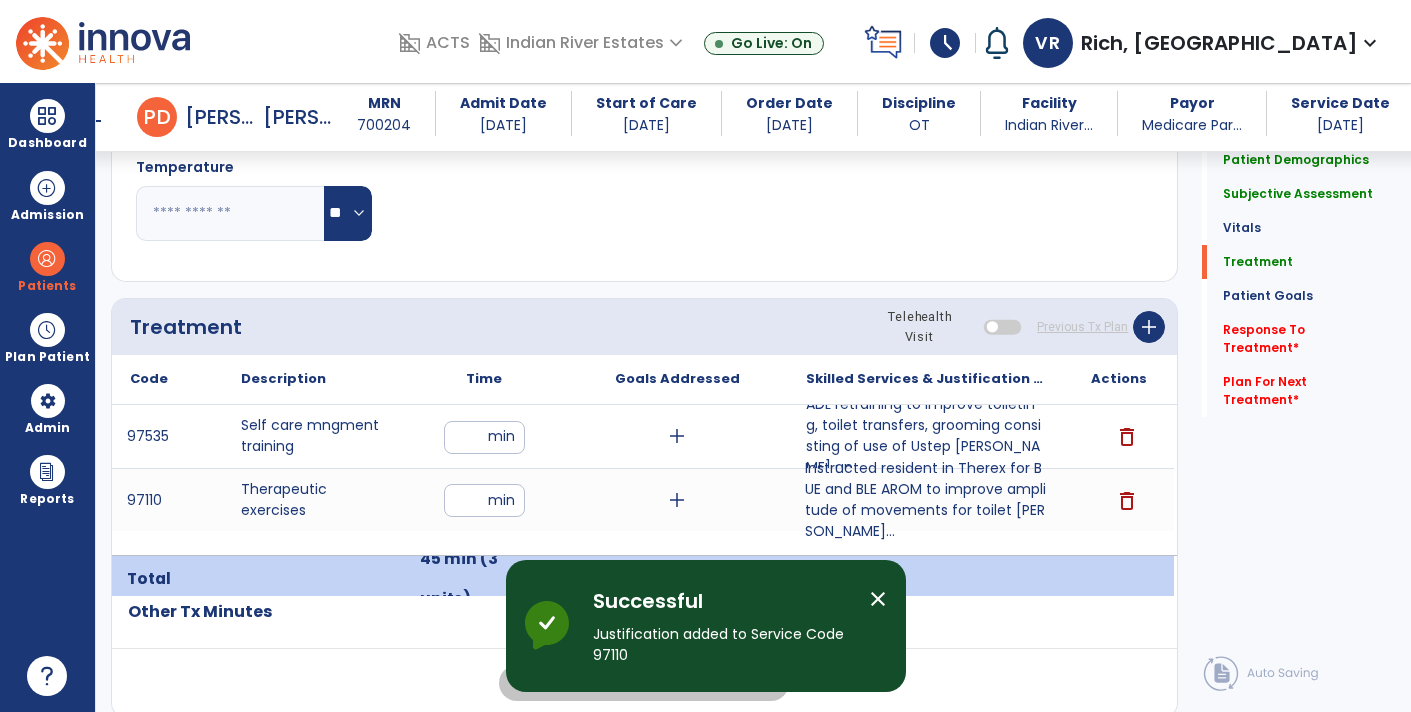 click on "Instructed resident in Therex for BUE and BLE AROM to improve amplitude of movements for toilet tran..." at bounding box center [926, 500] 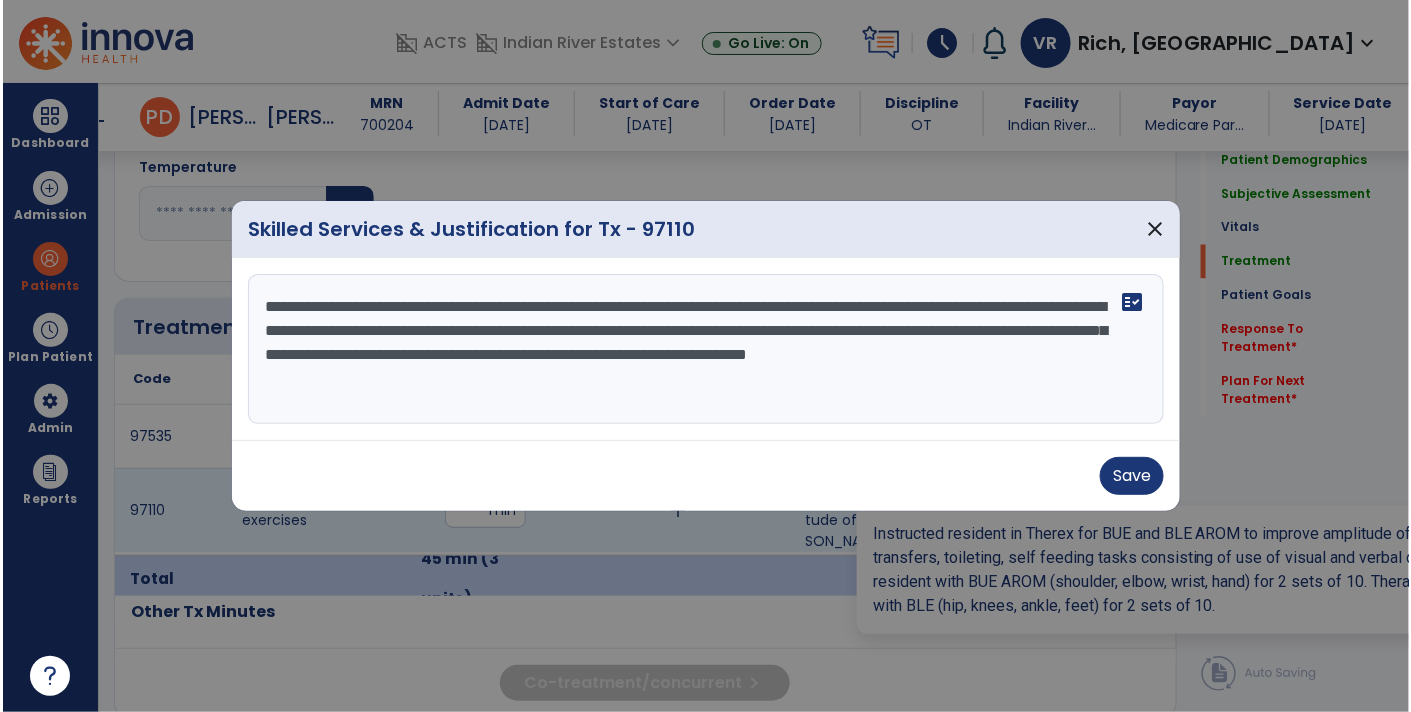 scroll, scrollTop: 1061, scrollLeft: 0, axis: vertical 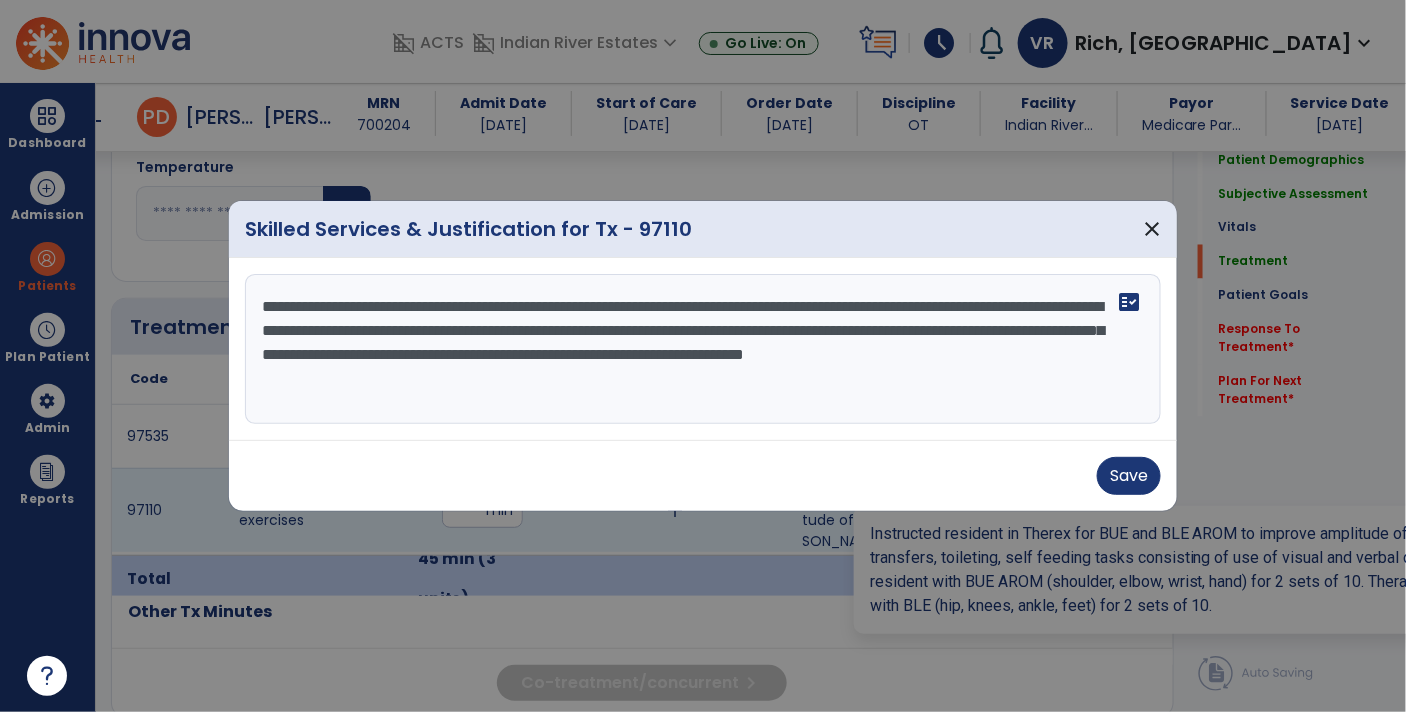 click on "**********" at bounding box center (703, 349) 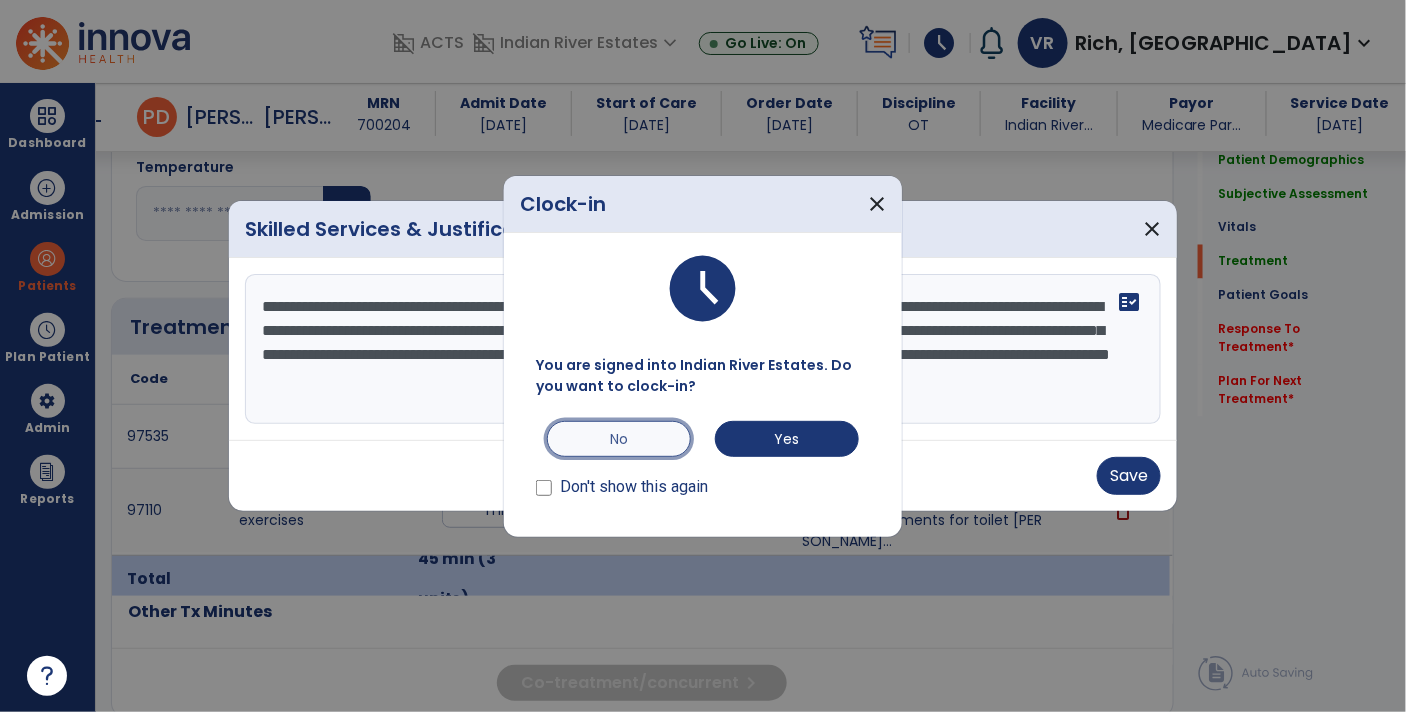 click on "No" at bounding box center [619, 439] 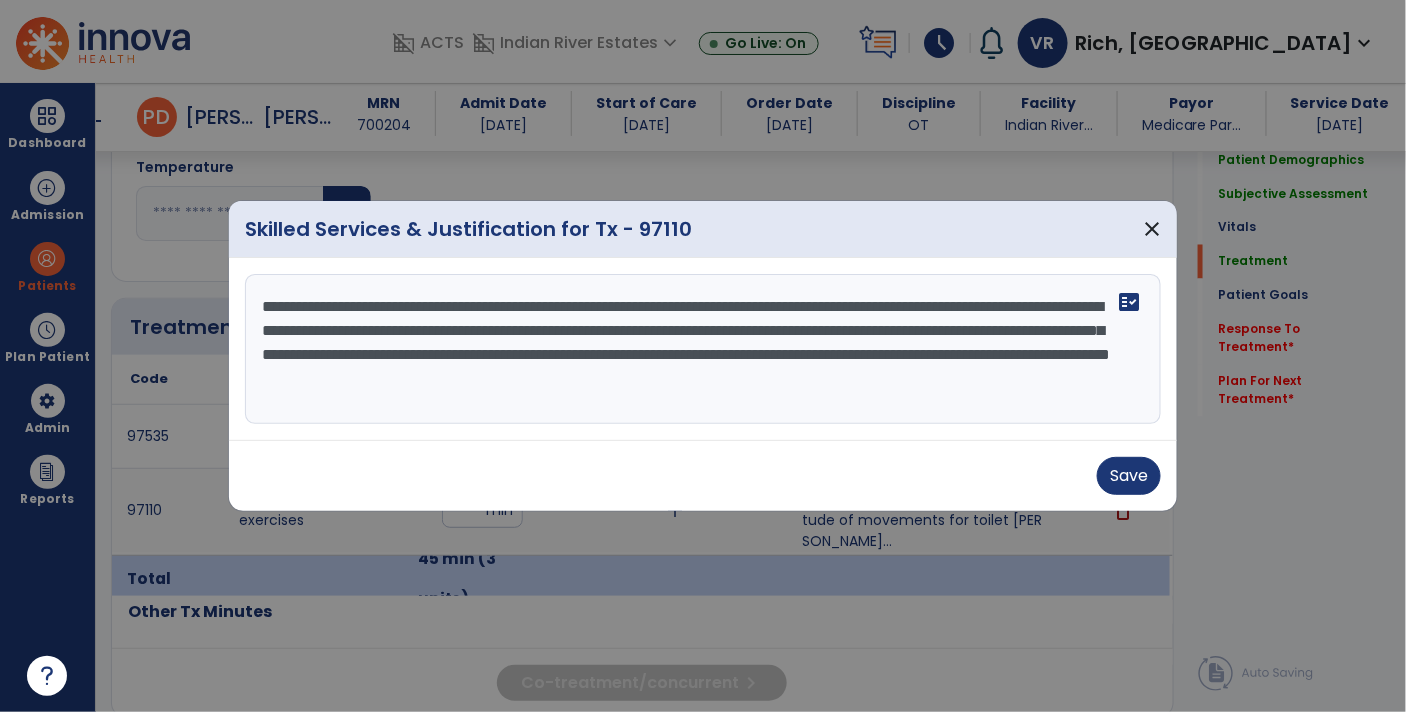 click on "**********" at bounding box center [703, 349] 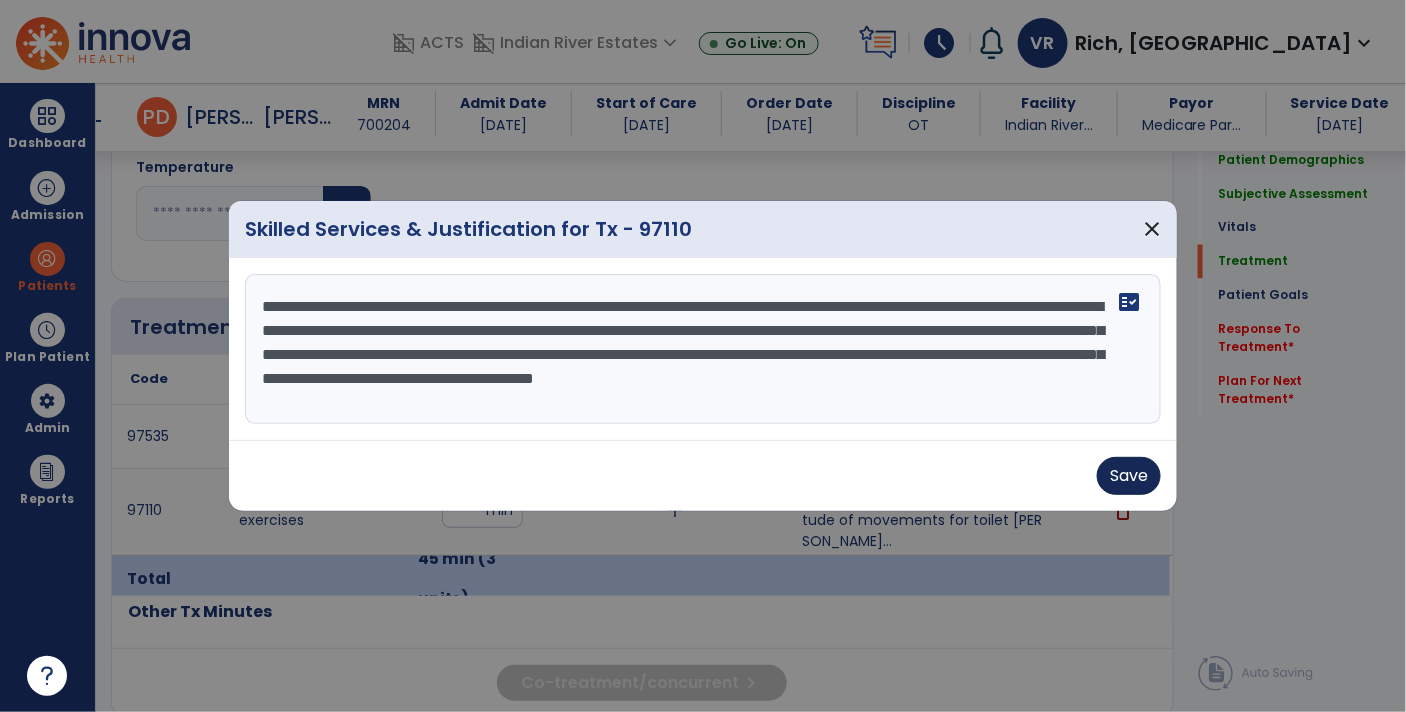 type on "**********" 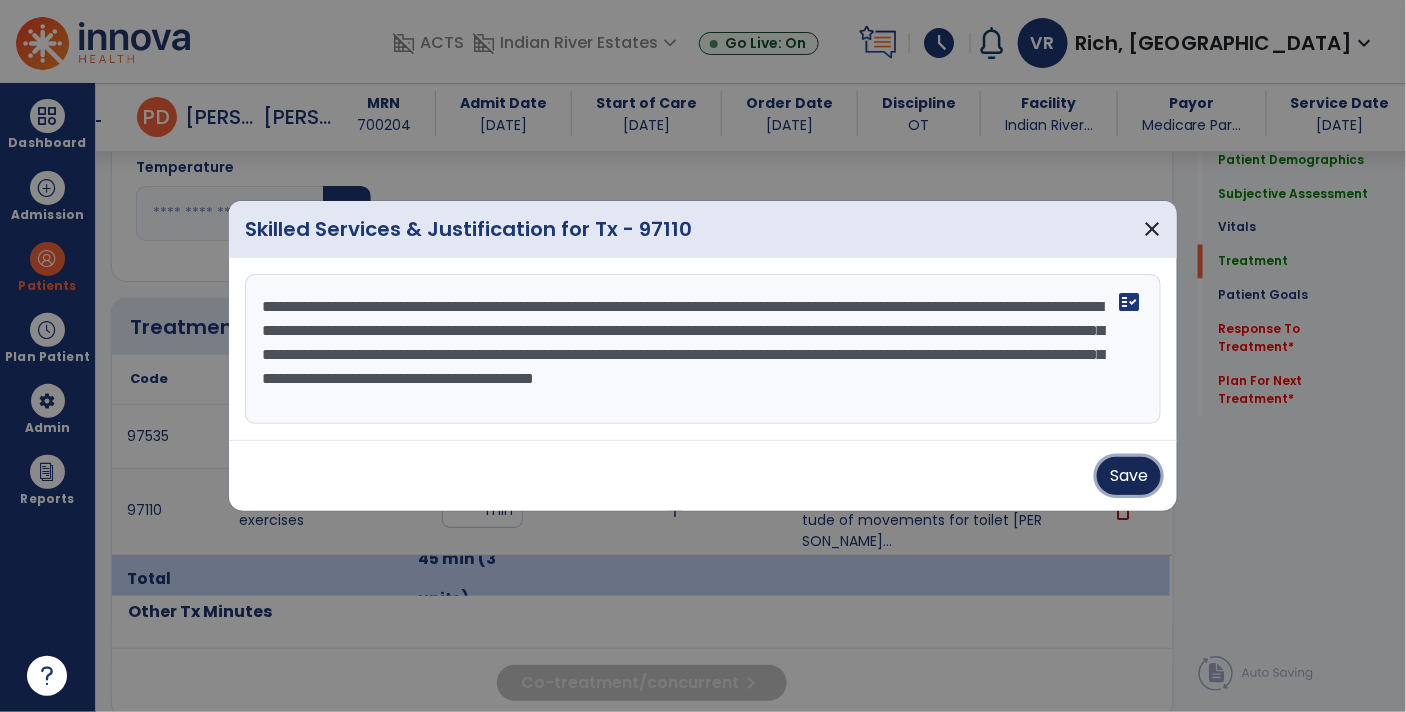 click on "Save" at bounding box center [1129, 476] 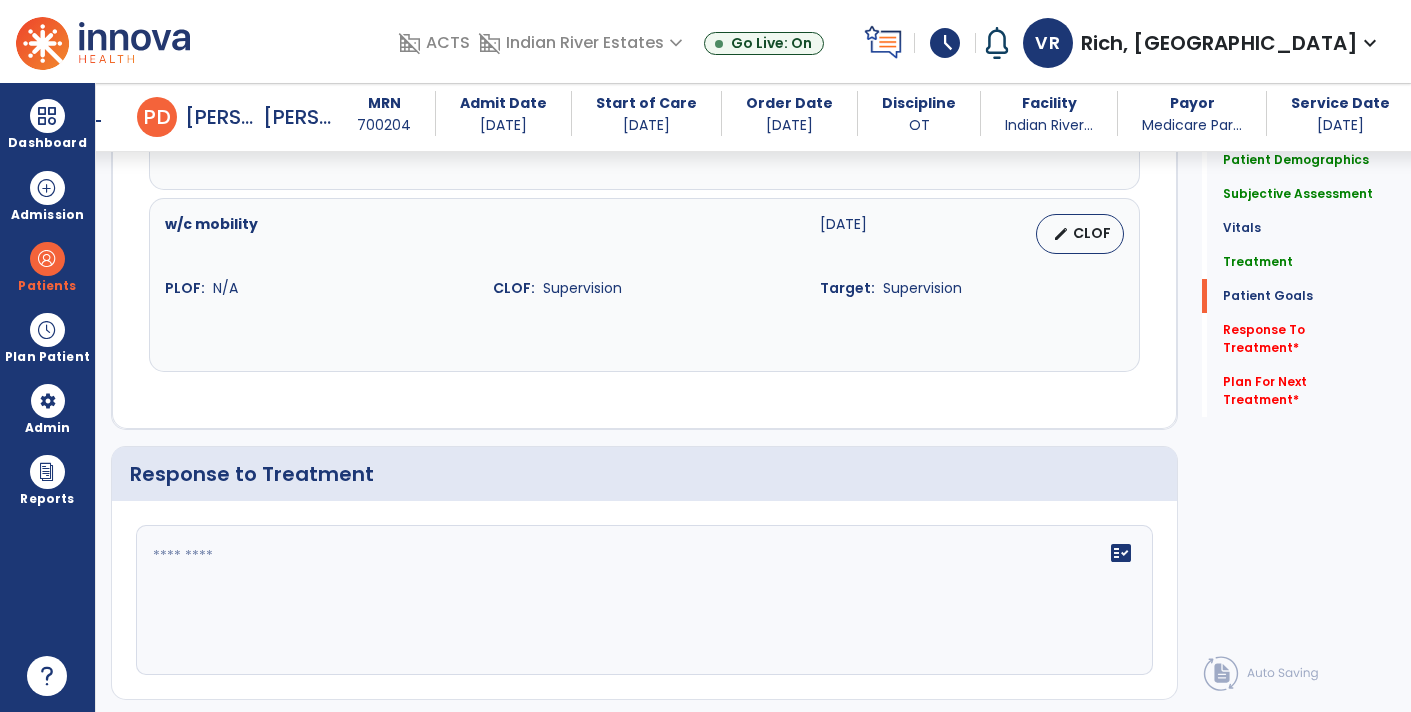 scroll, scrollTop: 3861, scrollLeft: 0, axis: vertical 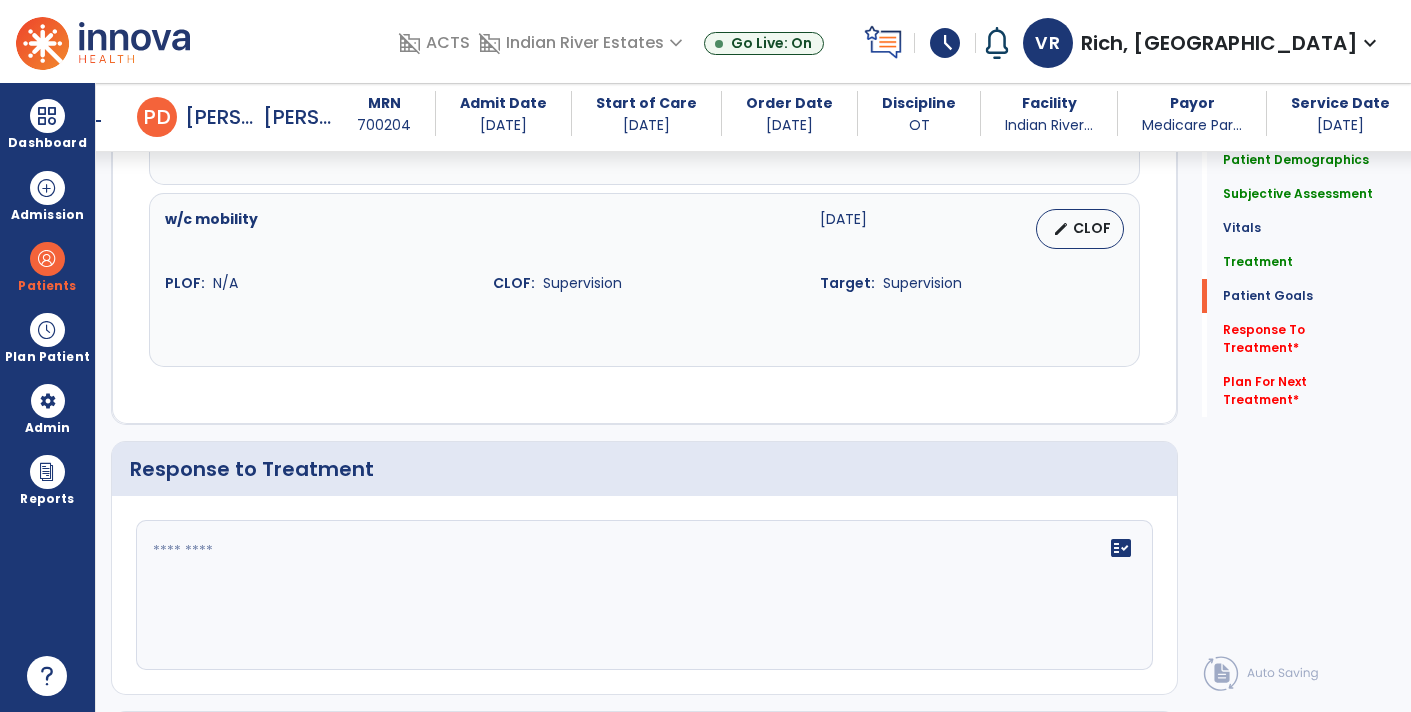 click 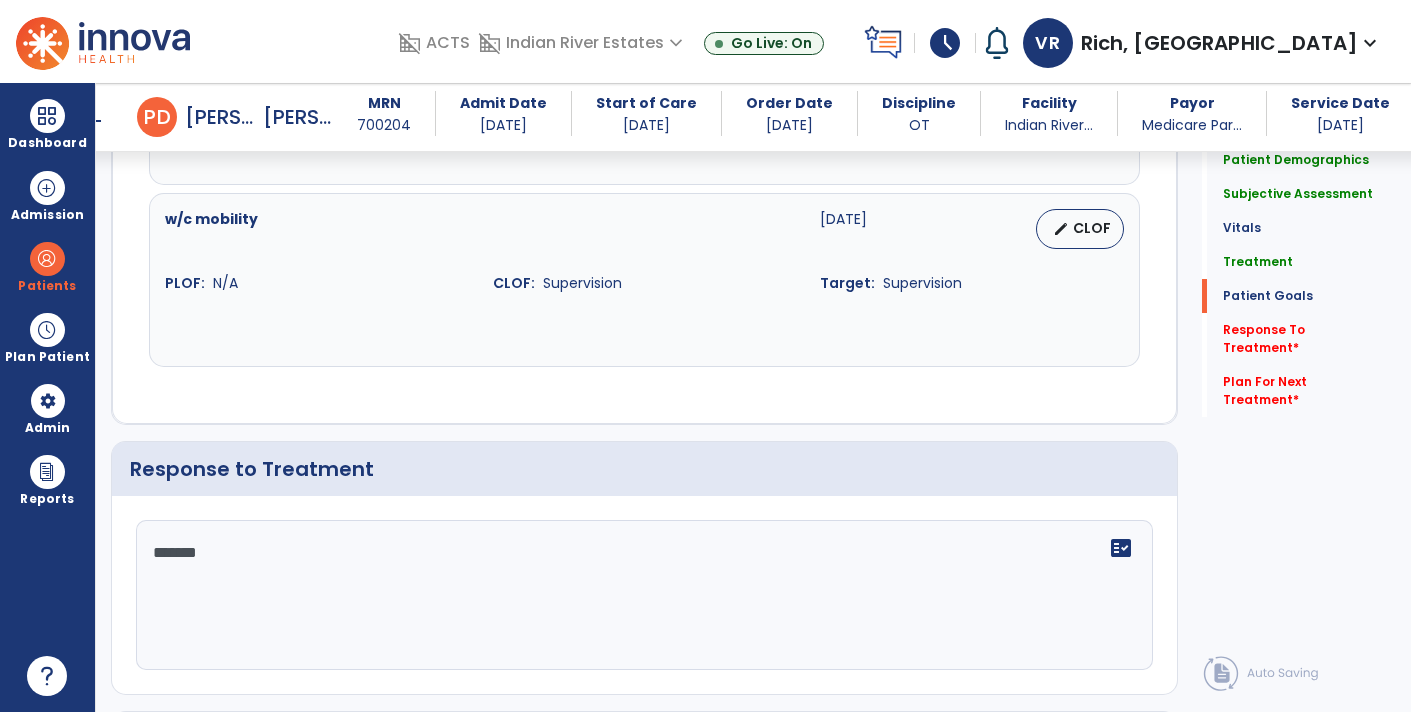 type on "********" 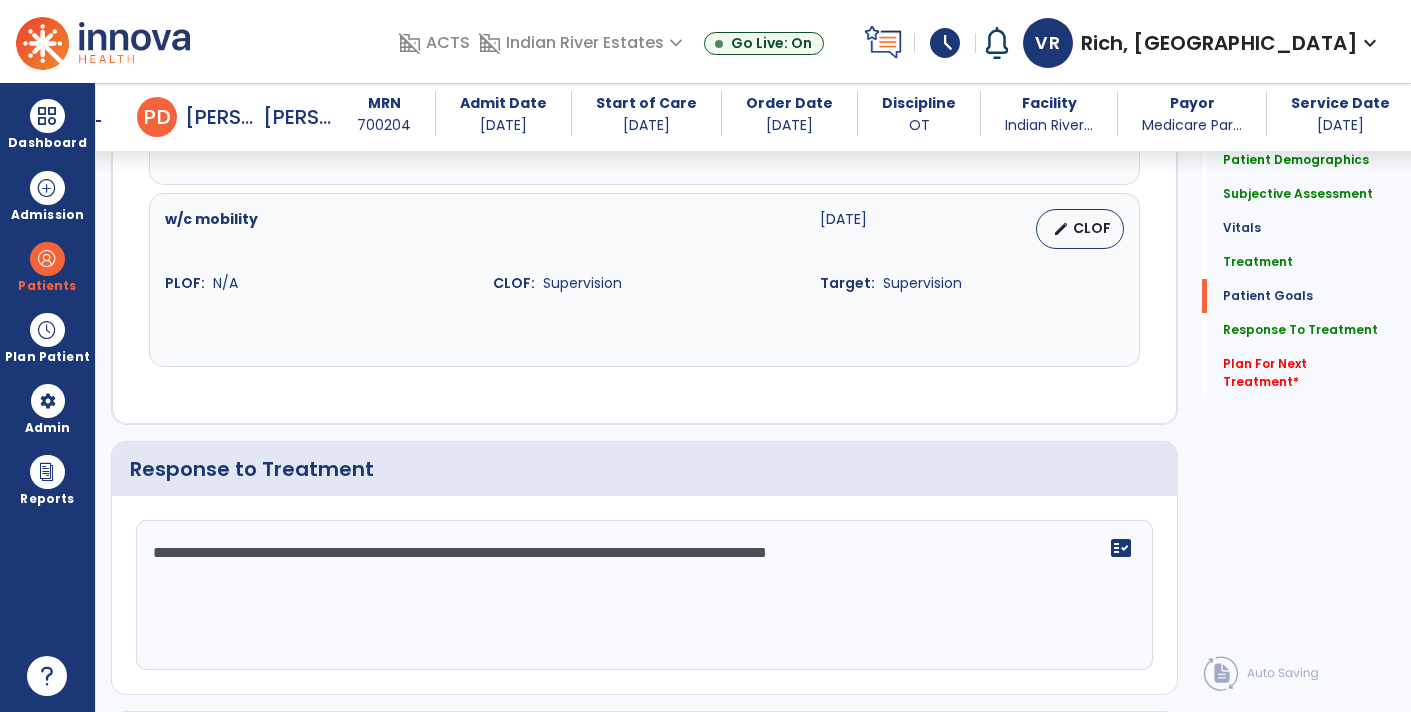 click on "**********" 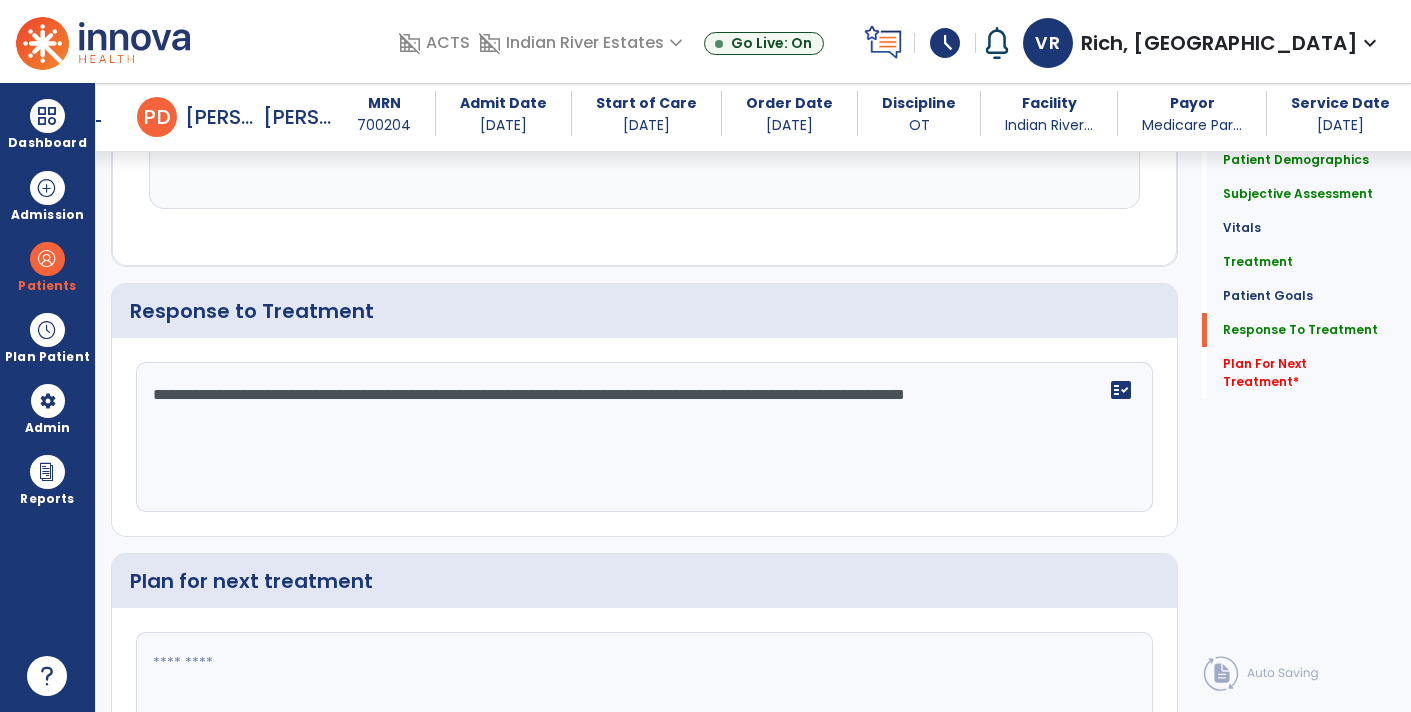 scroll, scrollTop: 4038, scrollLeft: 0, axis: vertical 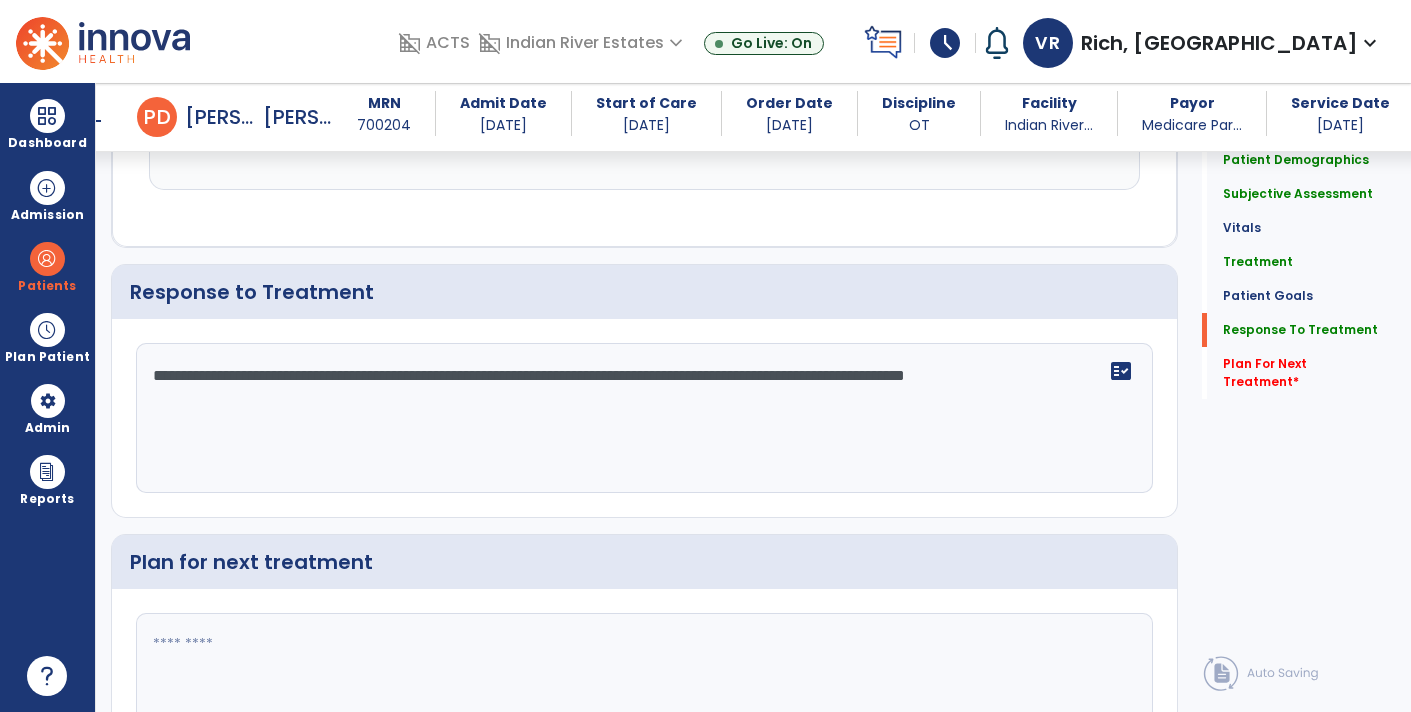 type on "**********" 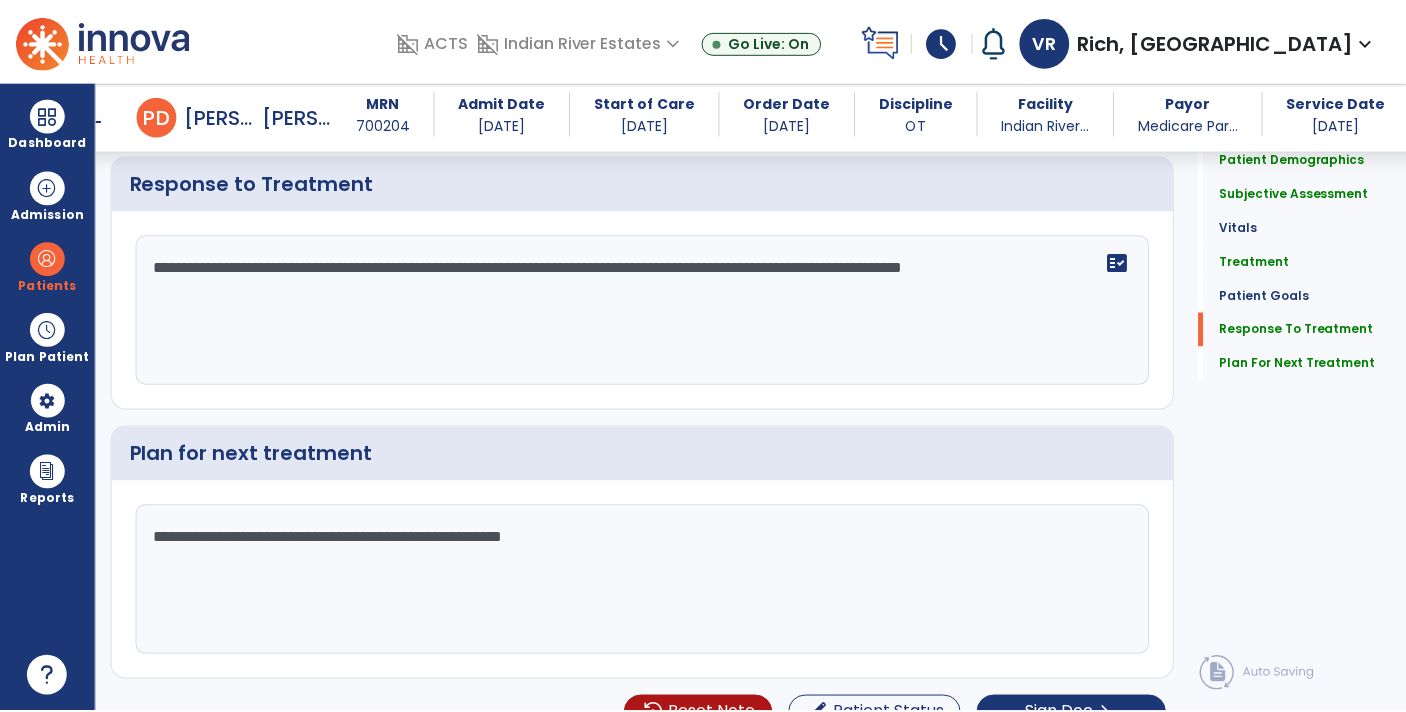 scroll, scrollTop: 4164, scrollLeft: 0, axis: vertical 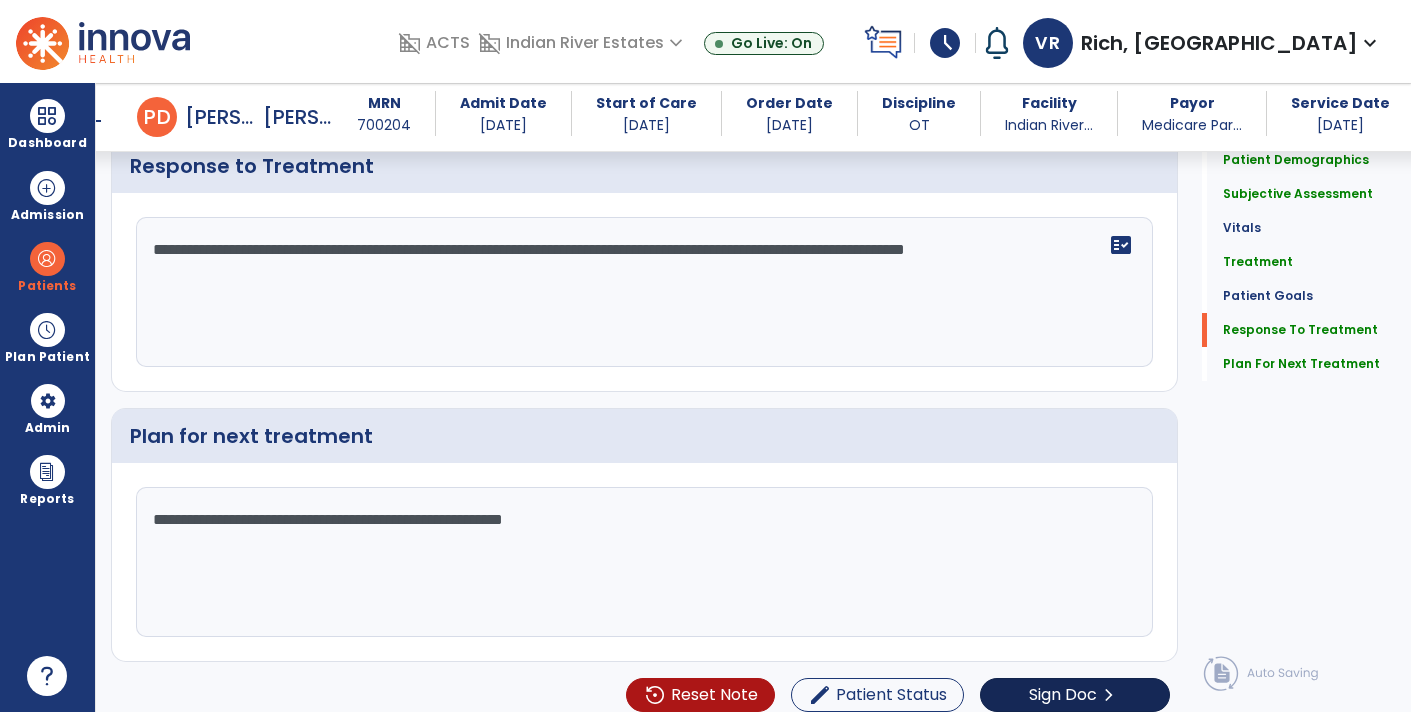 type on "**********" 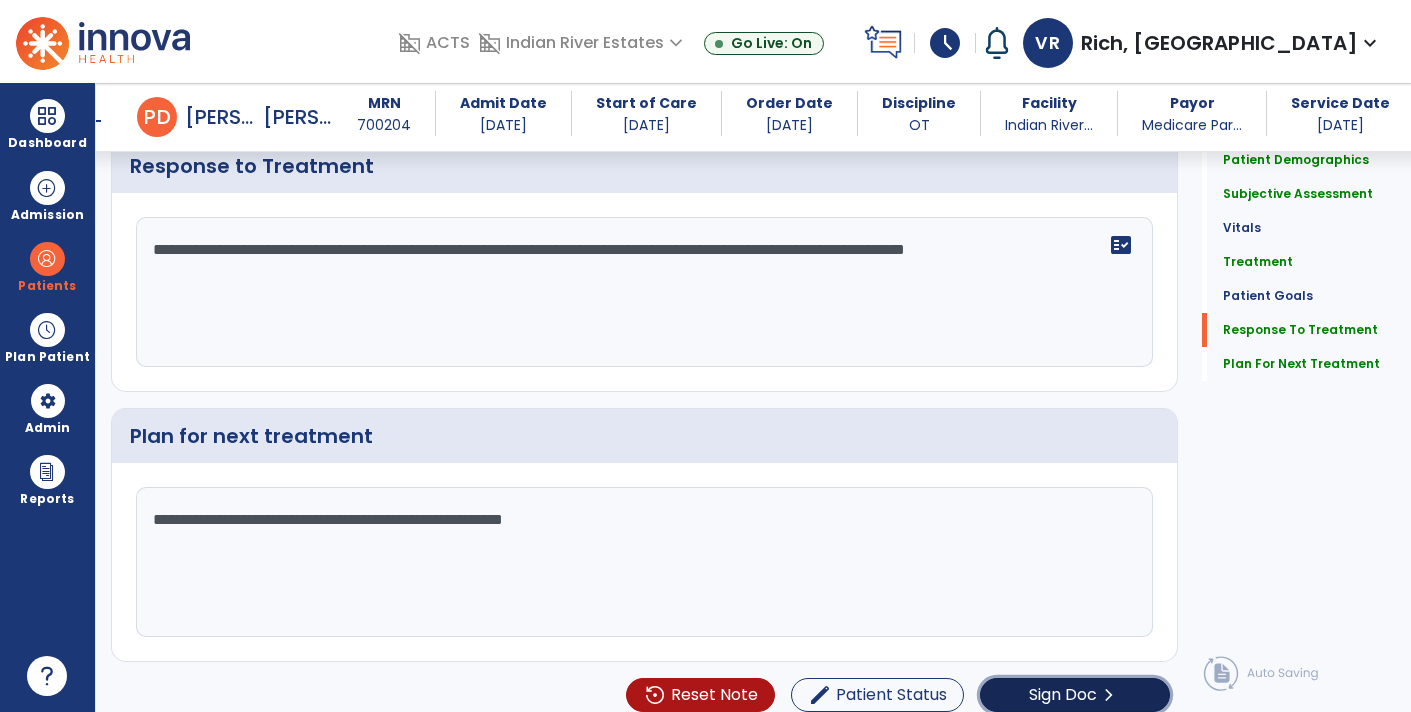 click on "chevron_right" 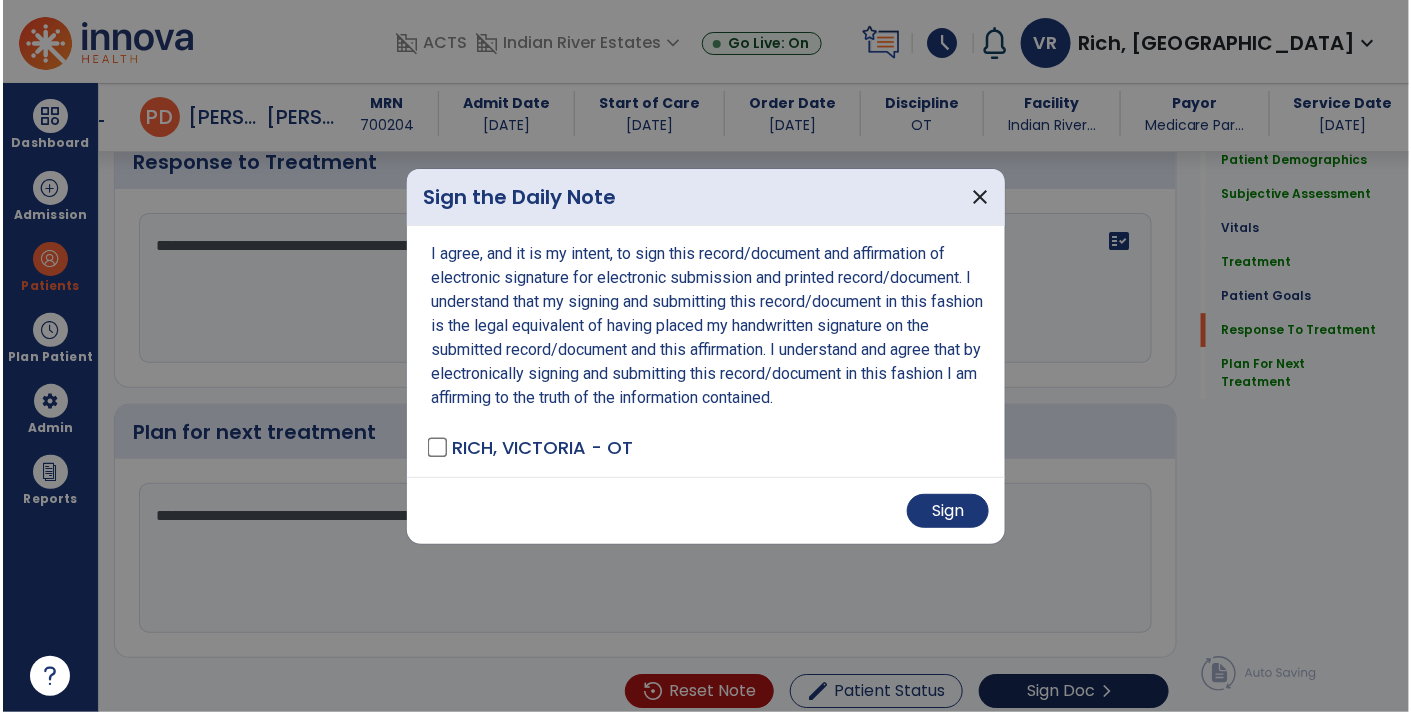 scroll, scrollTop: 4164, scrollLeft: 0, axis: vertical 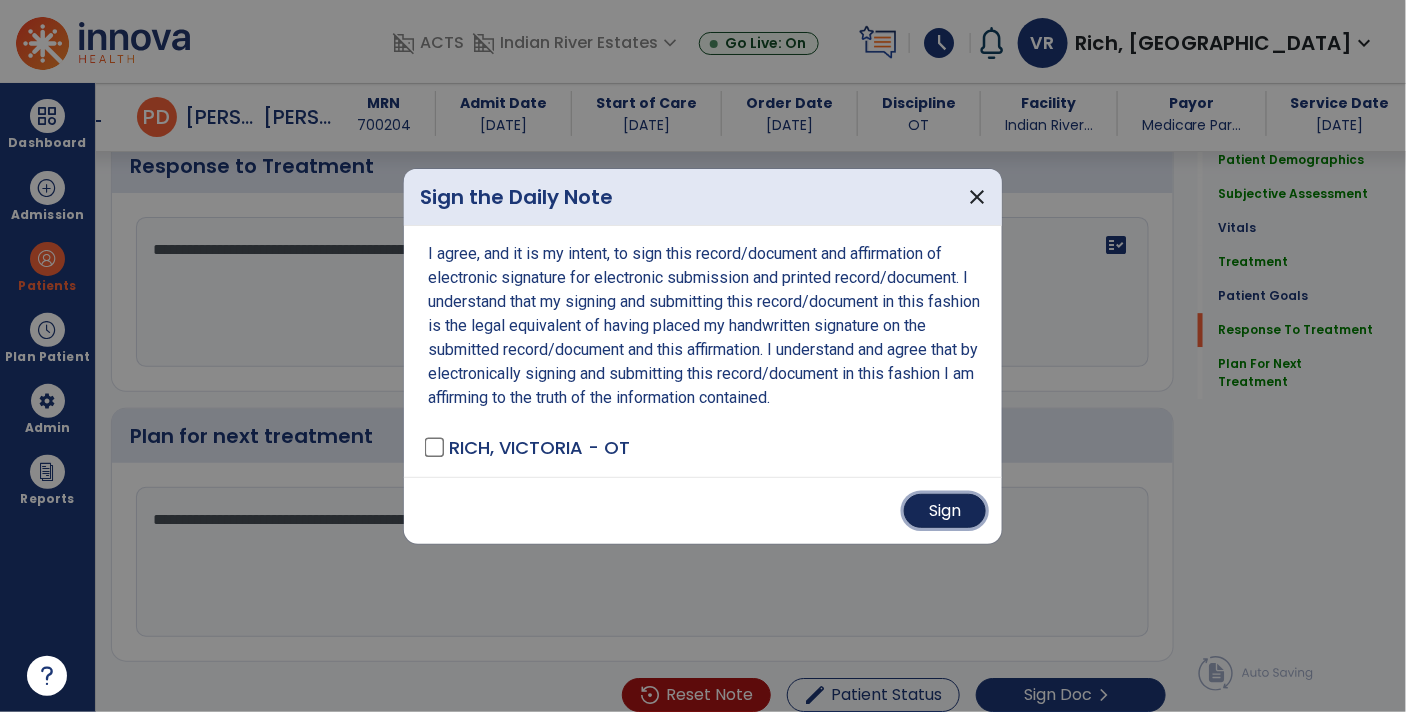 click on "Sign" at bounding box center [945, 511] 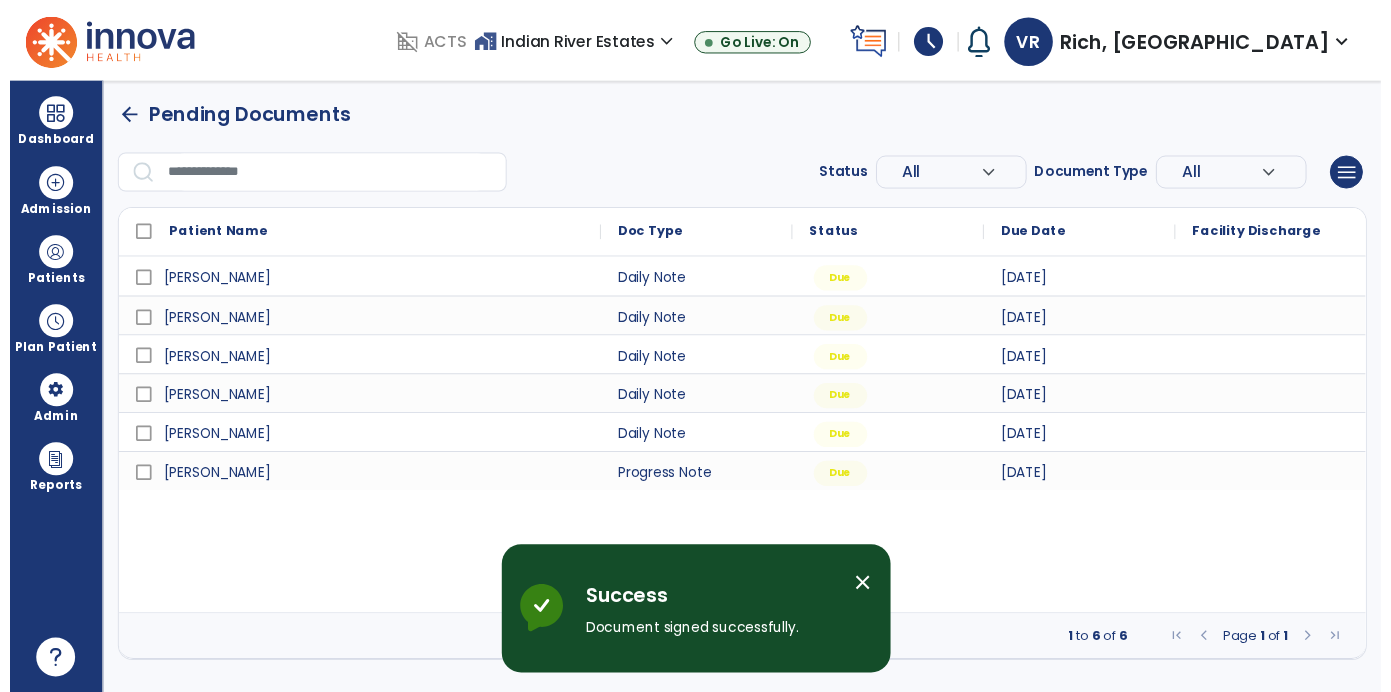 scroll, scrollTop: 0, scrollLeft: 0, axis: both 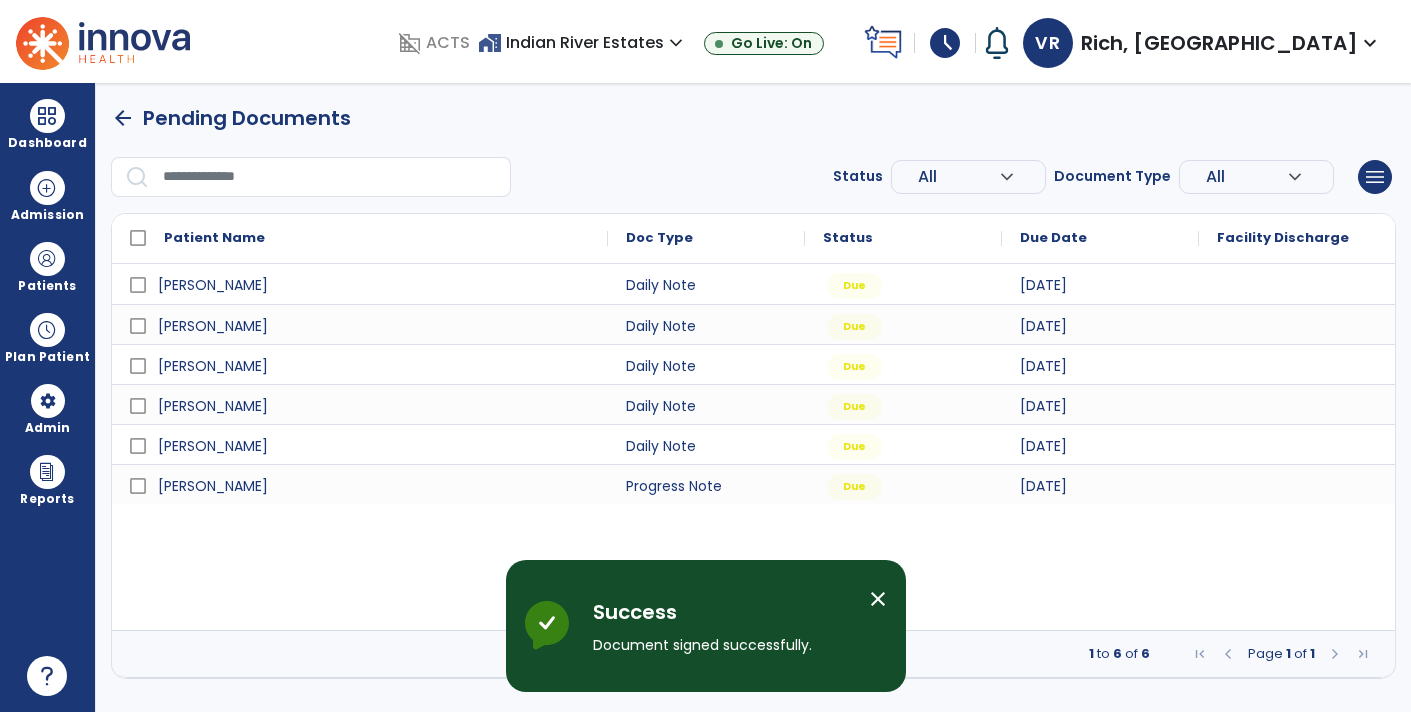 click on "schedule" at bounding box center (945, 43) 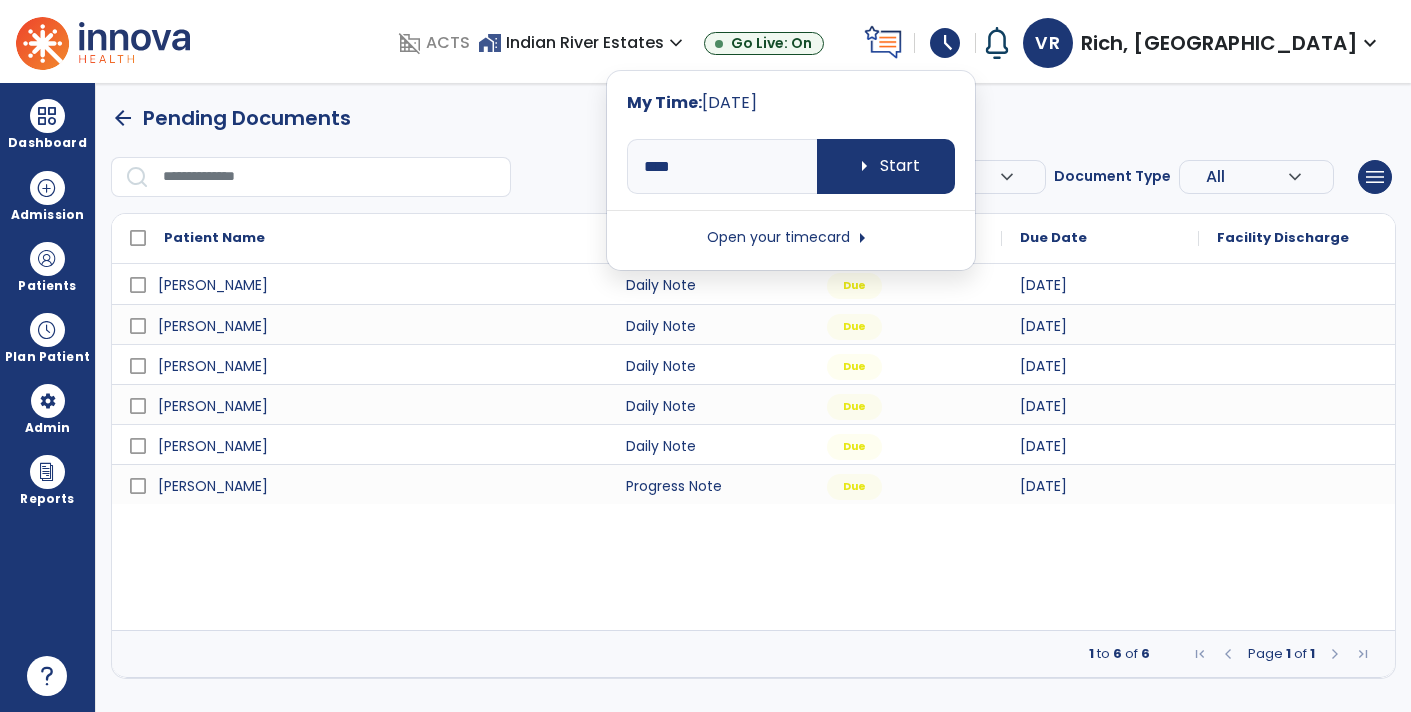 click on "Open your timecard  arrow_right" at bounding box center (791, 238) 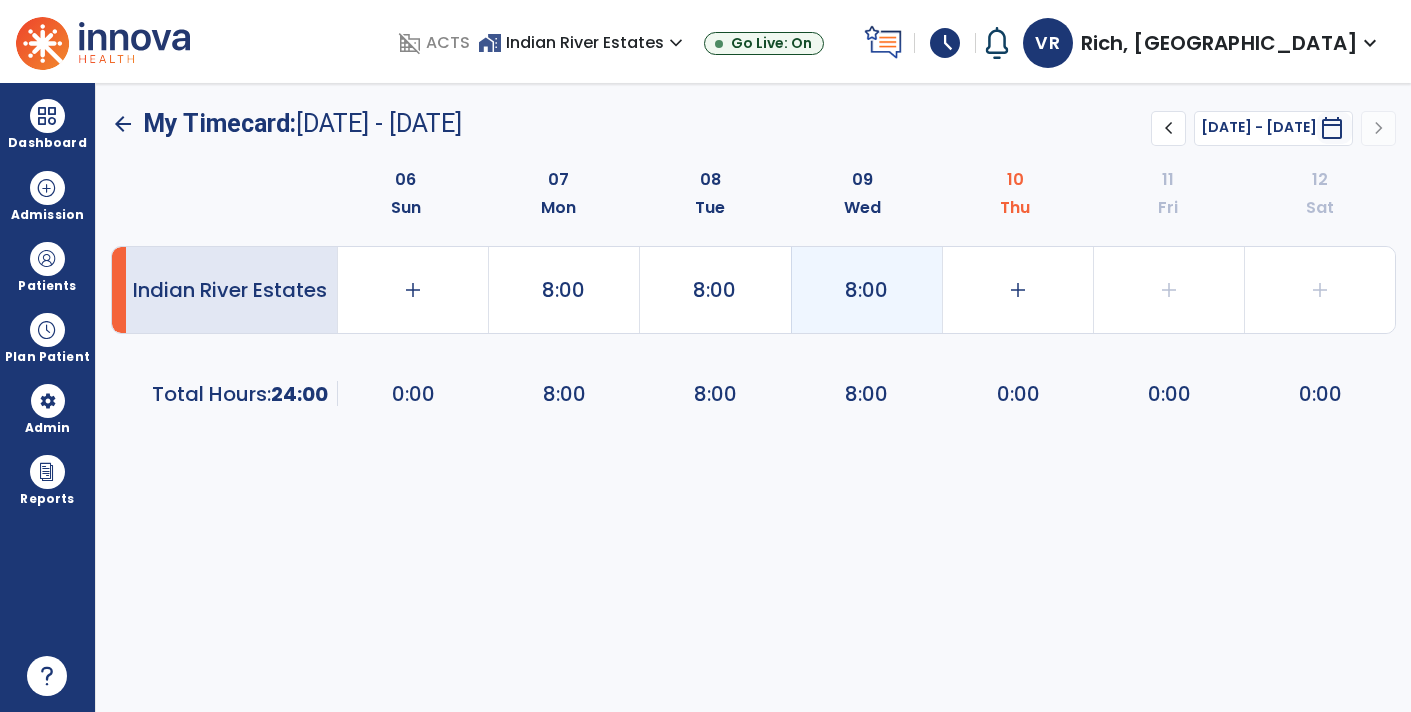 click on "8:00" 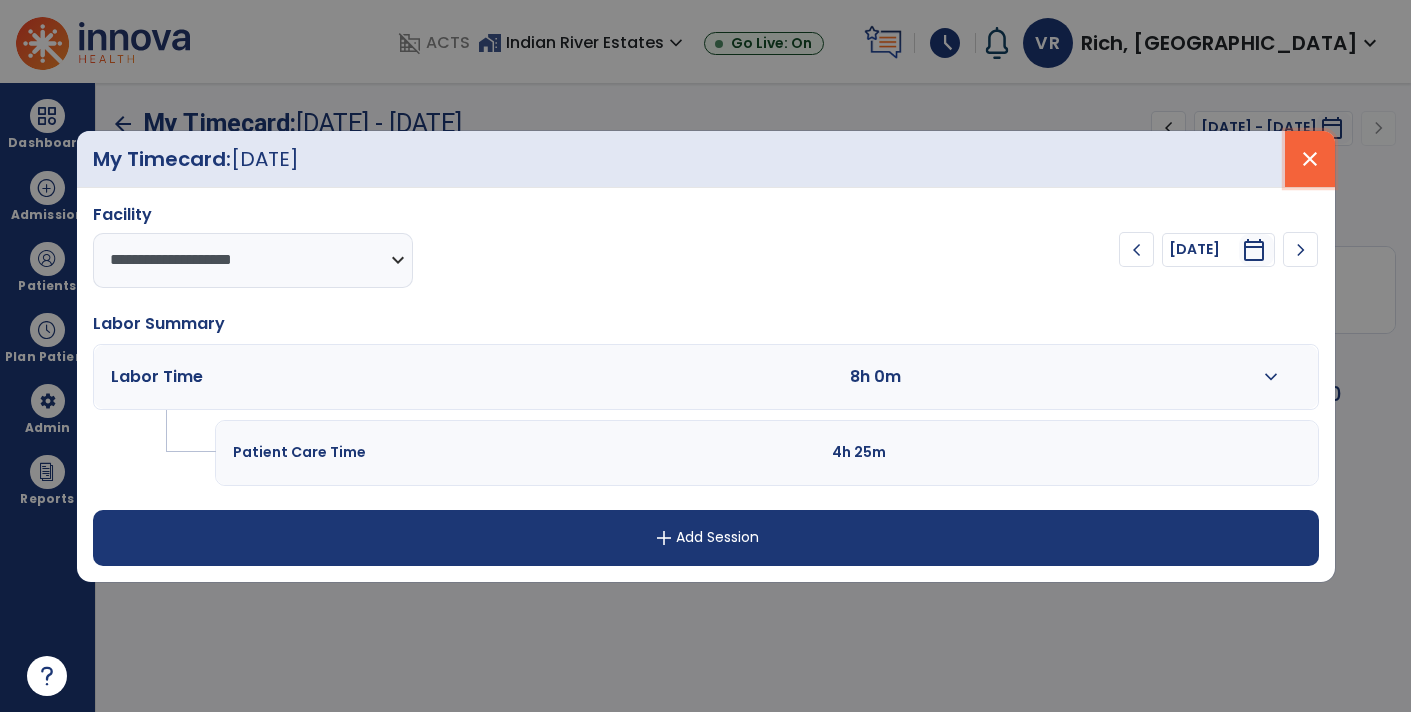 click on "close" at bounding box center (1310, 159) 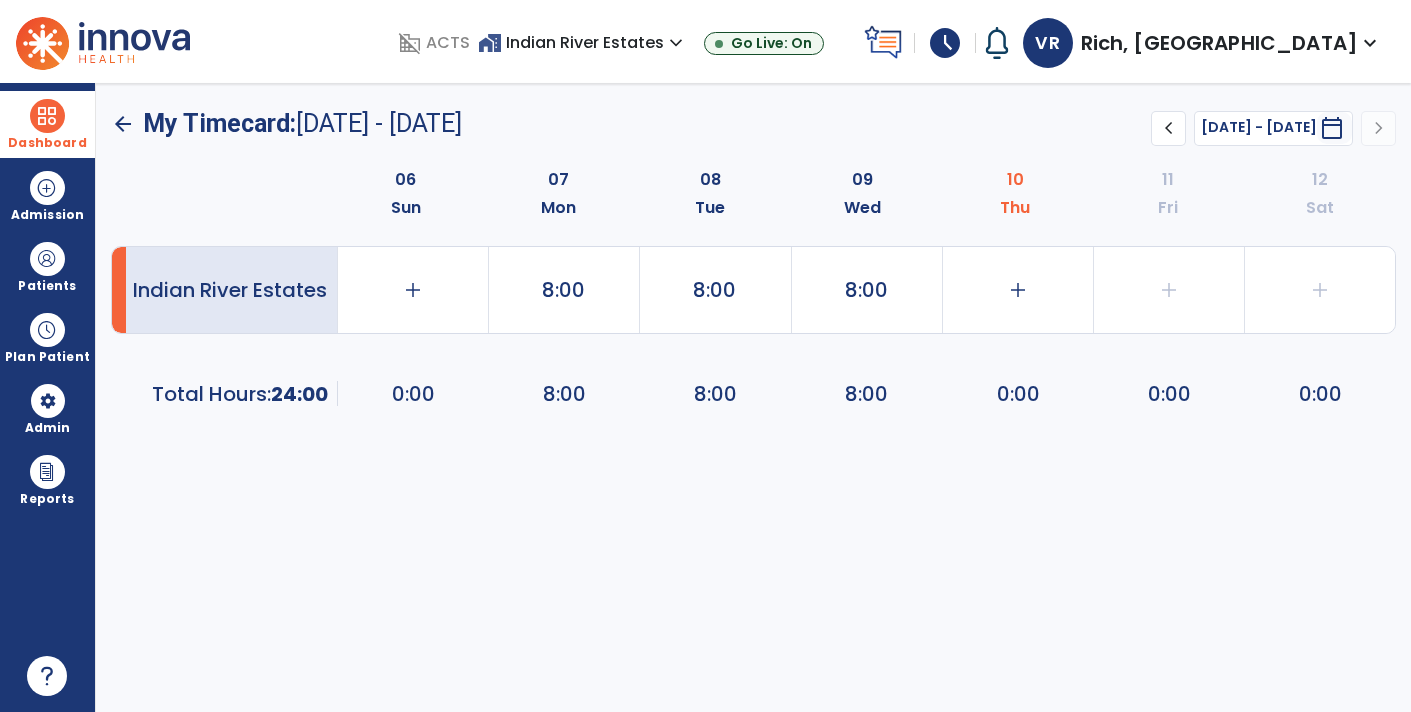 click at bounding box center [47, 116] 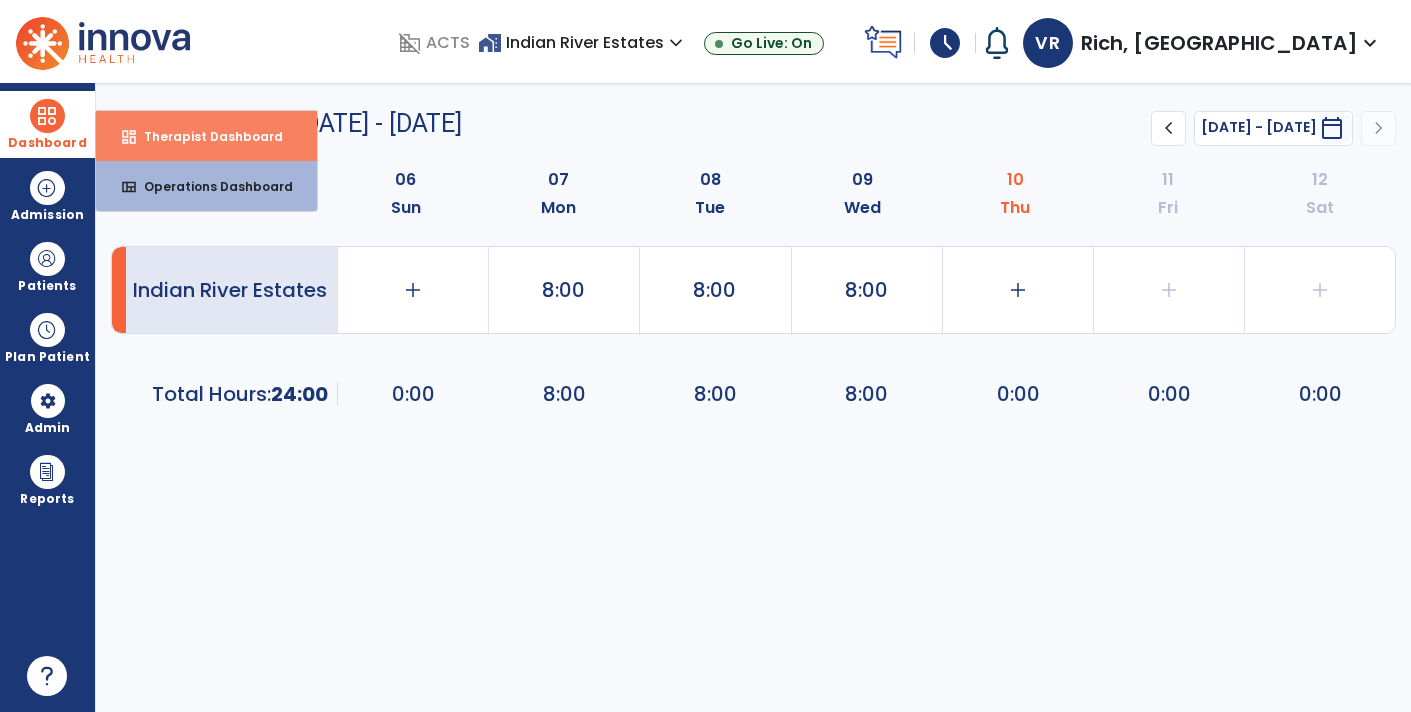 click on "dashboard  Therapist Dashboard" at bounding box center [206, 136] 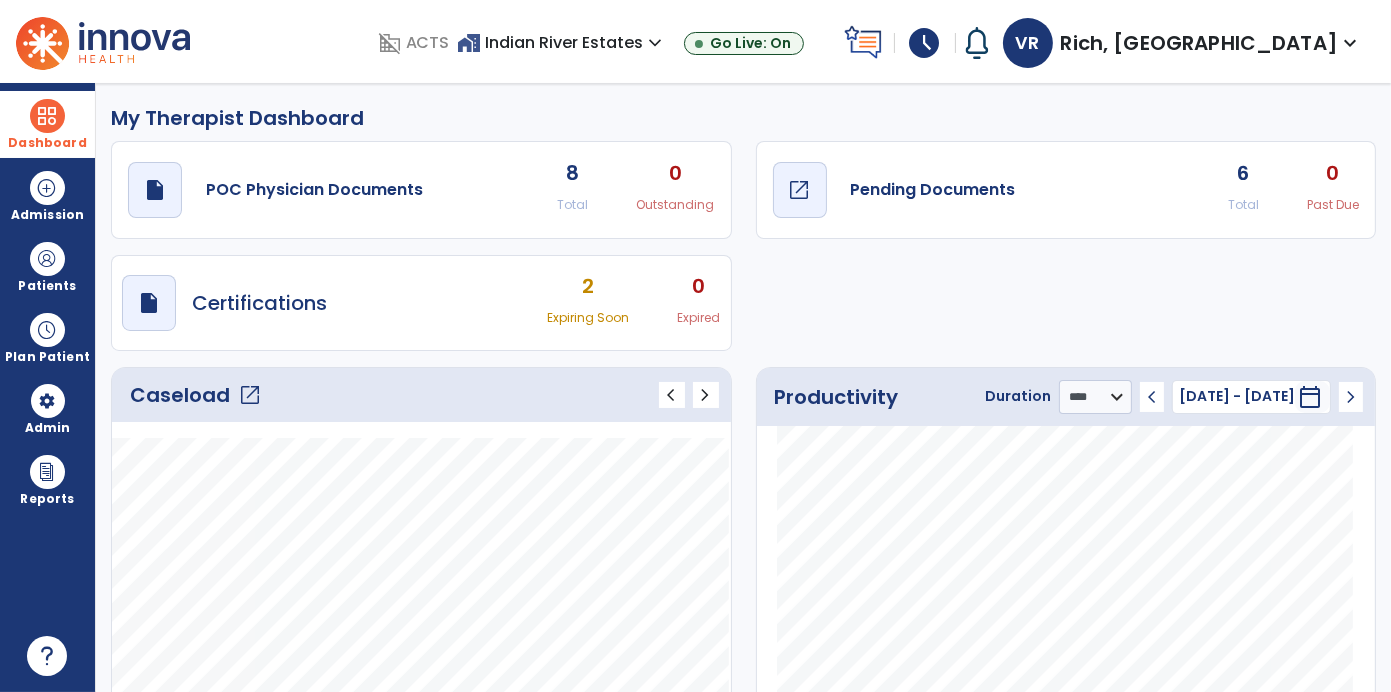 click on "Pending Documents" 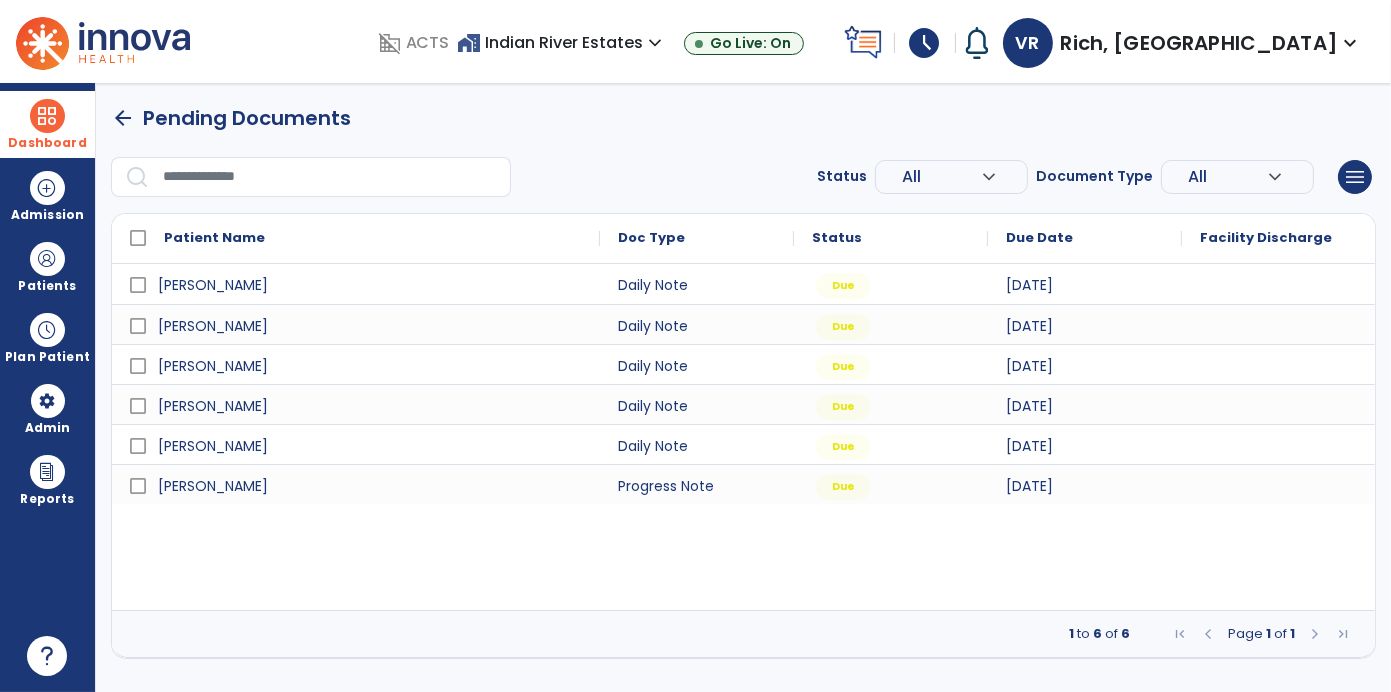 click at bounding box center [330, 177] 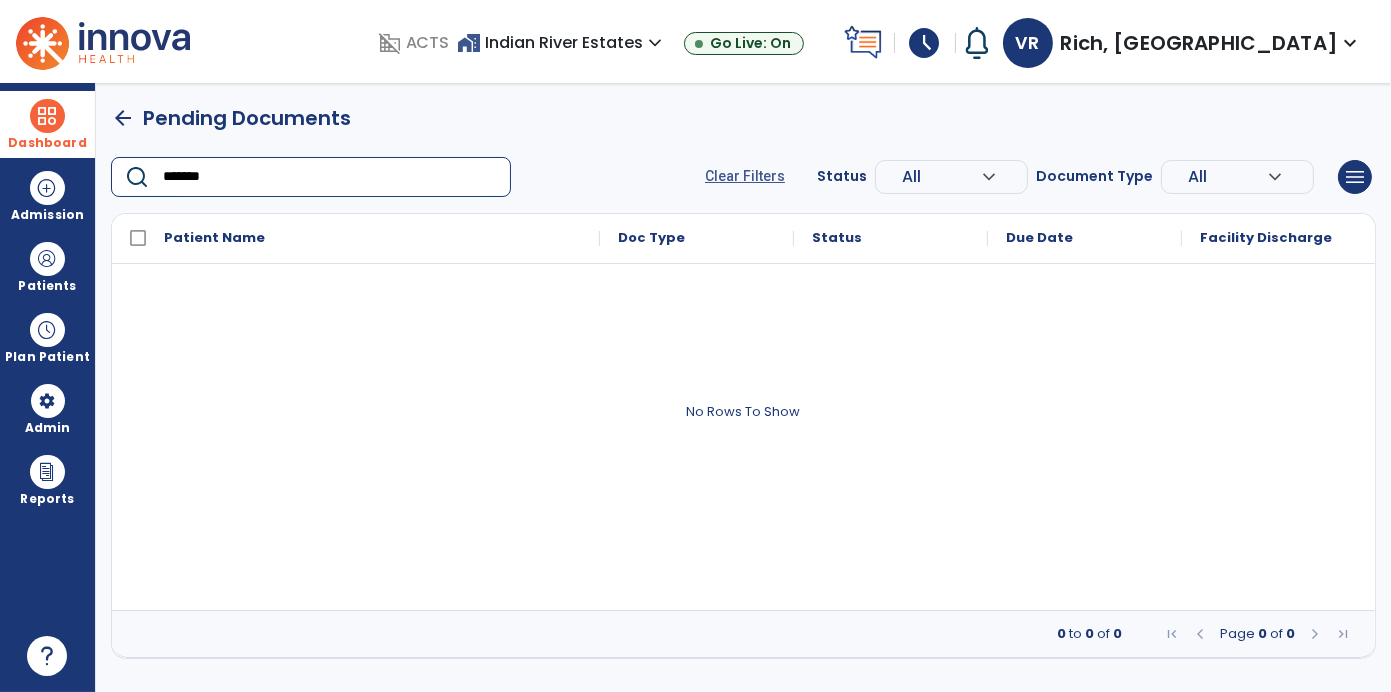 type on "*******" 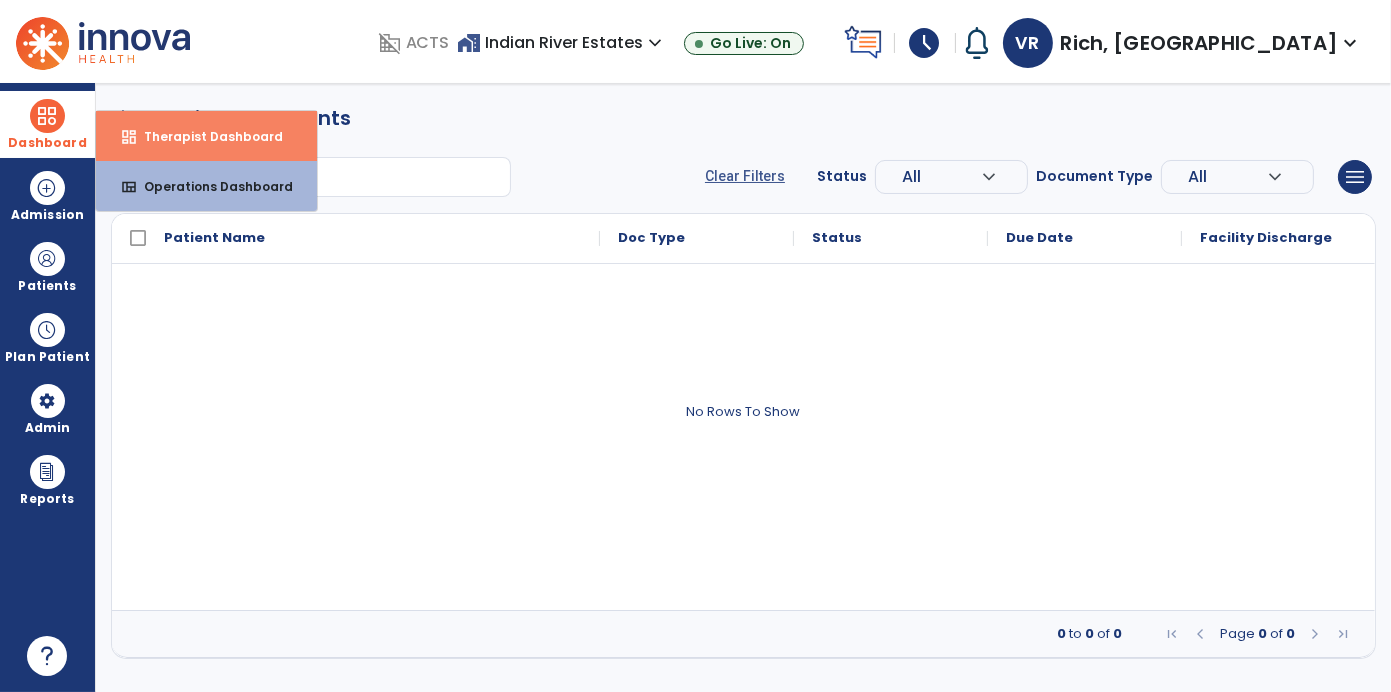 click on "Therapist Dashboard" at bounding box center (205, 136) 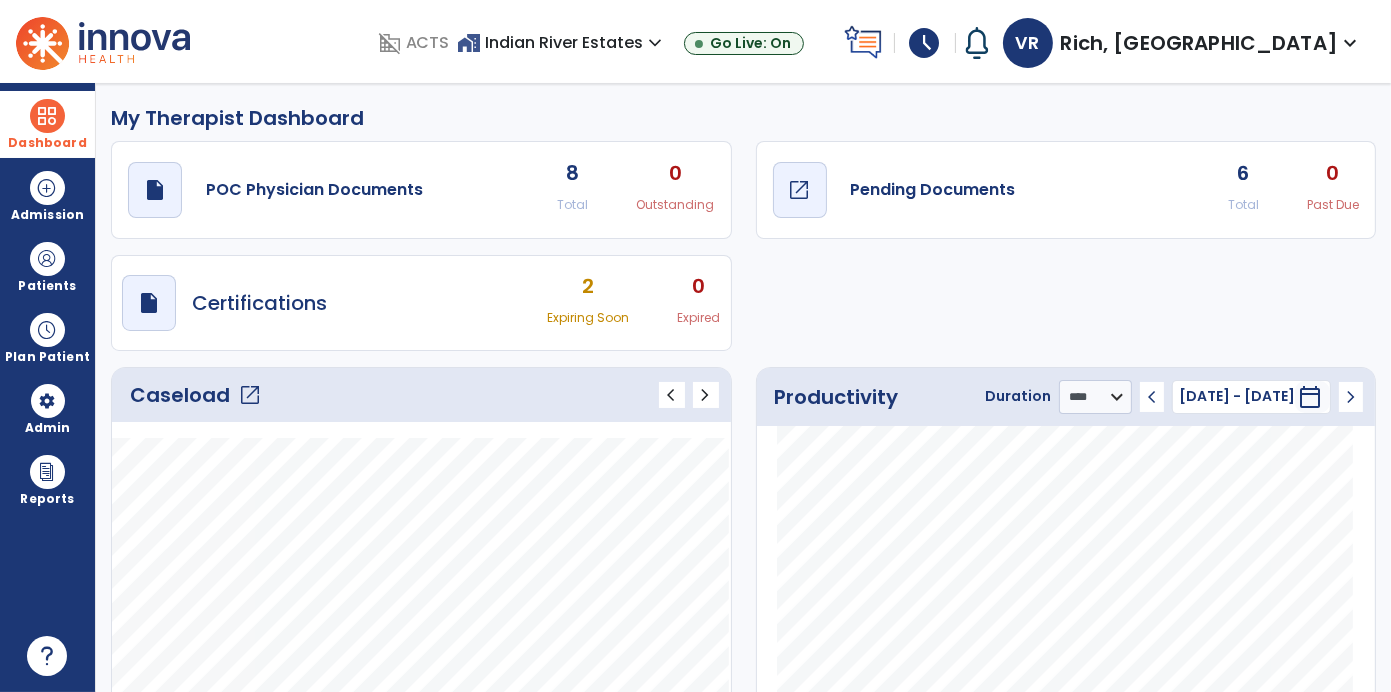 click on "Pending Documents" 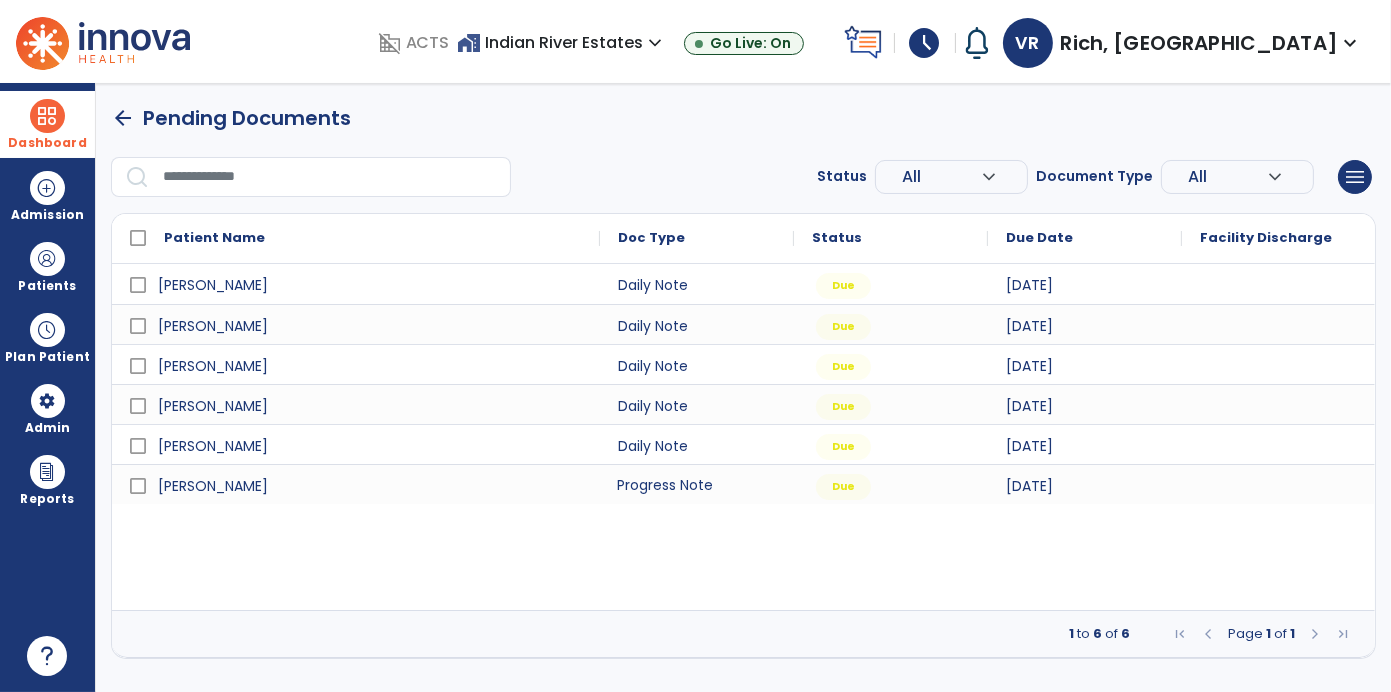click on "Progress Note" at bounding box center (697, 484) 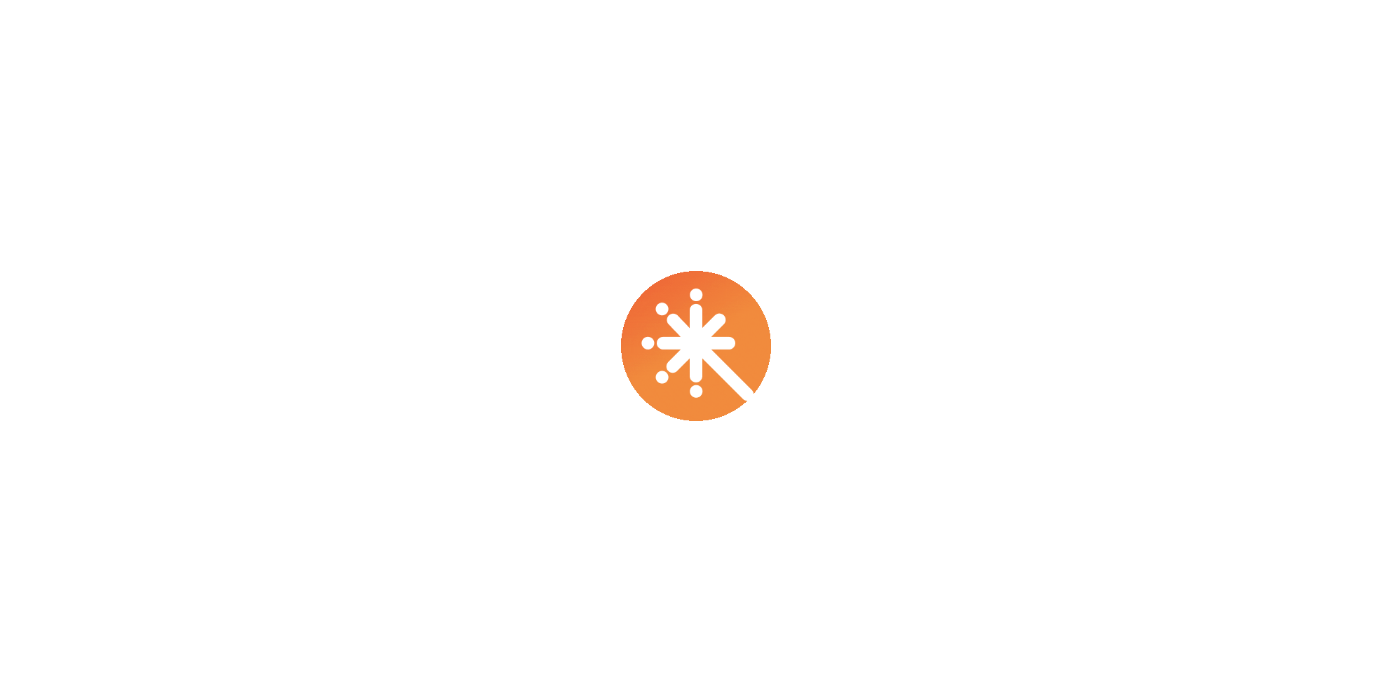 scroll, scrollTop: 0, scrollLeft: 0, axis: both 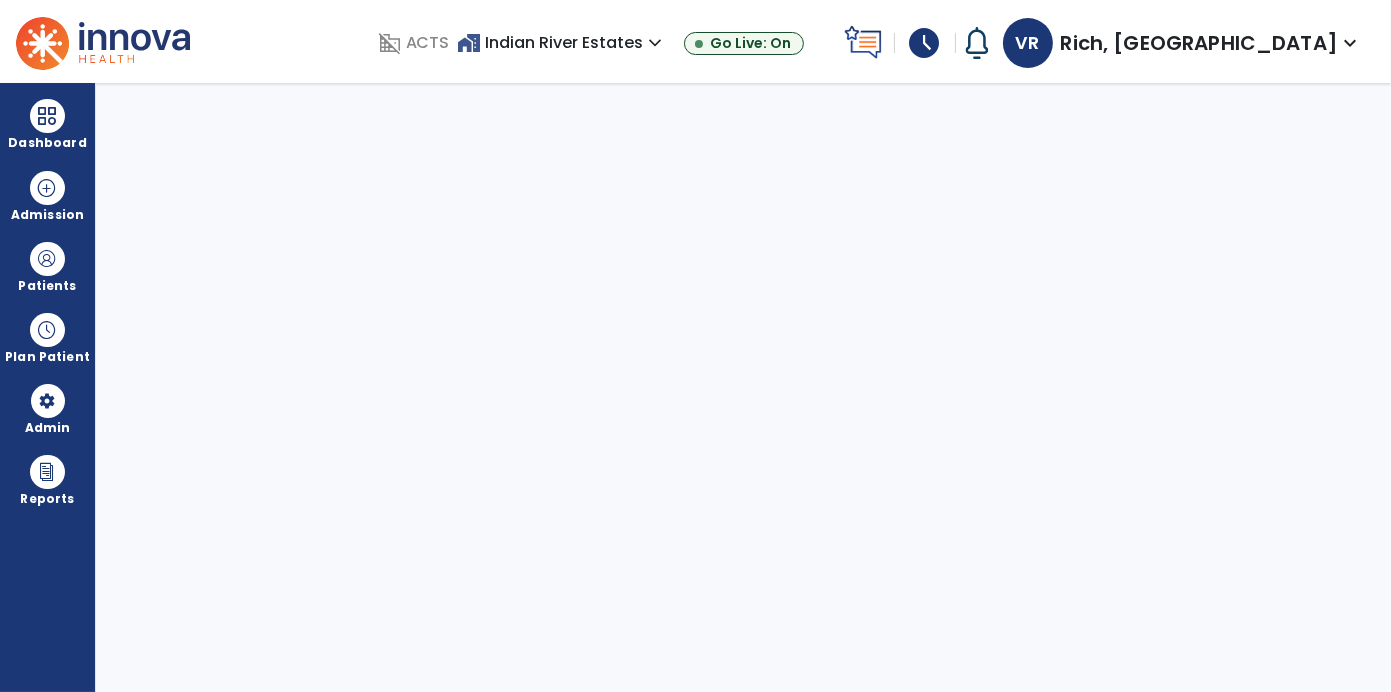 select on "****" 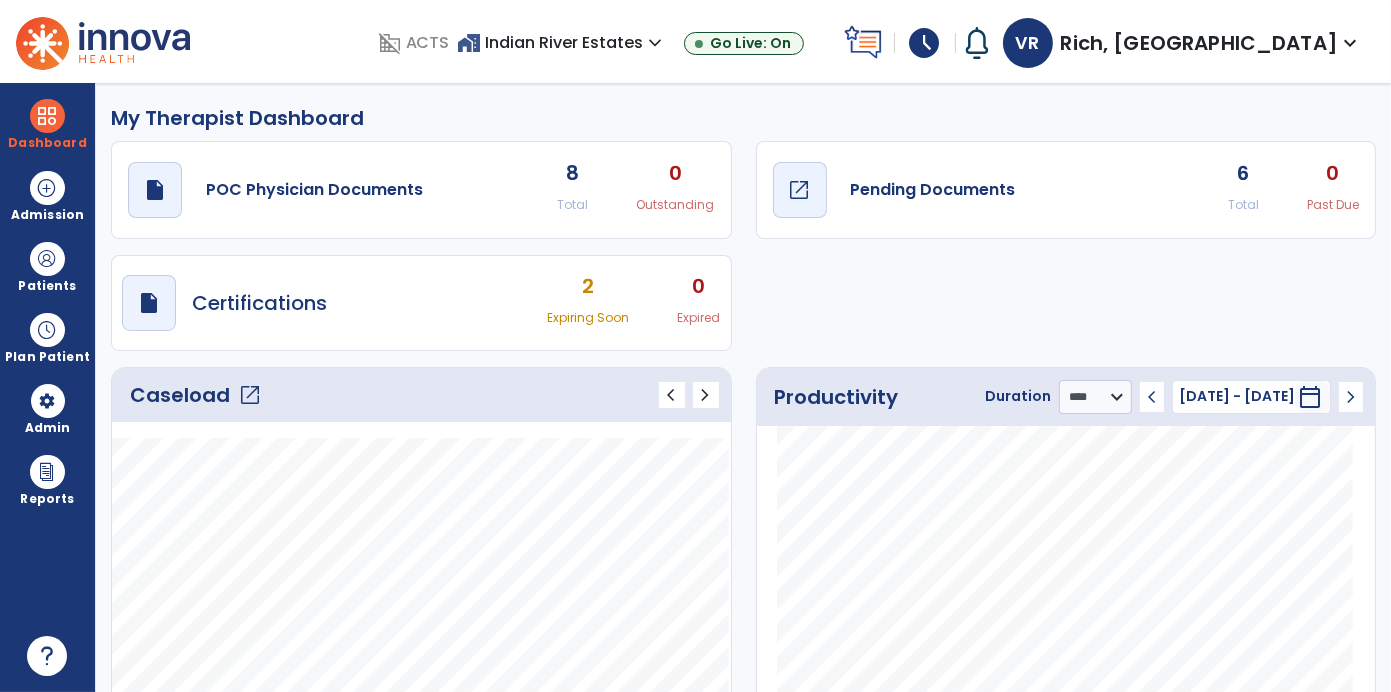 click on "Pending Documents" 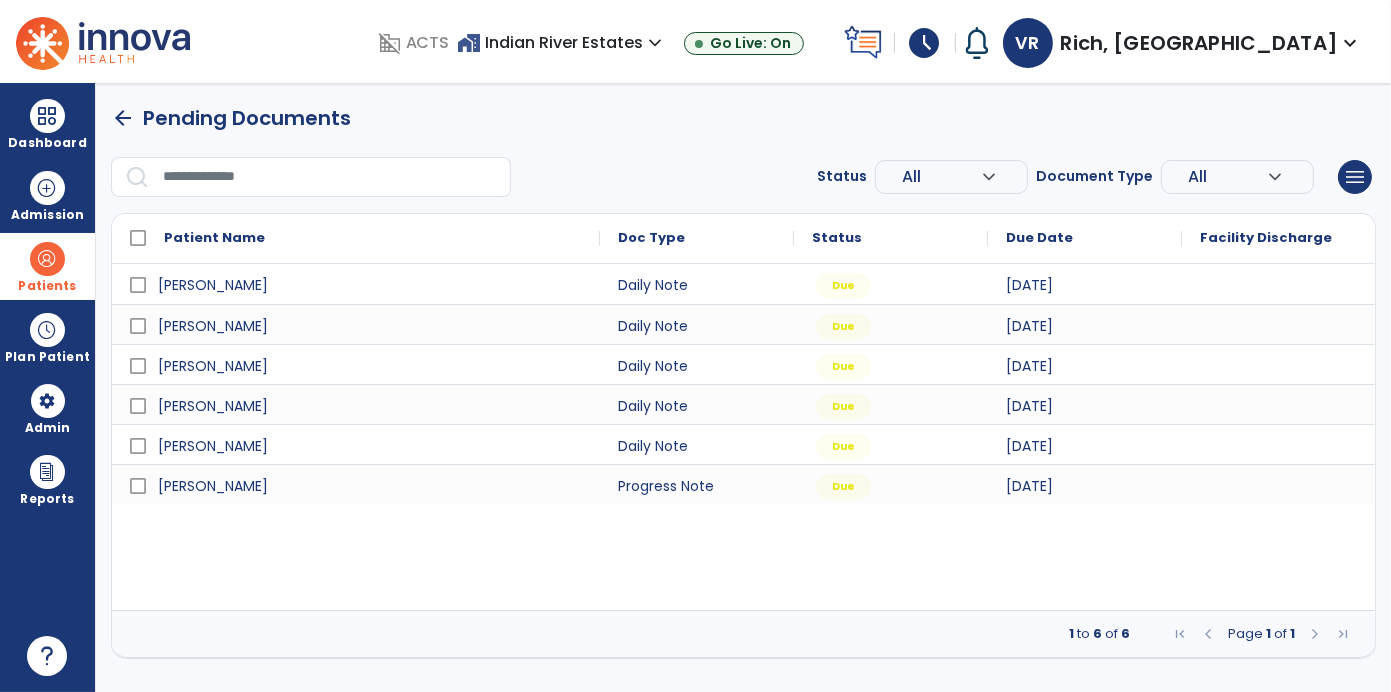click at bounding box center [47, 259] 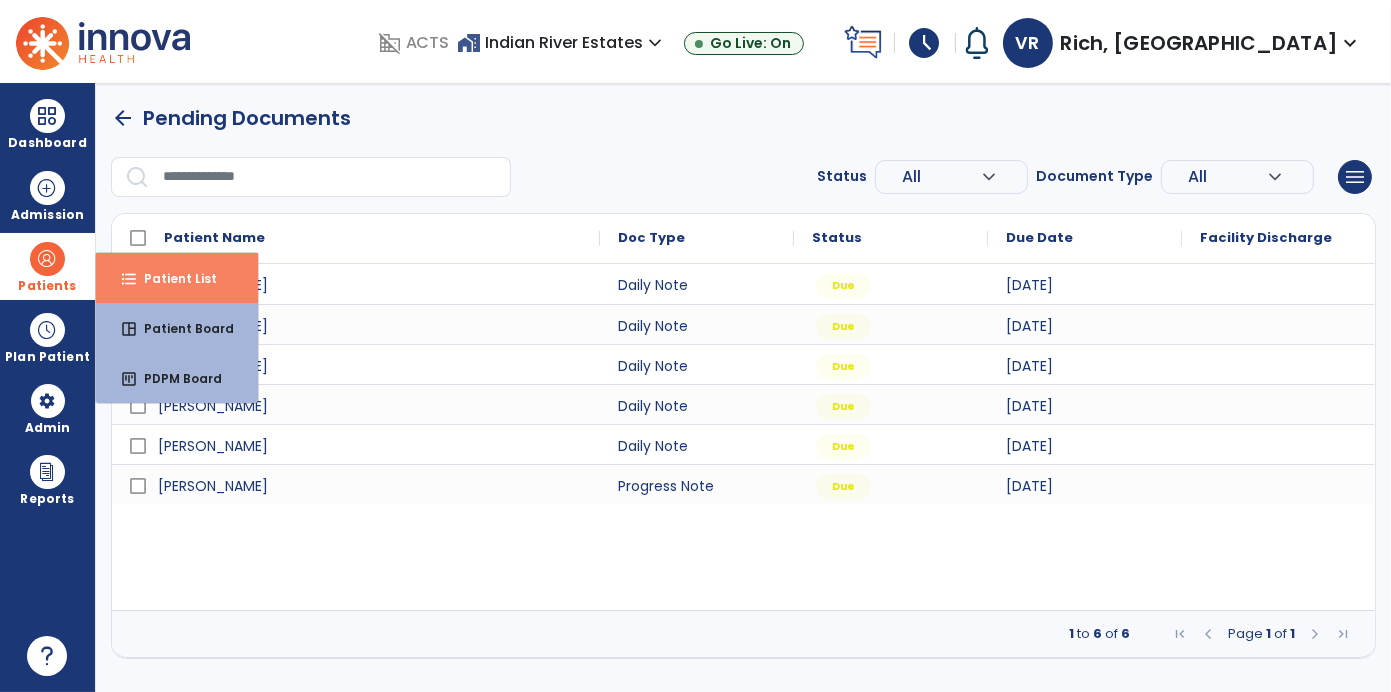 click on "Patient List" at bounding box center (172, 278) 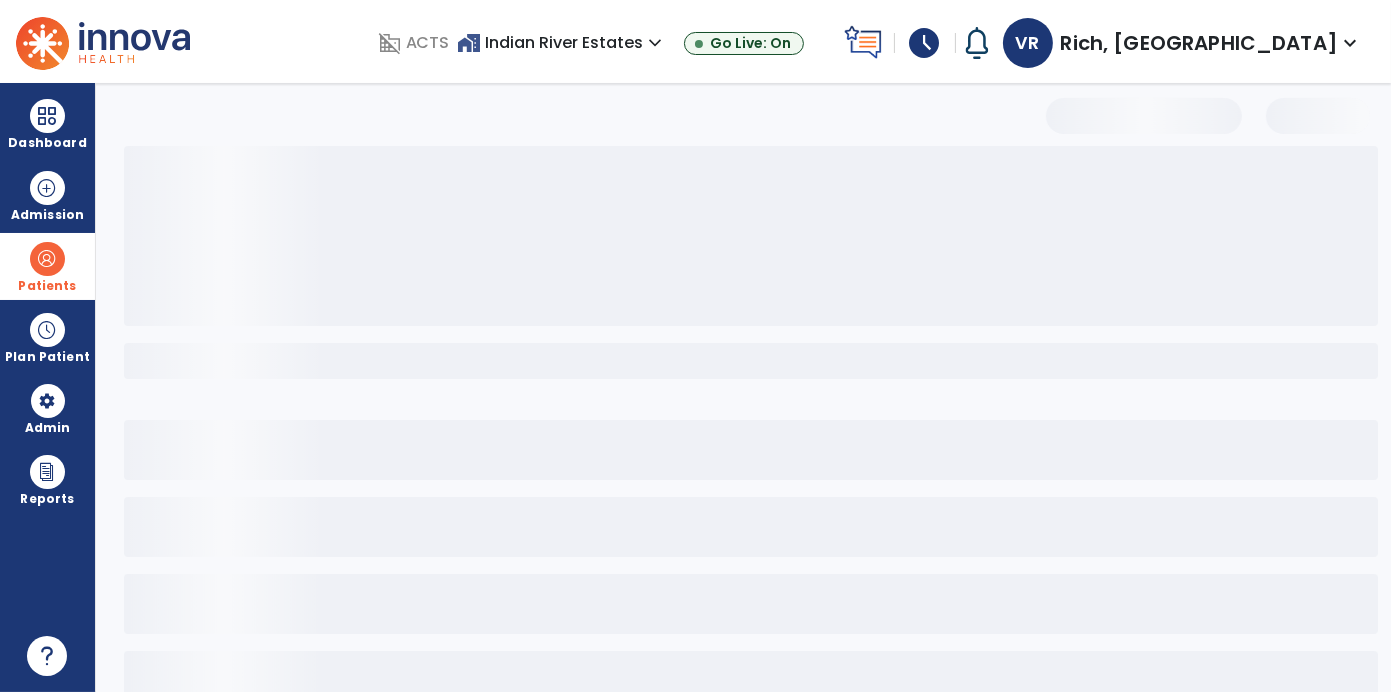 select on "***" 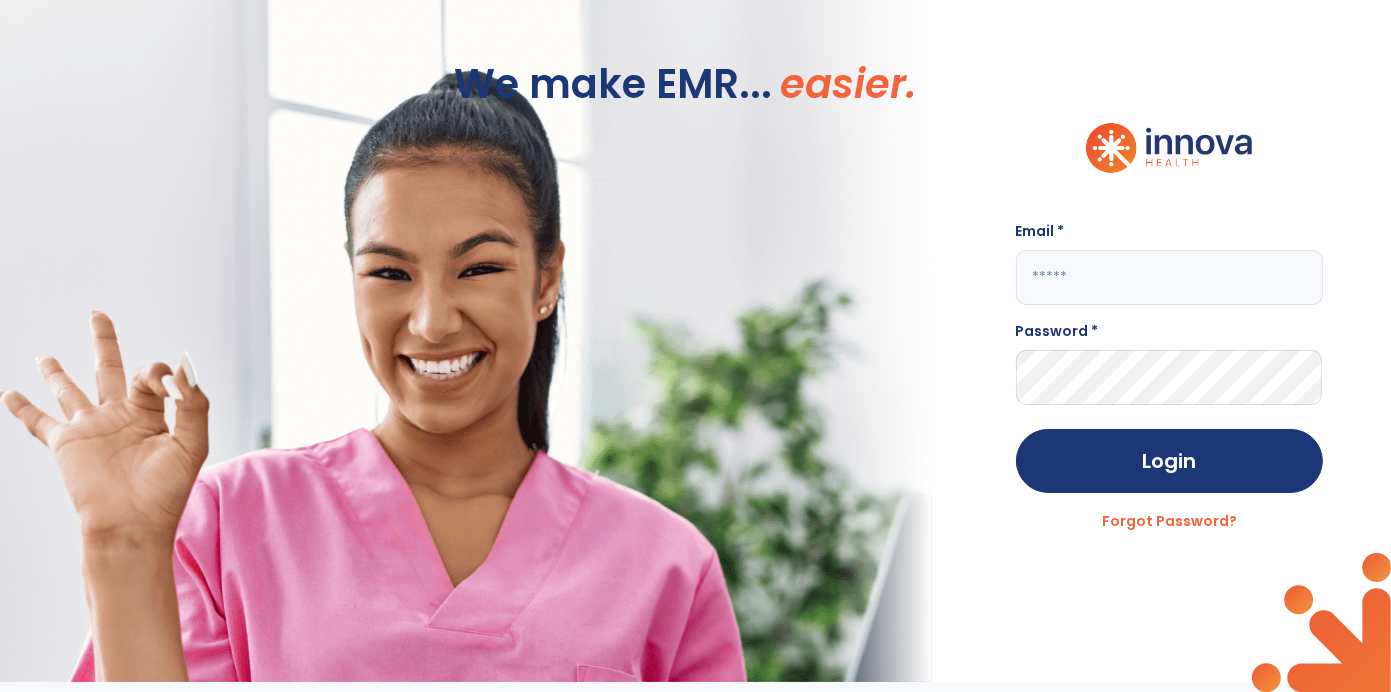 type on "**********" 